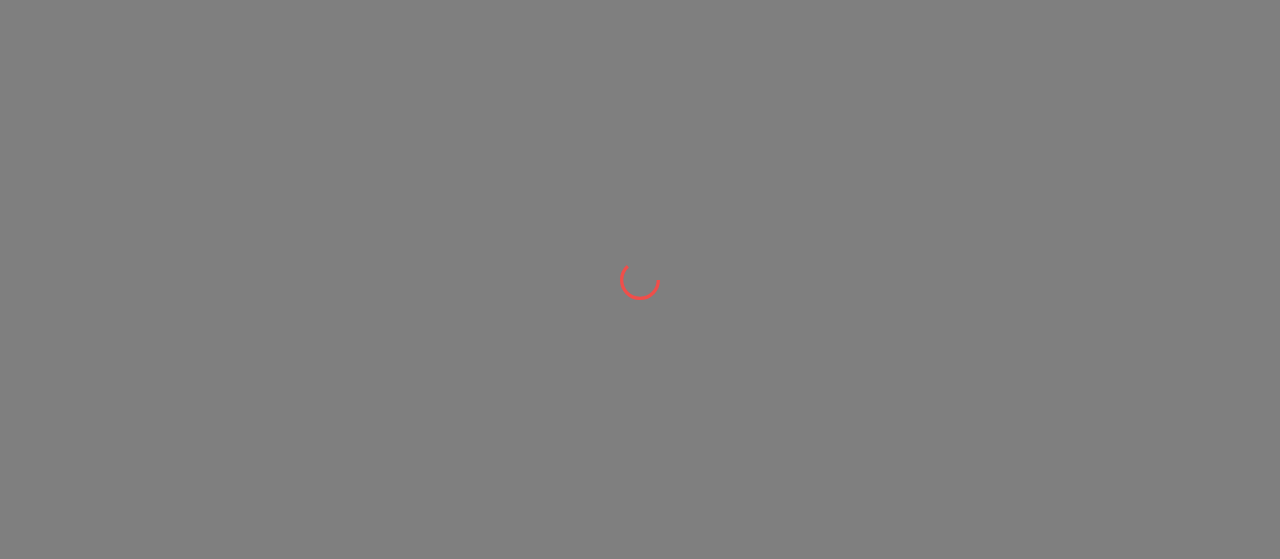 scroll, scrollTop: 0, scrollLeft: 0, axis: both 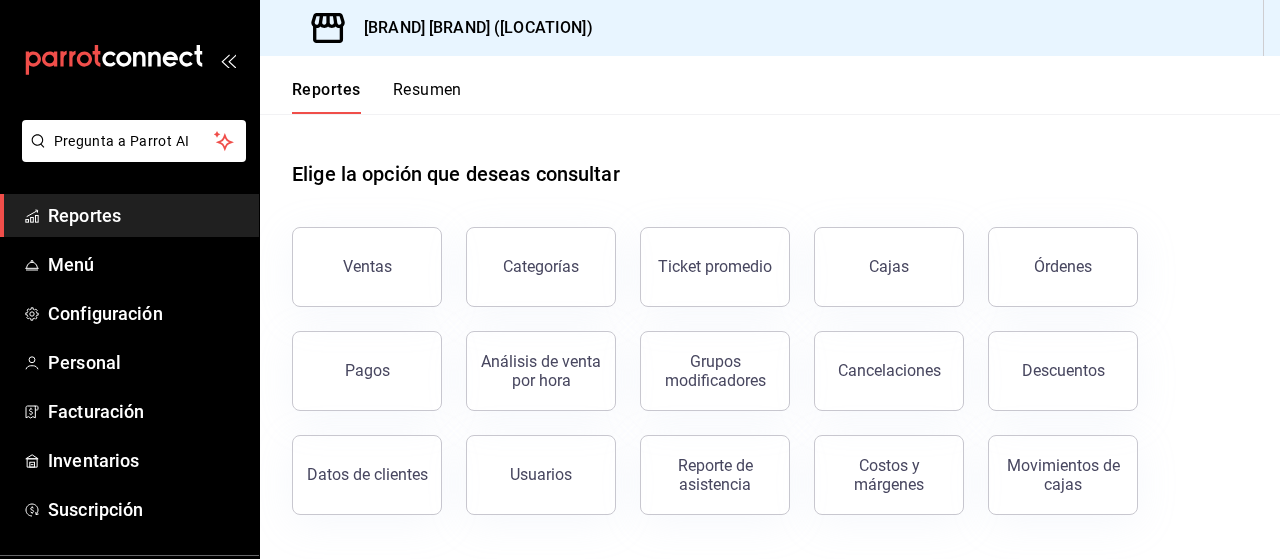 click on "Elige la opción que deseas consultar" at bounding box center (770, 158) 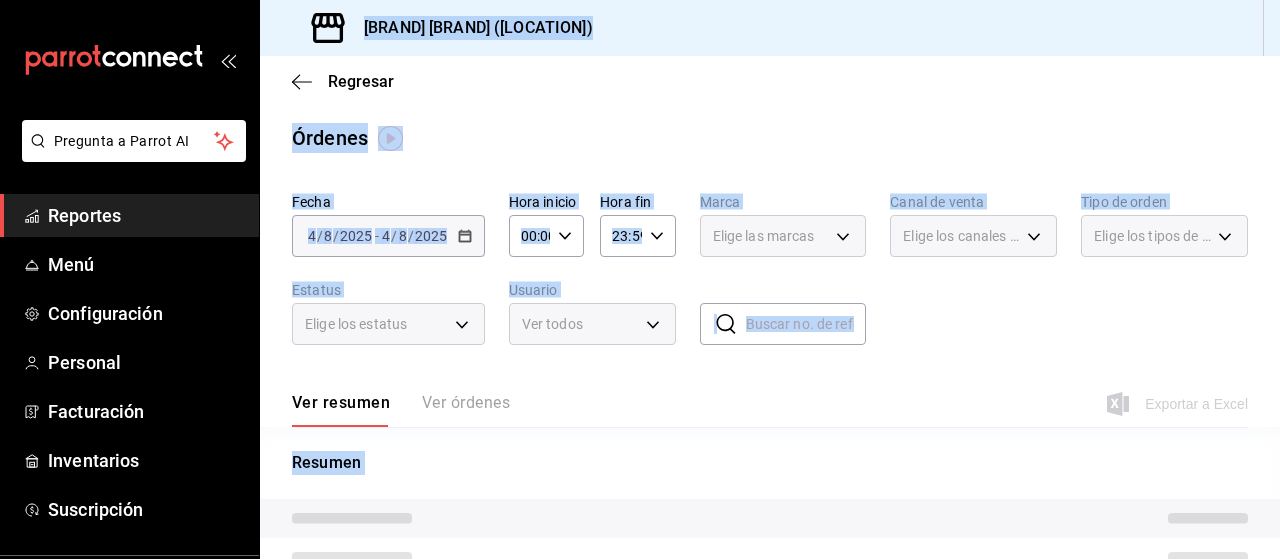 click on "Fecha [DATE] [DATE] - [DATE] [DATE] Hora inicio [TIME] Hora inicio Hora fin [TIME] Hora fin Marca Elige las marcas Canal de venta Elige los canales de venta Tipo de orden Elige los tipos de orden Estatus Elige los estatus Usuario Ver todos ALL ​ ​" at bounding box center [770, 277] 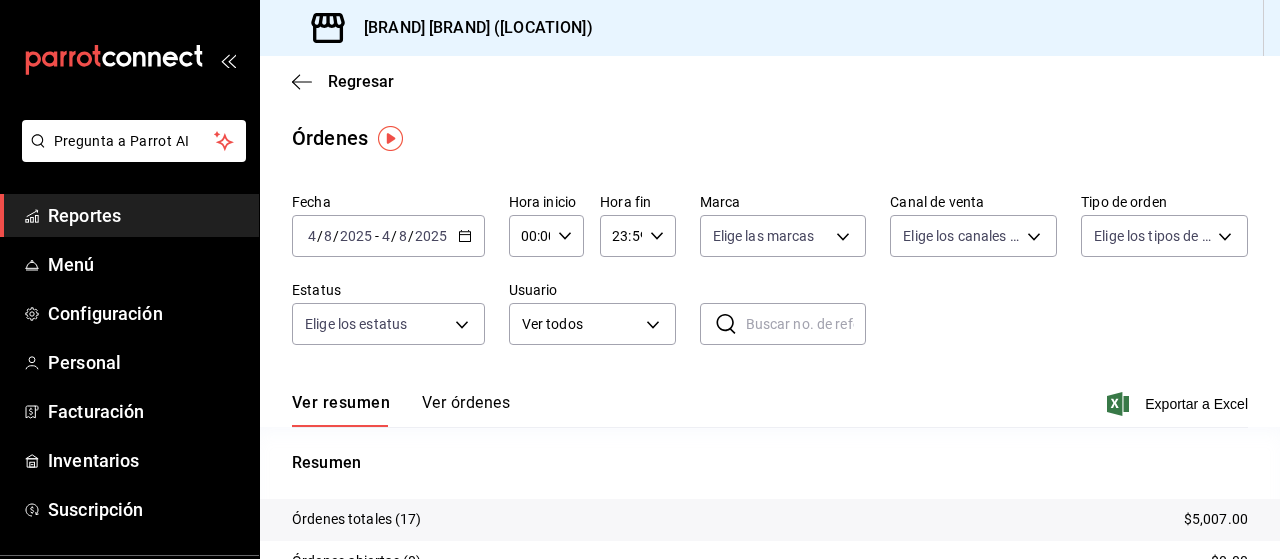 click 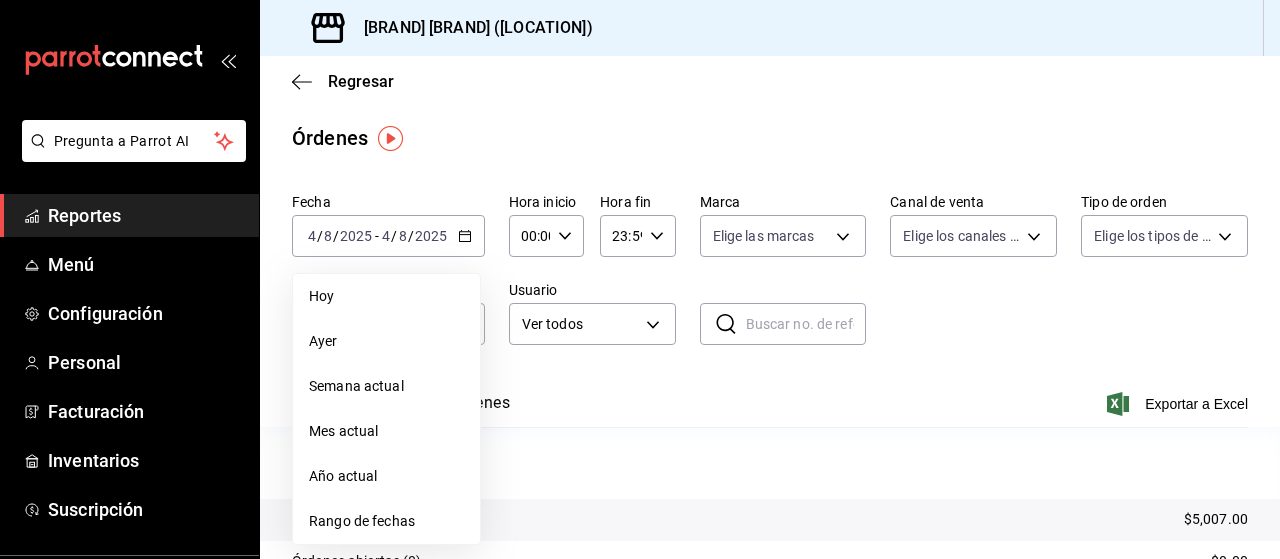 click on "Rango de fechas" at bounding box center (386, 521) 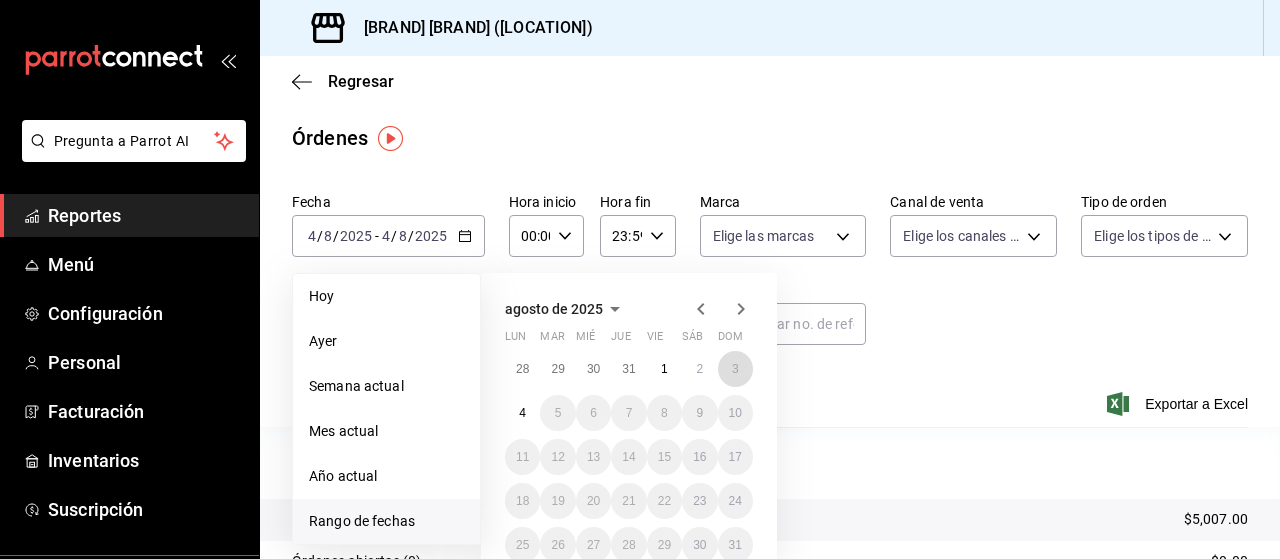 click on "3" at bounding box center [735, 369] 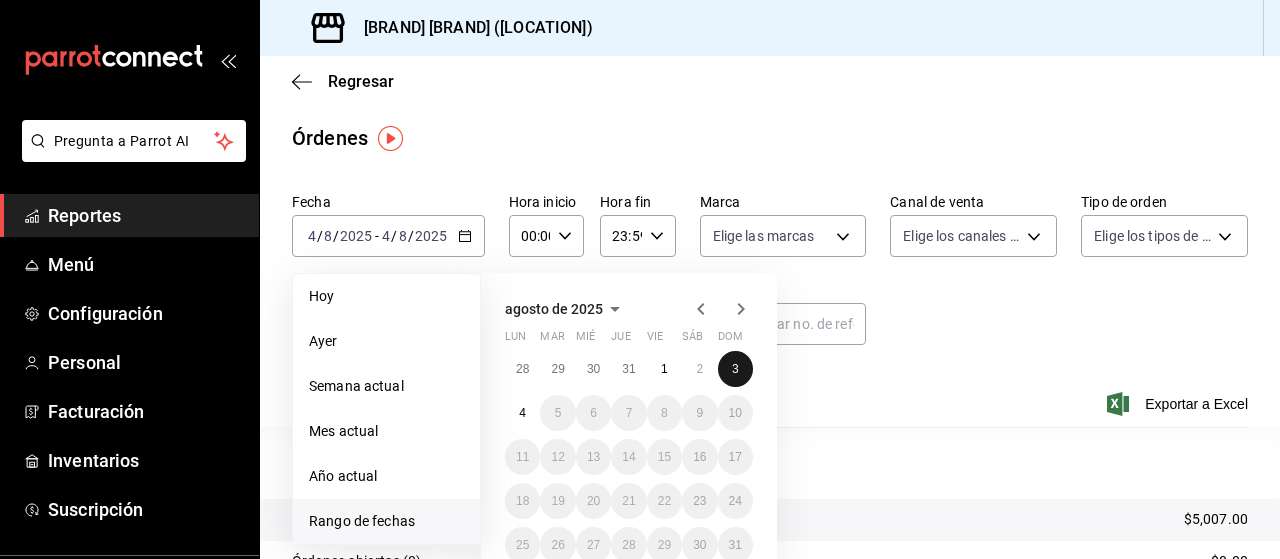 click on "3" at bounding box center (735, 369) 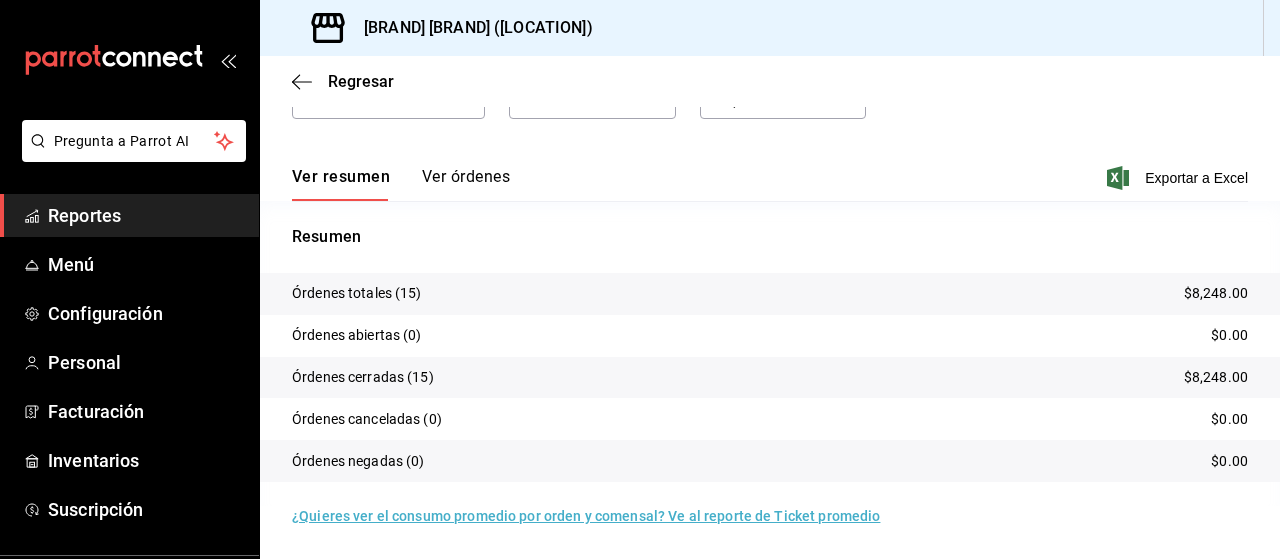 scroll, scrollTop: 0, scrollLeft: 0, axis: both 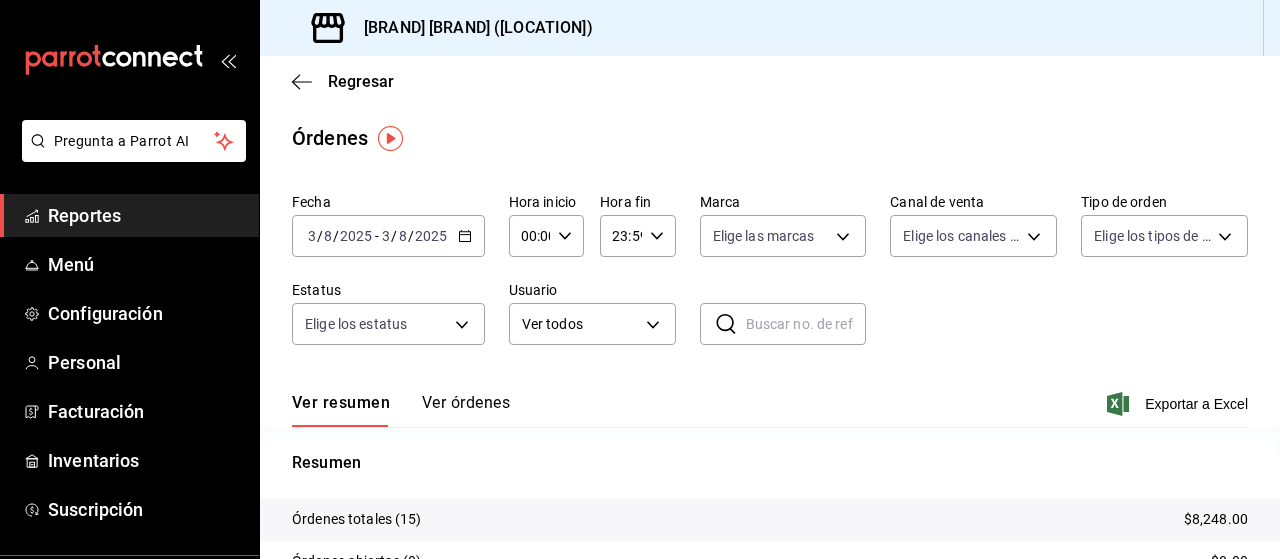 click on "Regresar" at bounding box center (343, 81) 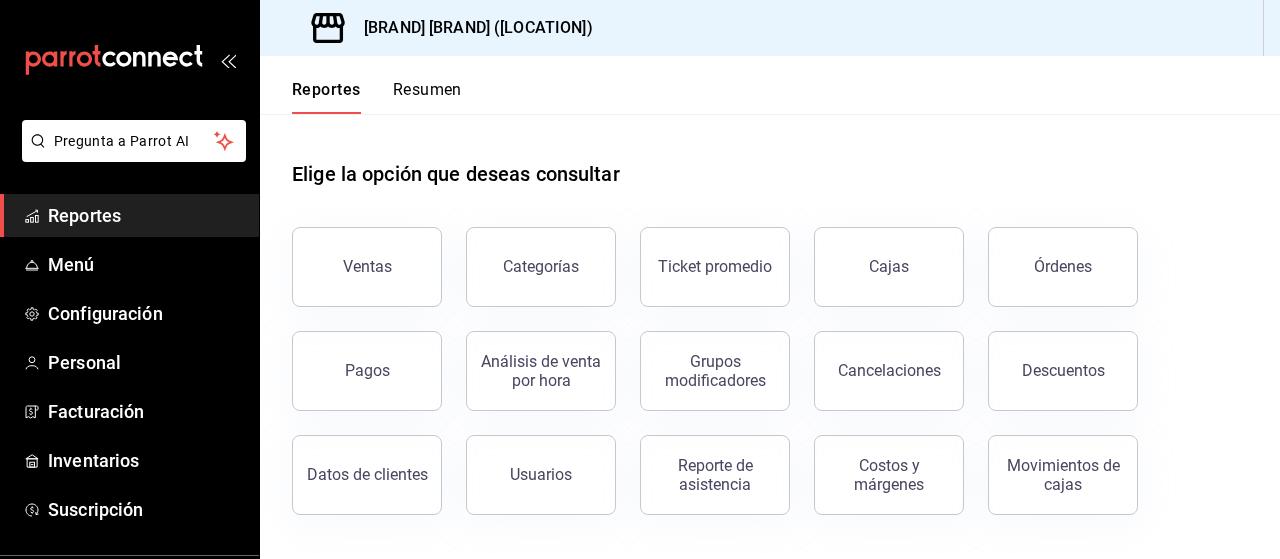 click on "Ventas" at bounding box center [367, 267] 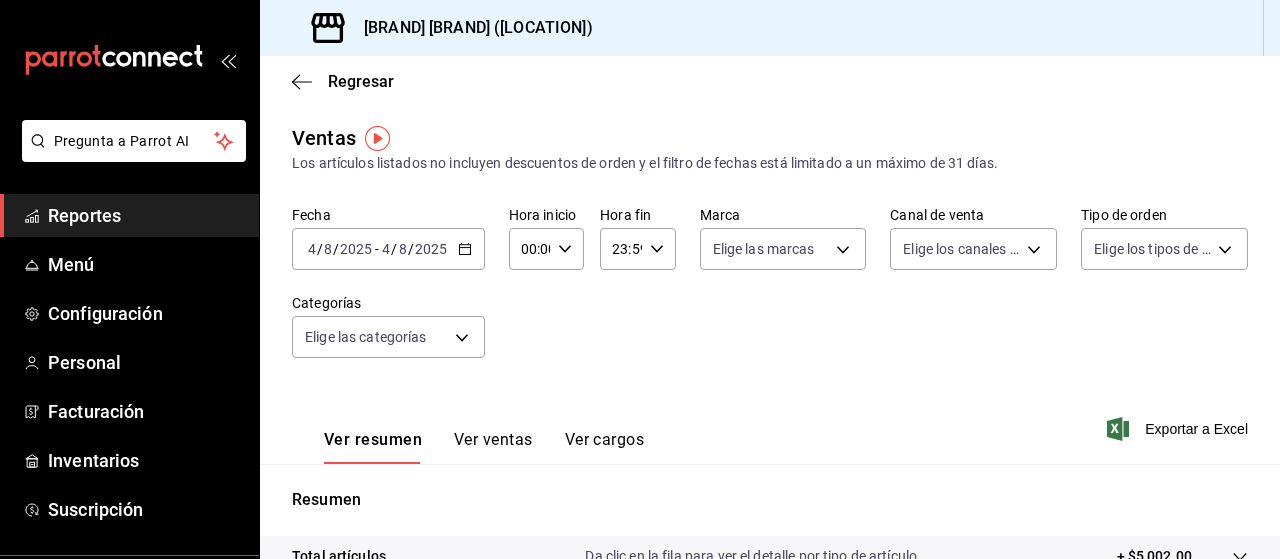 click 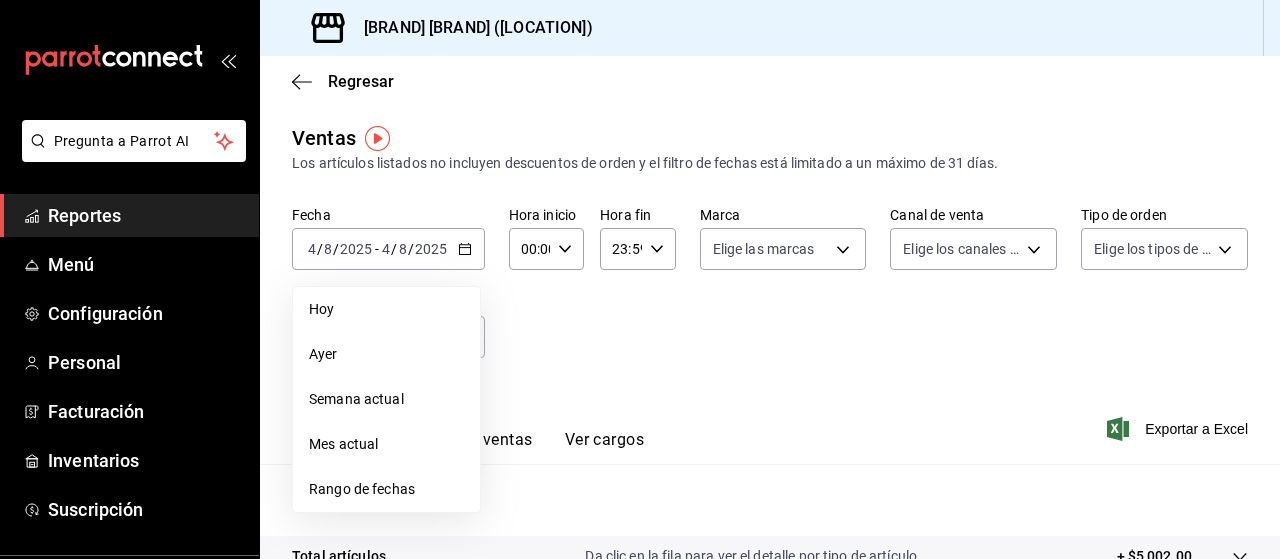 click on "Rango de fechas" at bounding box center [386, 489] 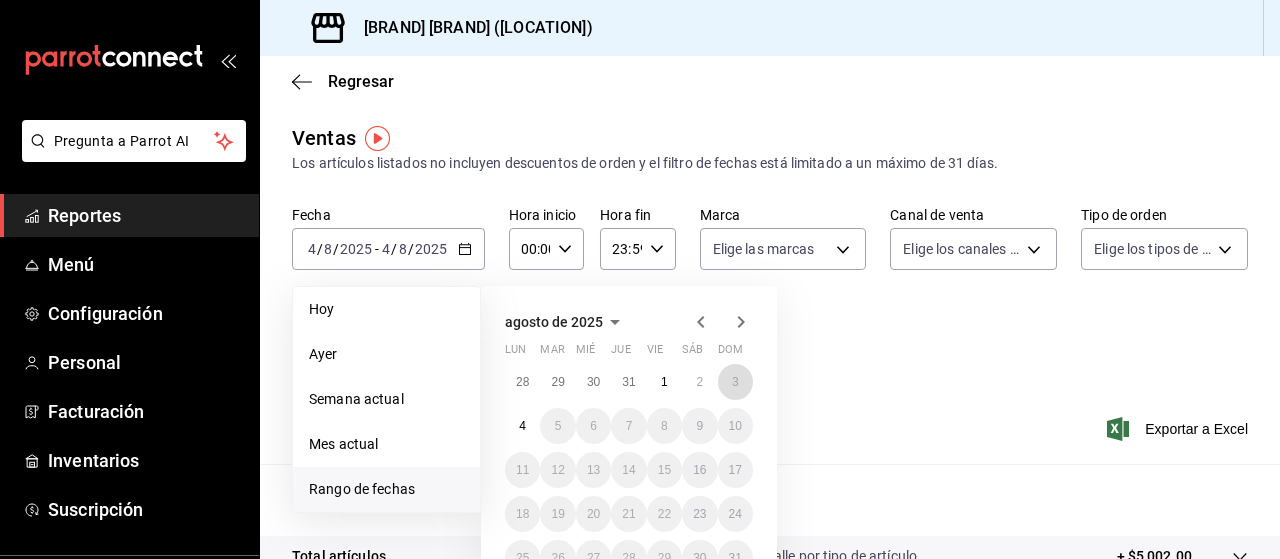 click on "3" at bounding box center (735, 382) 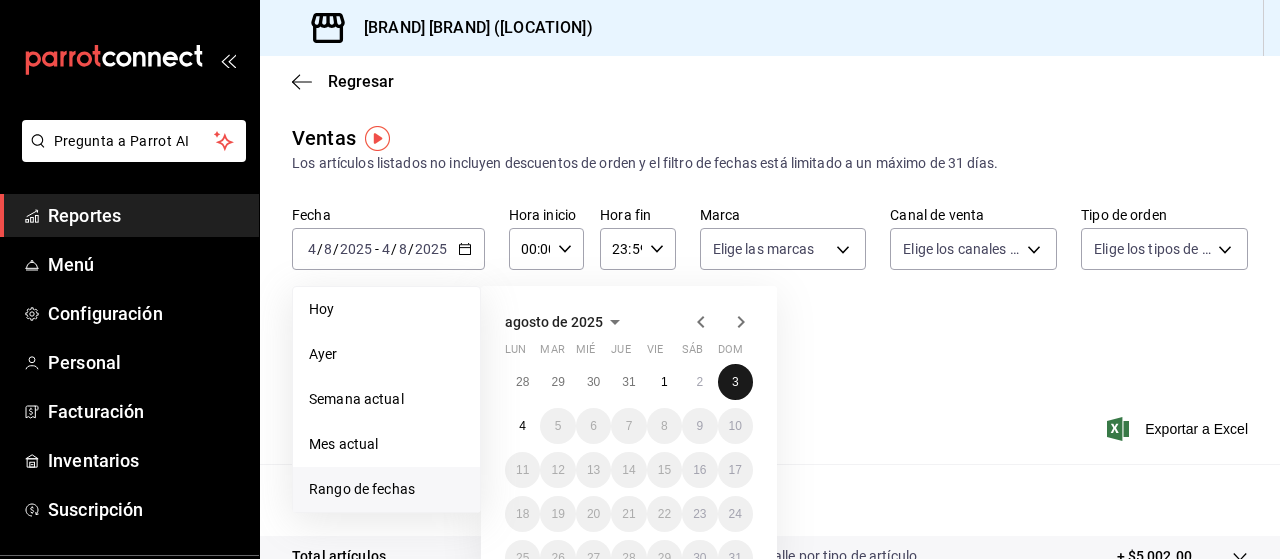 click on "3" at bounding box center (735, 382) 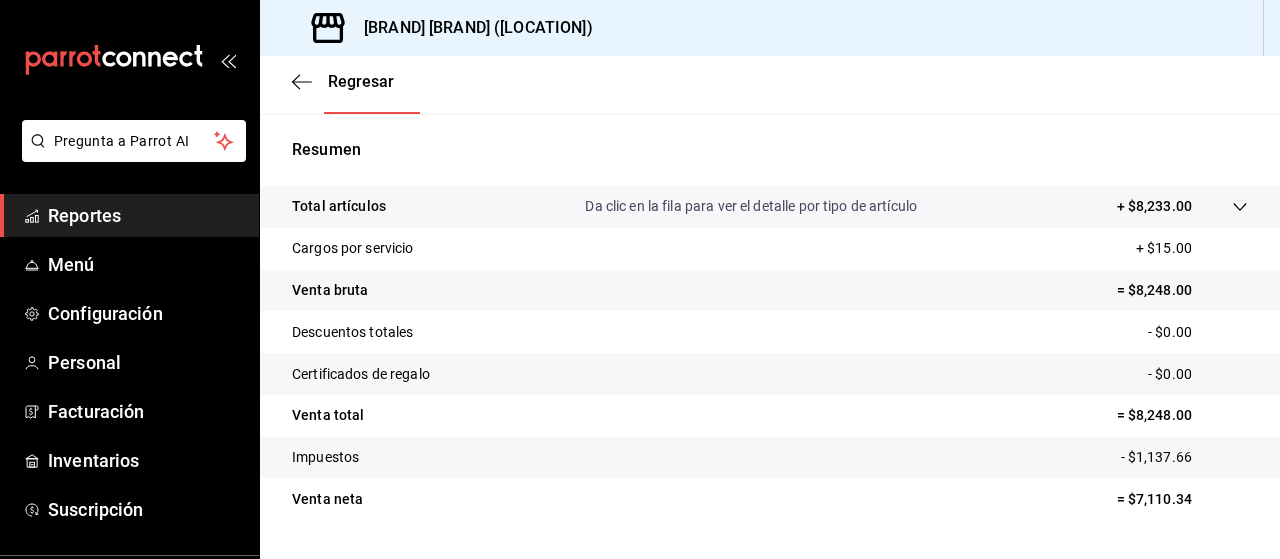 scroll, scrollTop: 249, scrollLeft: 0, axis: vertical 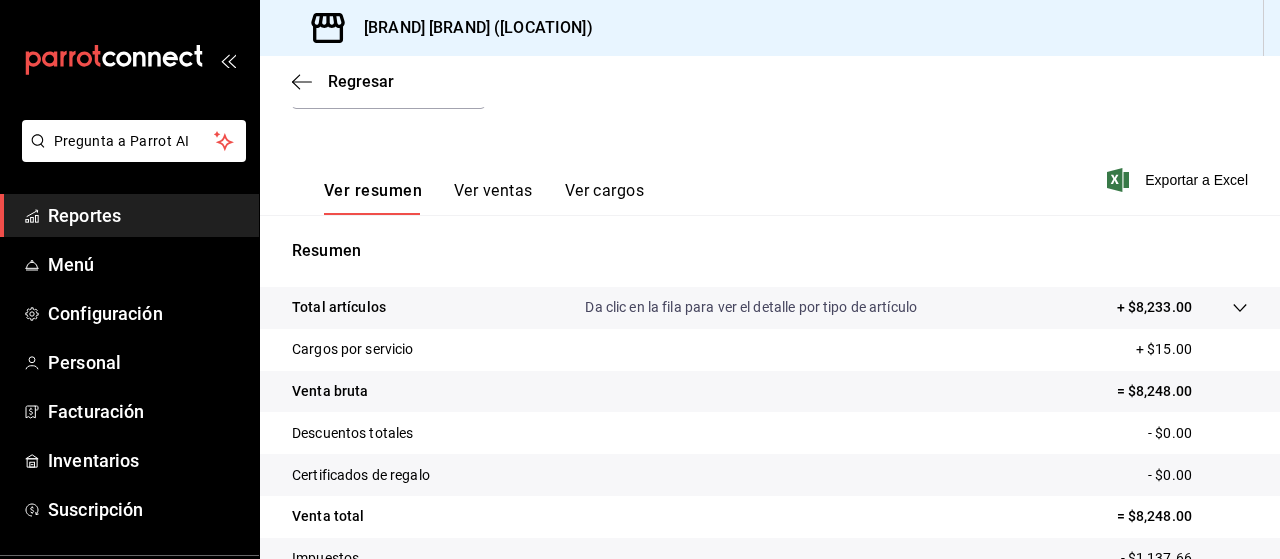 click on "Ver resumen Ver ventas Ver cargos" at bounding box center (468, 186) 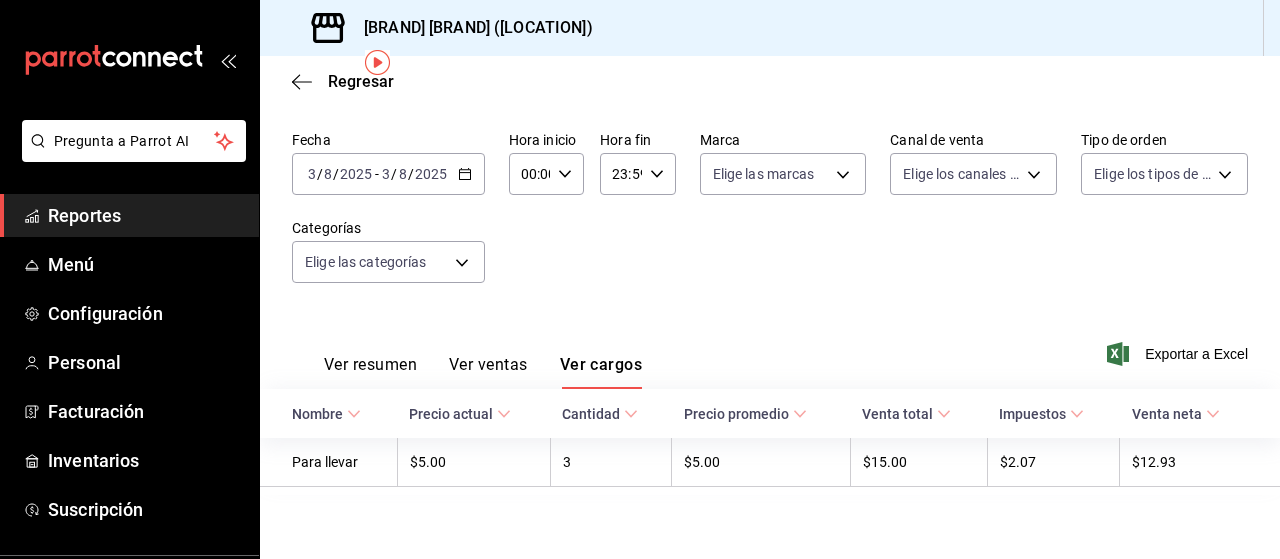 scroll, scrollTop: 0, scrollLeft: 0, axis: both 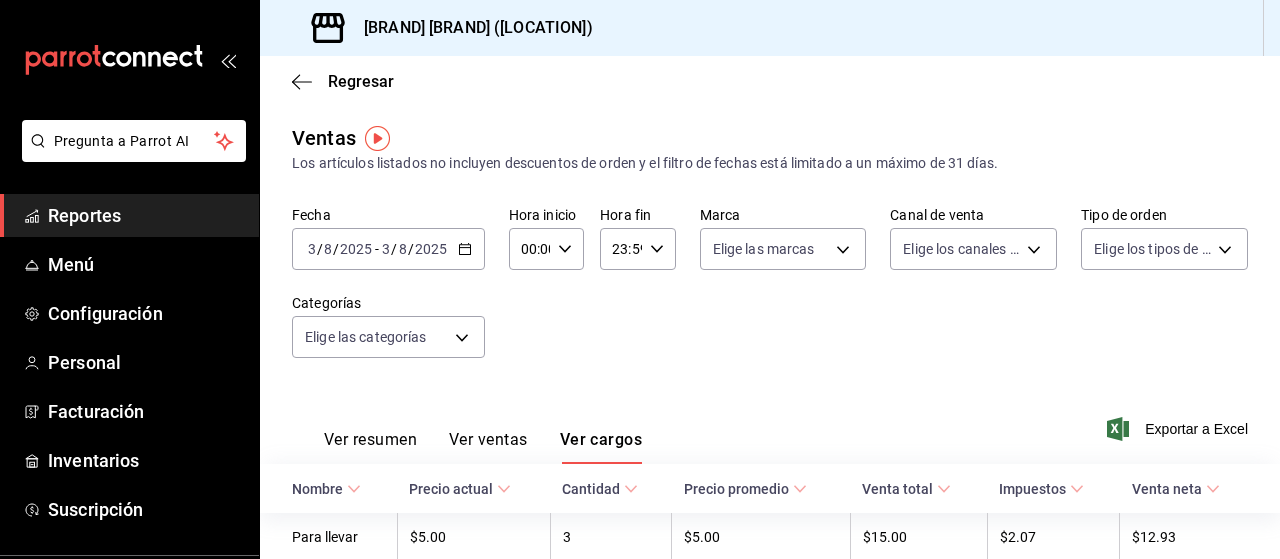 click on "Regresar" at bounding box center [361, 81] 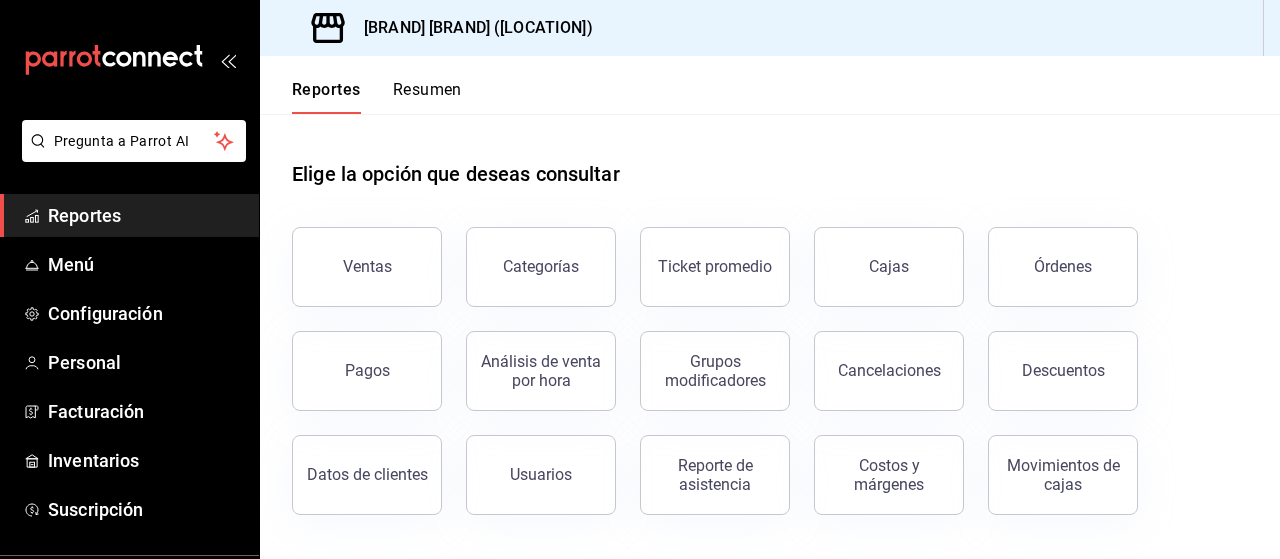 click on "Ventas" at bounding box center (367, 266) 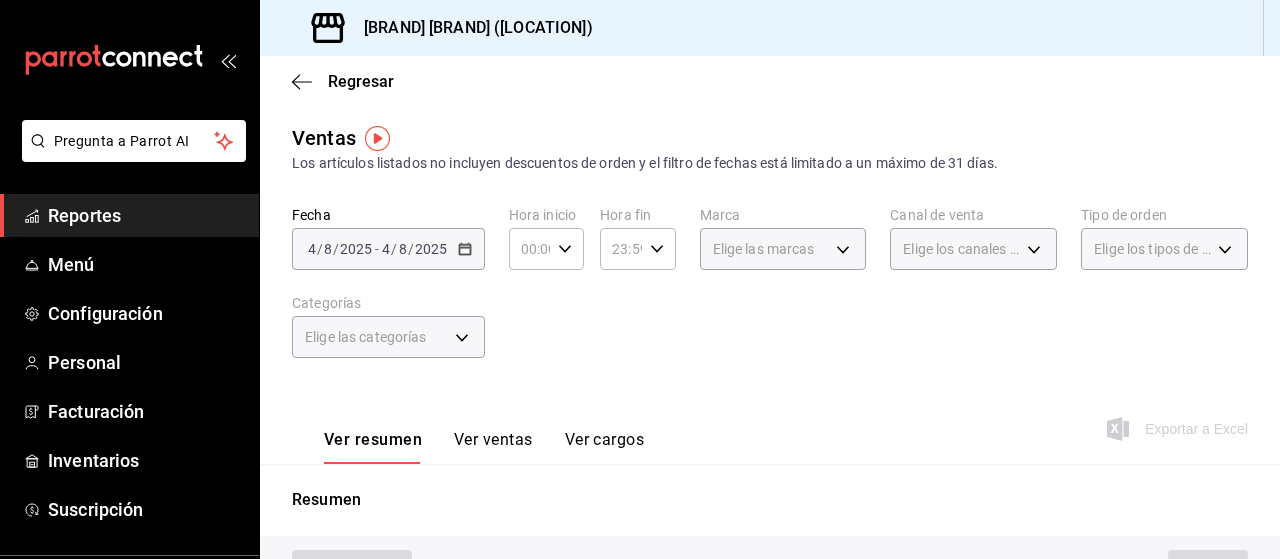 click on "Pregunta a Parrot AI Reportes   Menú   Configuración   Personal   Facturación   Inventarios   Suscripción   Ayuda Recomienda Parrot   [FIRST] [LAST]   Sugerir nueva función   Sucursal: [BRAND] [BRAND] ([LOCATION]) Regresar Ventas Los artículos listados no incluyen descuentos de orden y el filtro de fechas está limitado a un máximo de 31 días. Fecha [DATE] [DATE] - [DATE] [DATE] Hora inicio [TIME] Hora inicio Hora fin [TIME] Hora fin Marca Elige las marcas Canal de venta Elige los canales de venta Tipo de orden Elige los tipos de orden Categorías Elige las categorías Ver resumen Ver ventas Ver cargos Exportar a Excel Resumen GANA 1 MES GRATIS EN TU SUSCRIPCIÓN AQUÍ ¿Recuerdas cómo empezó tu restaurante?
Hoy puedes ayudar a un colega a tener el mismo cambio que tú viviste.
Recomienda Parrot directamente desde tu Portal Administrador.
Es fácil y rápido.
🎁 Por cada restaurante que se una, ganas 1 mes gratis. Ver video tutorial Ir a video Pregunta a Parrot AI Reportes" at bounding box center [640, 279] 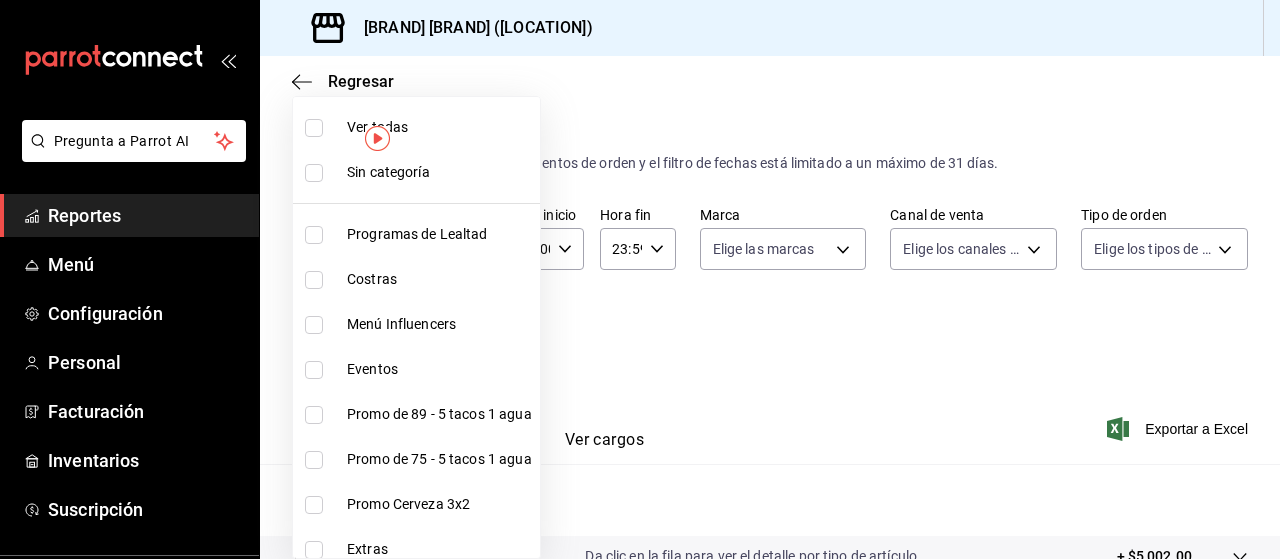 click at bounding box center [640, 279] 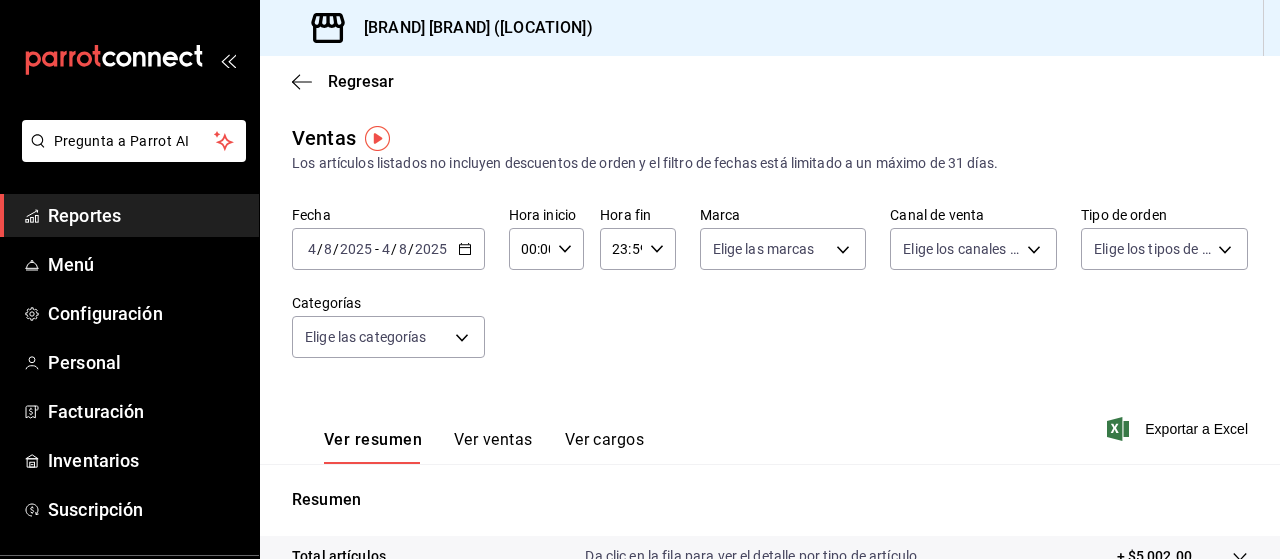 click on "Pregunta a Parrot AI Reportes   Menú   Configuración   Personal   Facturación   Inventarios   Suscripción   Ayuda Recomienda Parrot   [FIRST] [LAST]   Sugerir nueva función   Sucursal: [BRAND] [BRAND] ([LOCATION]) Regresar Ventas Los artículos listados no incluyen descuentos de orden y el filtro de fechas está limitado a un máximo de 31 días. Fecha [DATE] [DATE] - [DATE] [DATE] Hora inicio [TIME] Hora inicio Hora fin [TIME] Hora fin Marca Elige las marcas Canal de venta Elige los canales de venta Tipo de orden Elige los tipos de orden Categorías Elige las categorías Ver resumen Ver ventas Ver cargos Exportar a Excel Resumen Total artículos Da clic en la fila para ver el detalle por tipo de artículo [PRICE] Cargos por servicio [PRICE] Venta bruta [PRICE] Descuentos totales [PRICE] Certificados de regalo [PRICE] Venta total [PRICE] Impuestos [PRICE] Venta neta [PRICE] GANA 1 MES GRATIS EN TU SUSCRIPCIÓN AQUÍ Ver video tutorial Ir a video Pregunta a Parrot AI" at bounding box center [640, 279] 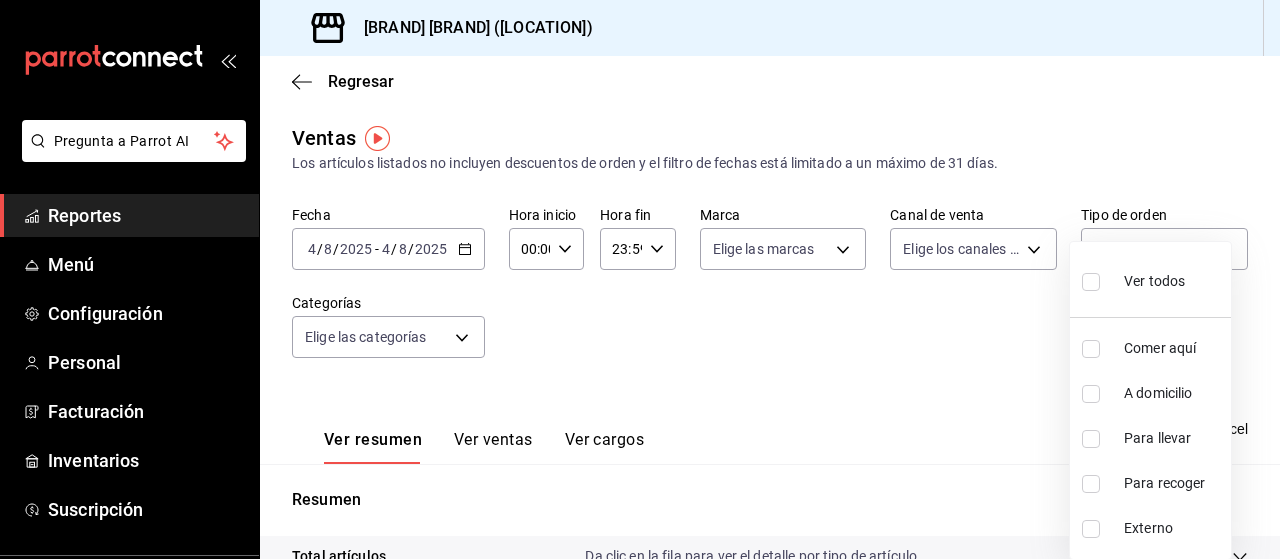 click on "Ver todos" at bounding box center [1133, 279] 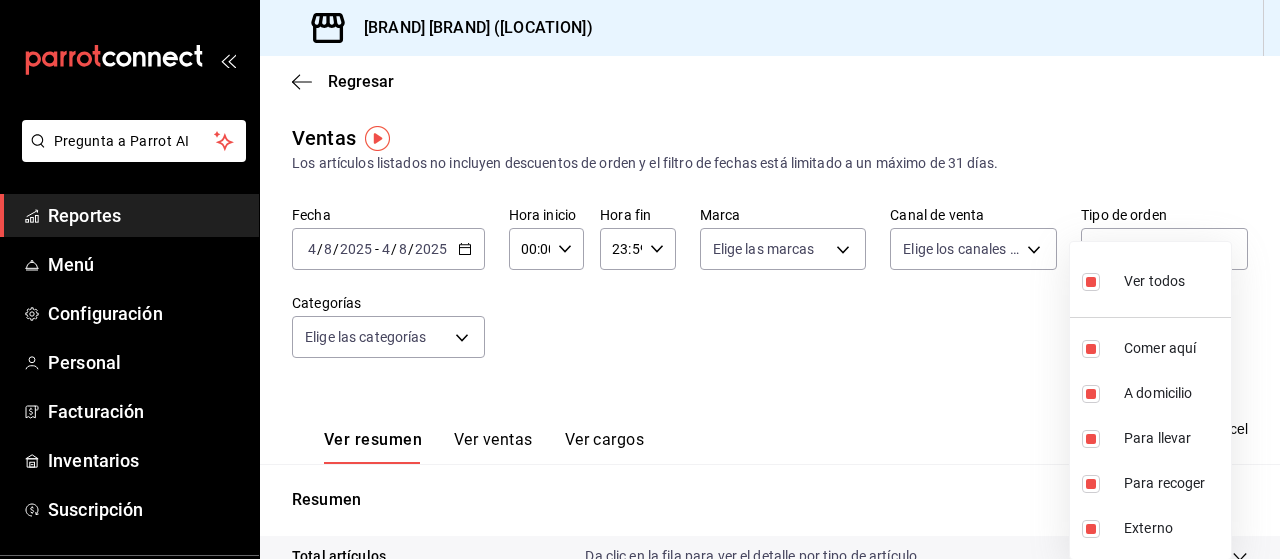 click at bounding box center (1091, 349) 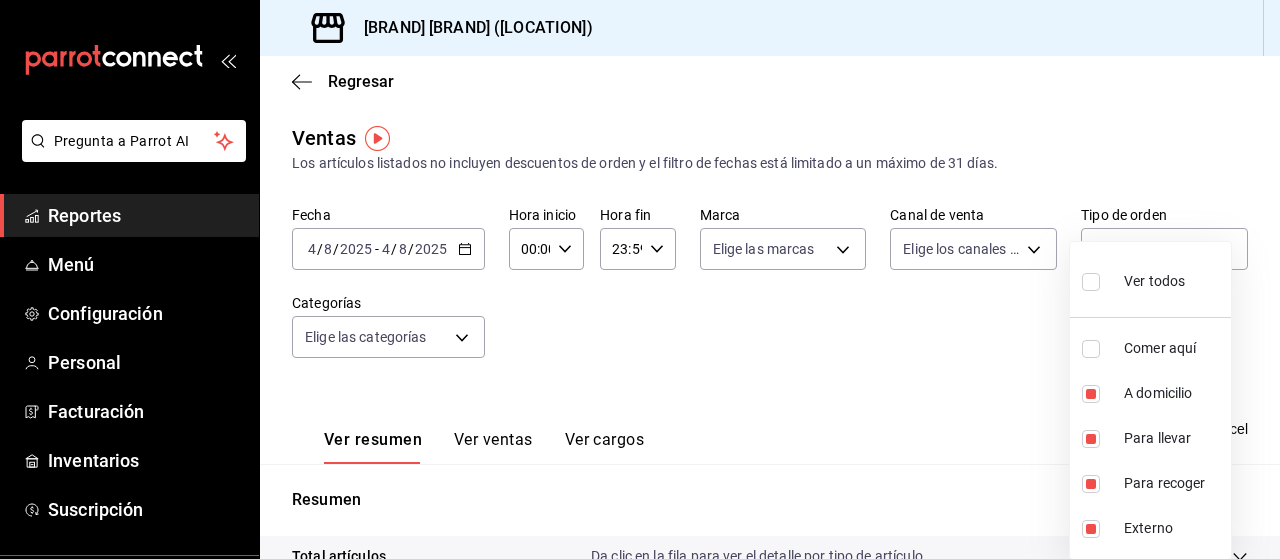 click at bounding box center (640, 279) 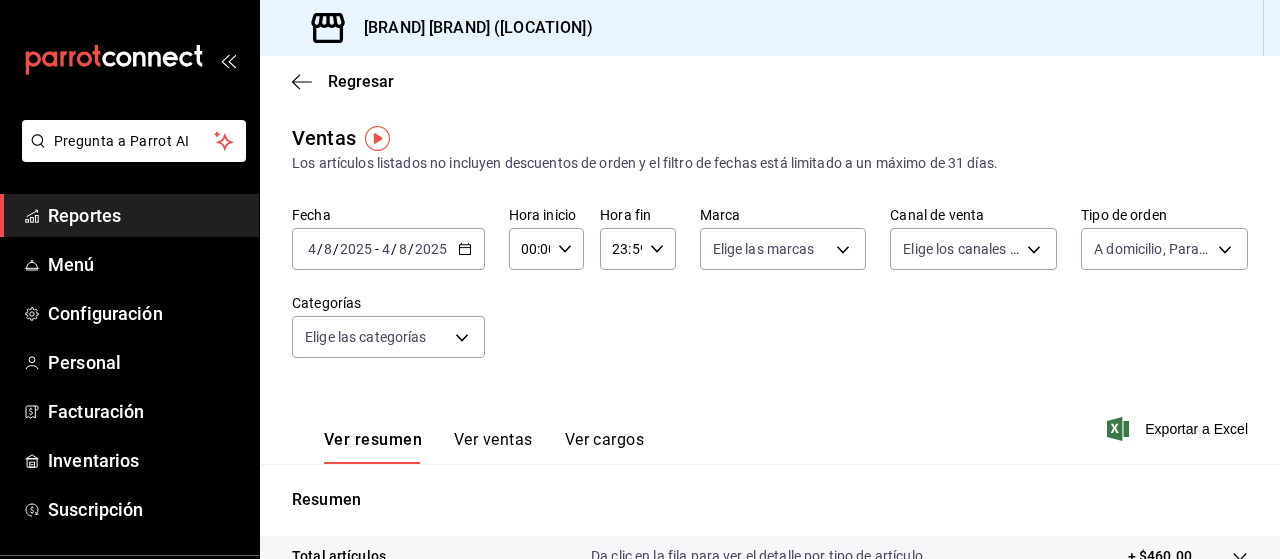 click on "2025-08-04 4 / 8 / 2025 - 2025-08-04 4 / 8 / 2025" at bounding box center (388, 249) 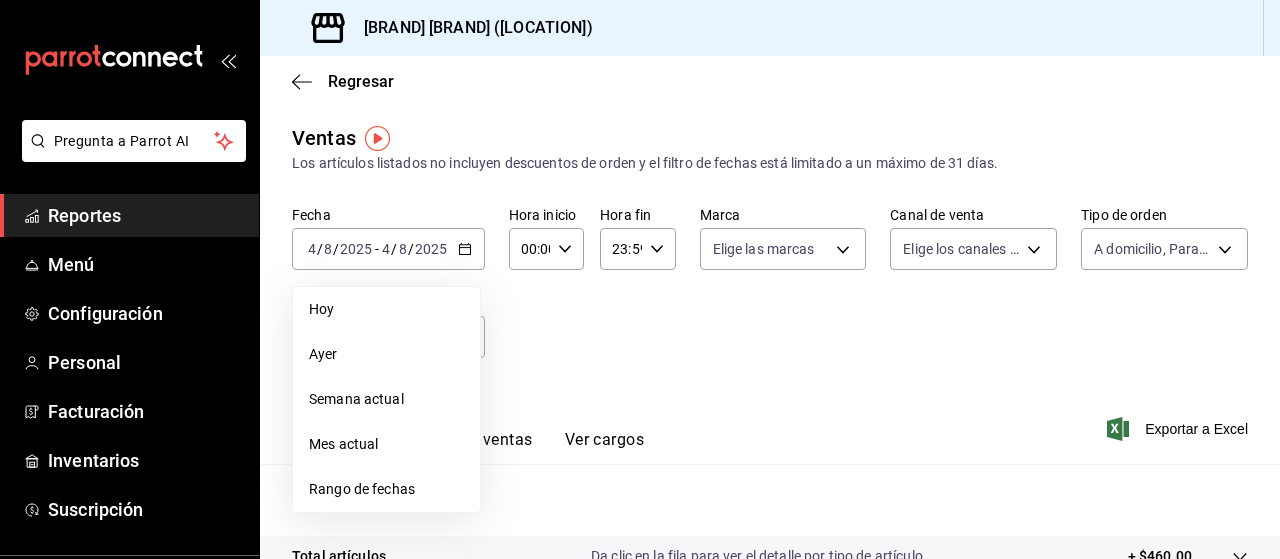 click on "Rango de fechas" at bounding box center [386, 489] 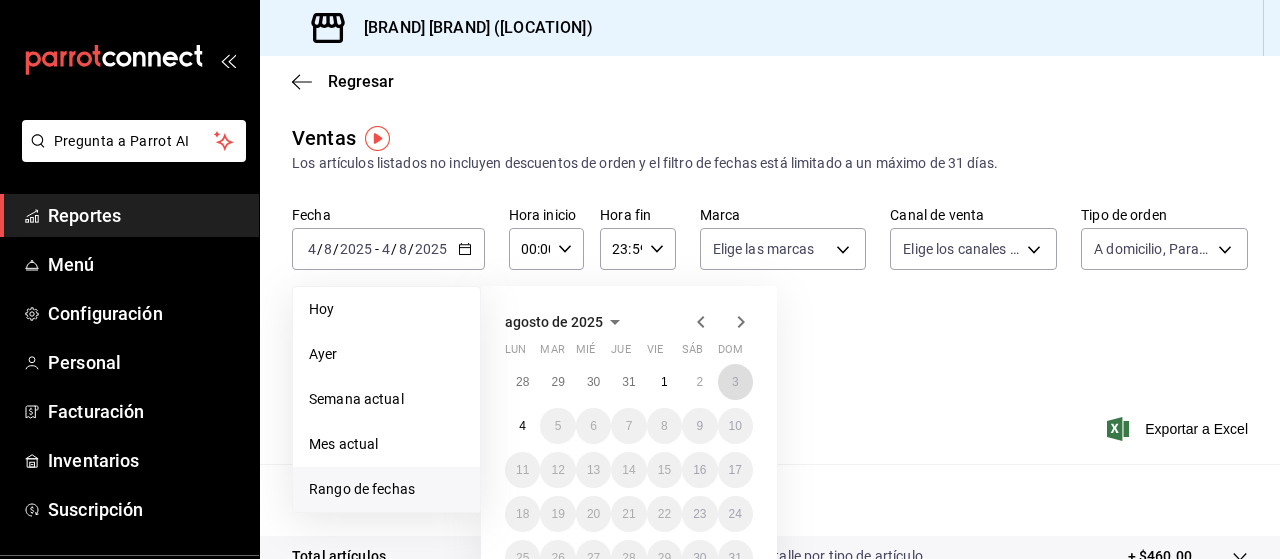 click on "3" at bounding box center (735, 382) 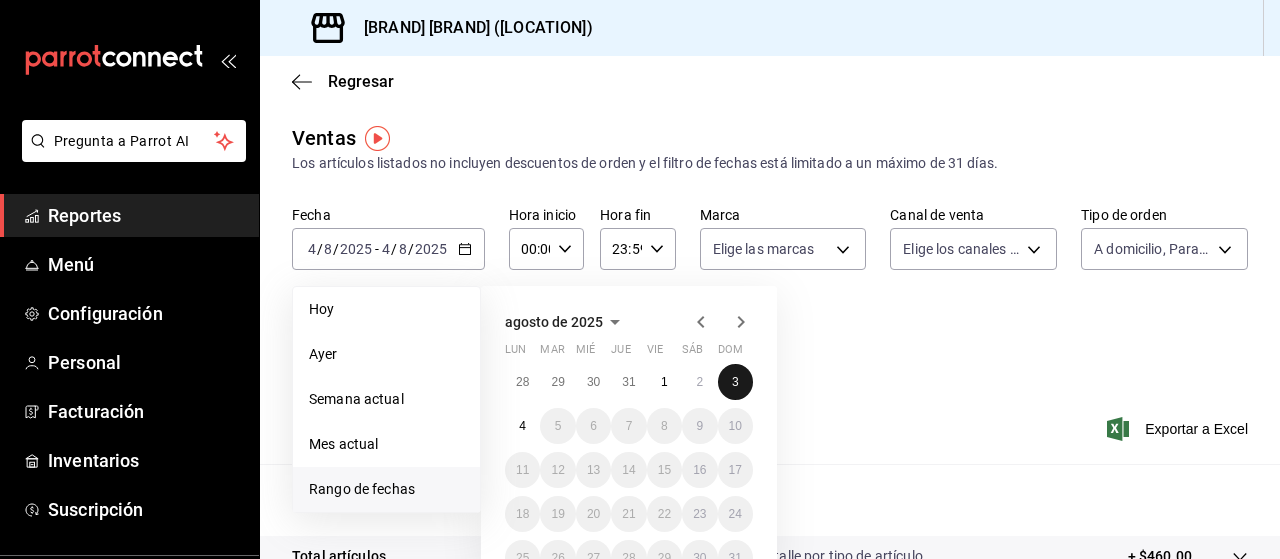 click on "3" at bounding box center (735, 382) 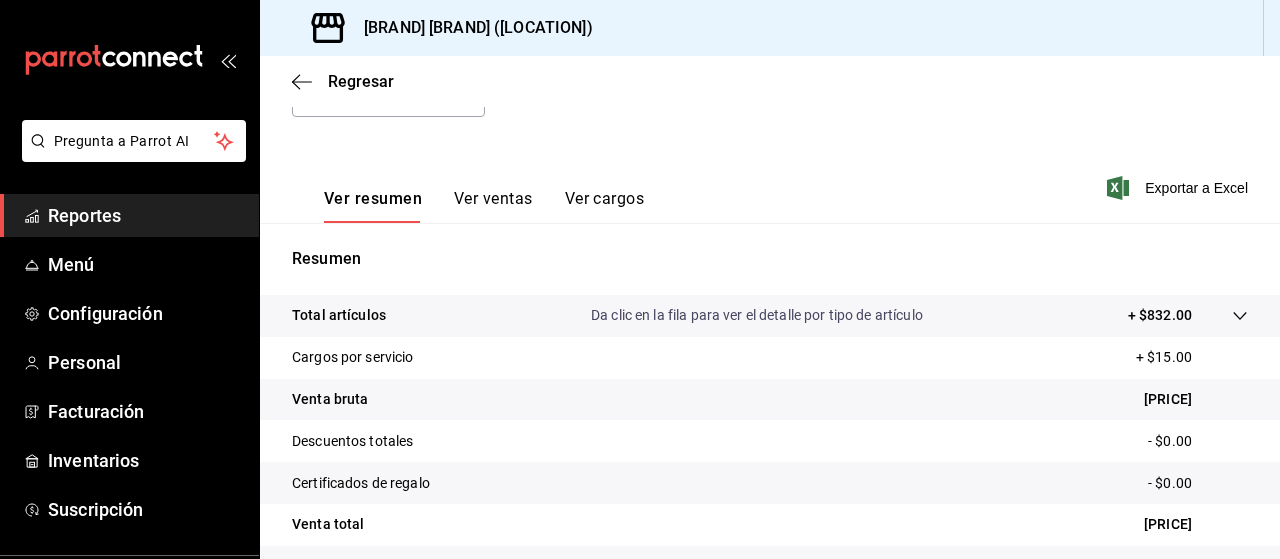 scroll, scrollTop: 0, scrollLeft: 0, axis: both 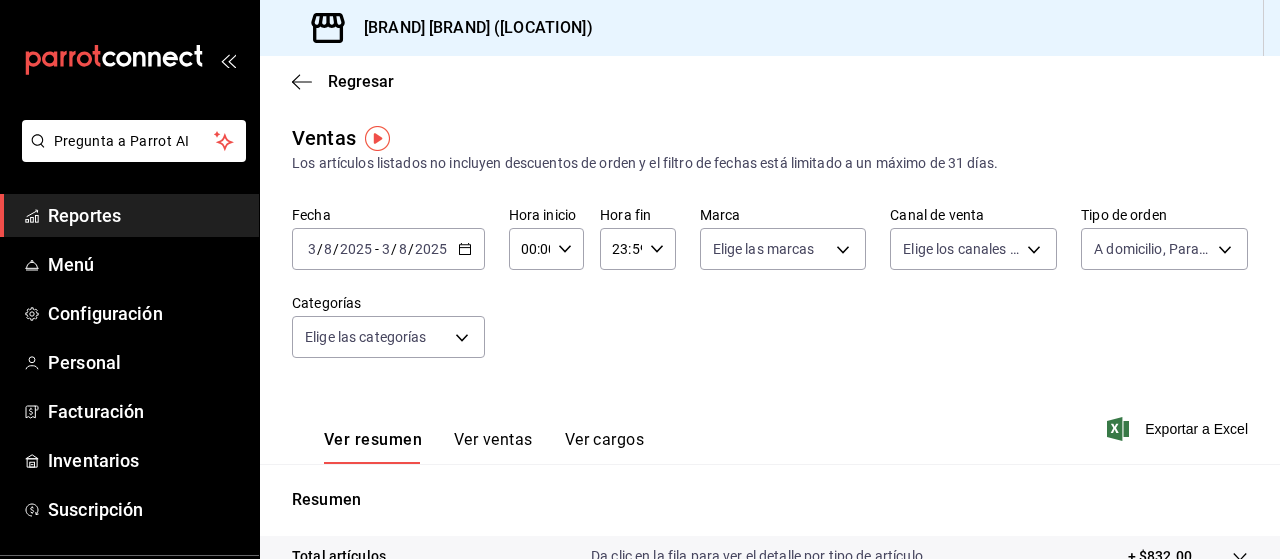 click 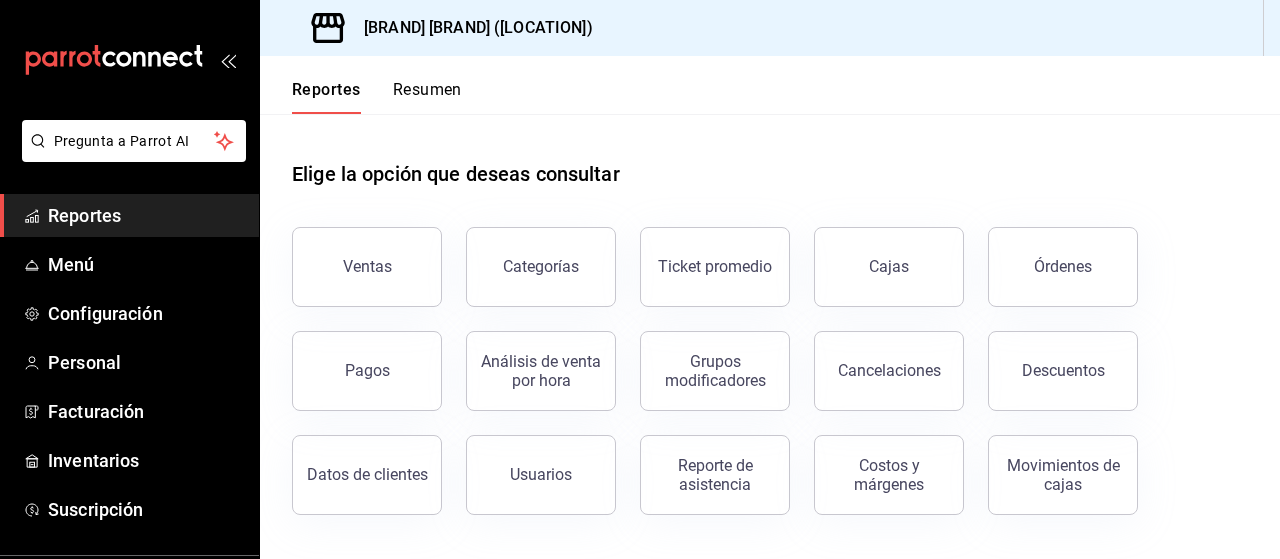 click on "Órdenes" at bounding box center (1063, 267) 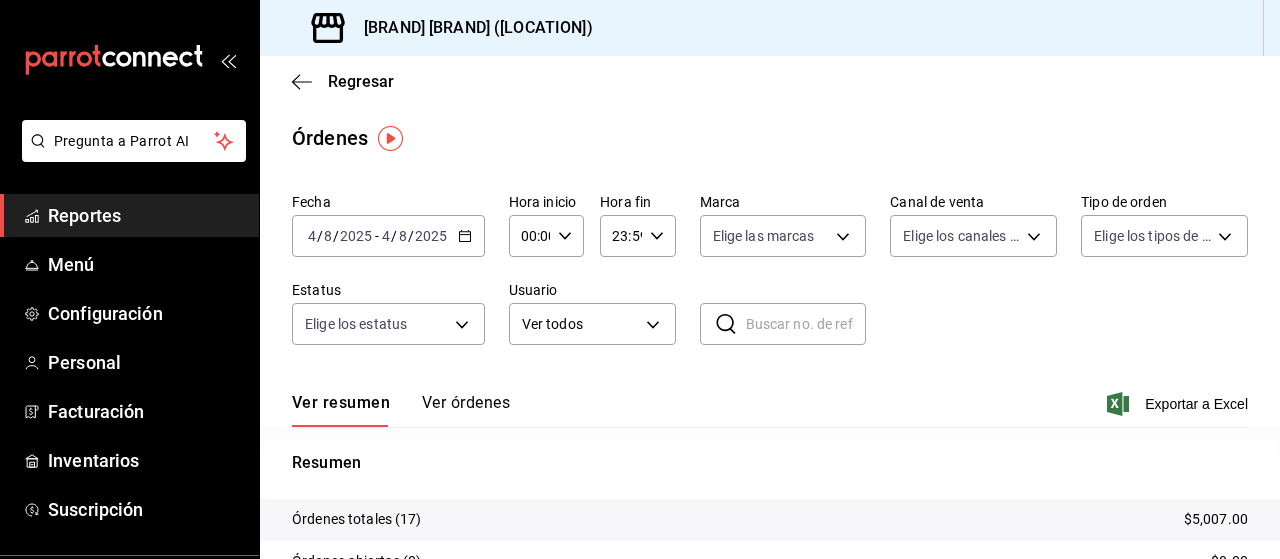 click on "Ver órdenes" at bounding box center [466, 410] 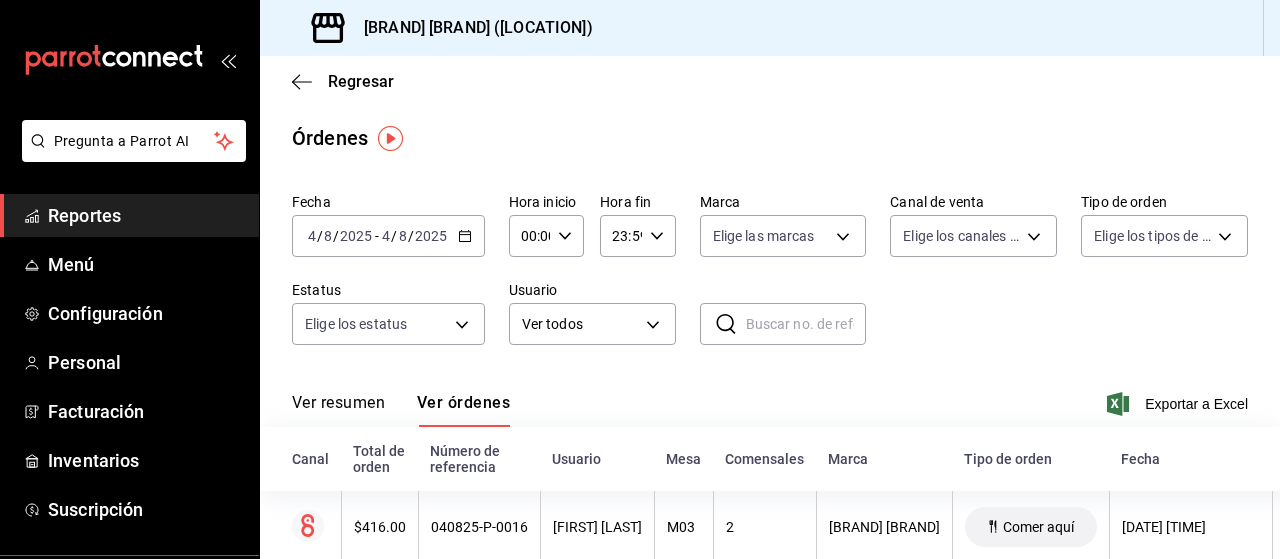 click 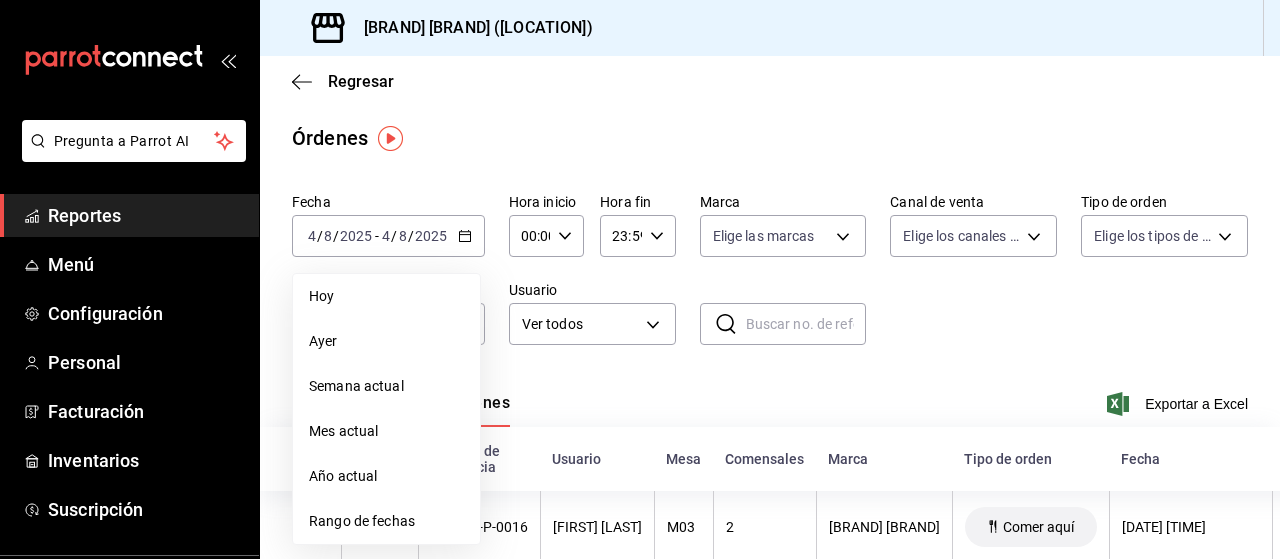 click on "Rango de fechas" at bounding box center [386, 521] 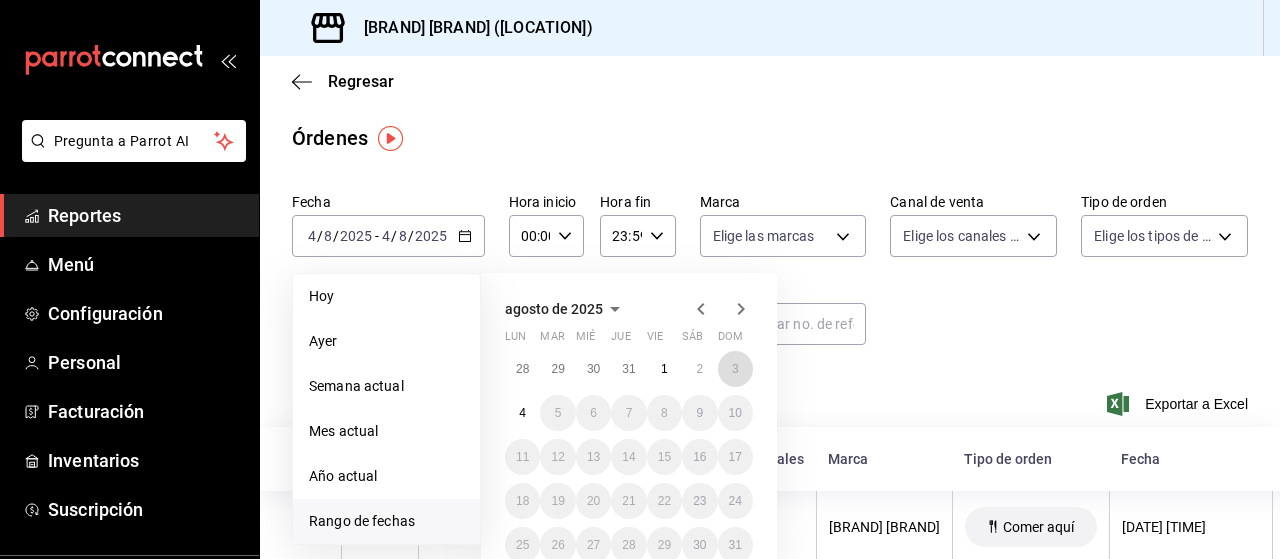 click on "3" at bounding box center (735, 369) 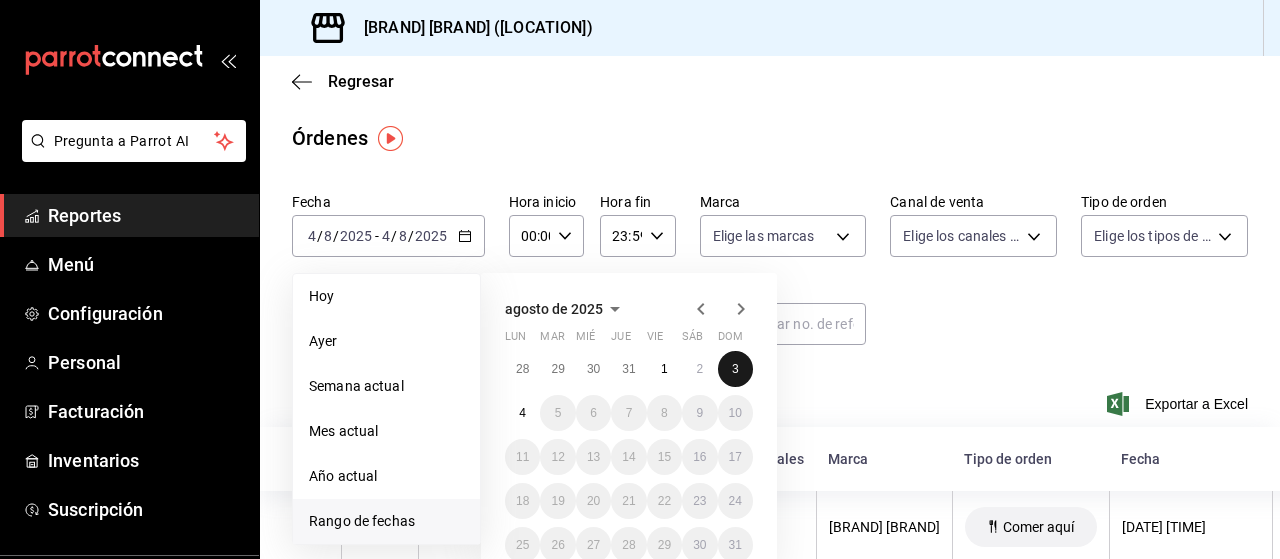 click on "3" at bounding box center (735, 369) 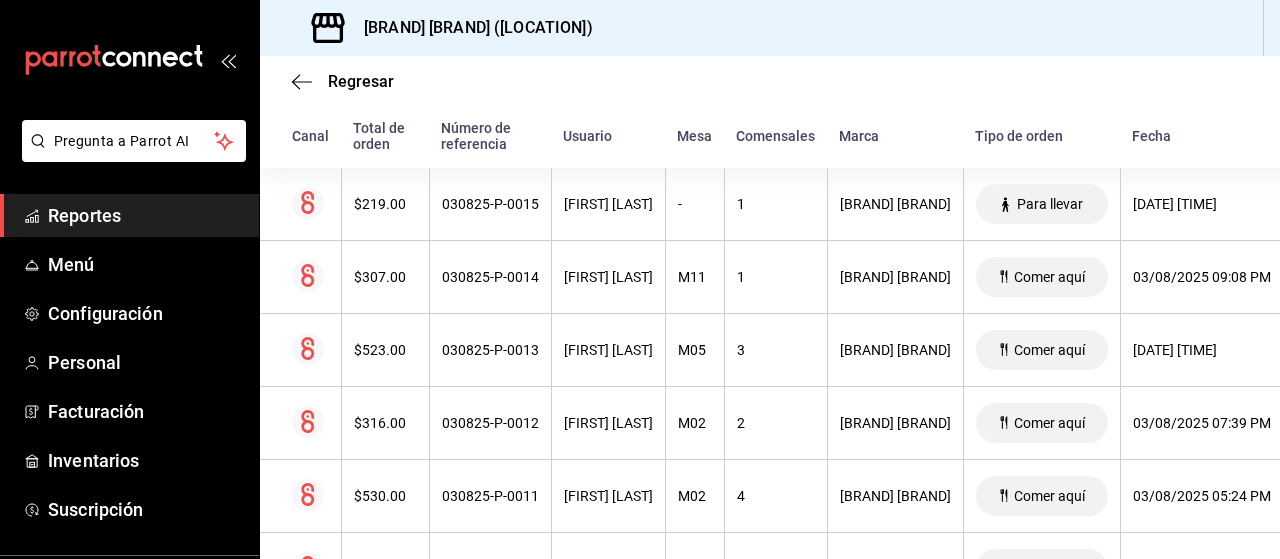 scroll, scrollTop: 324, scrollLeft: 0, axis: vertical 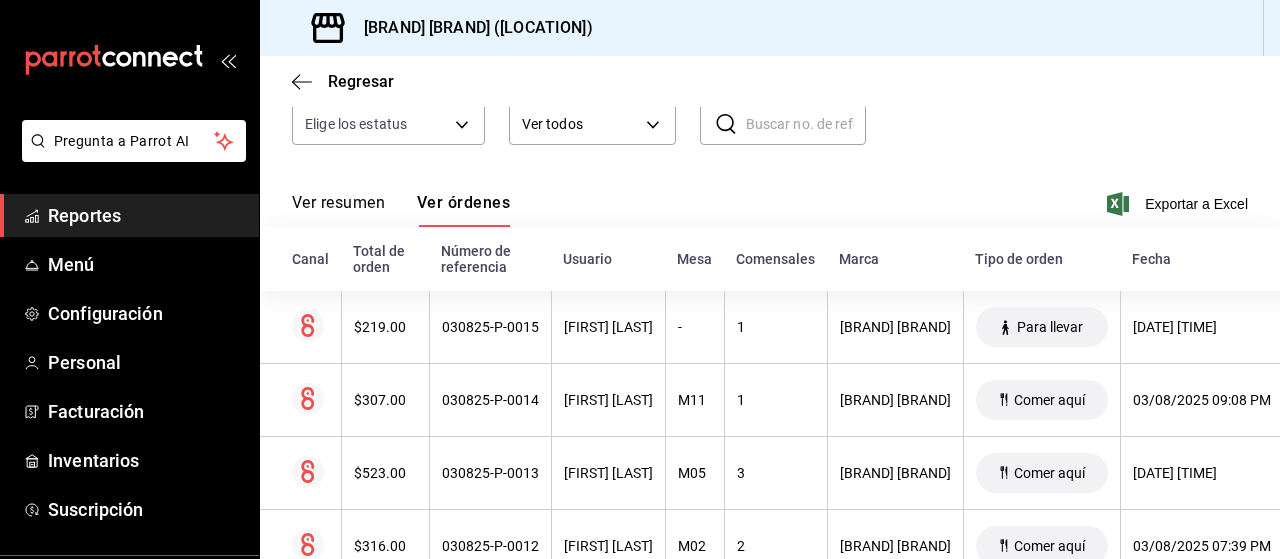 click on "1" at bounding box center (775, 327) 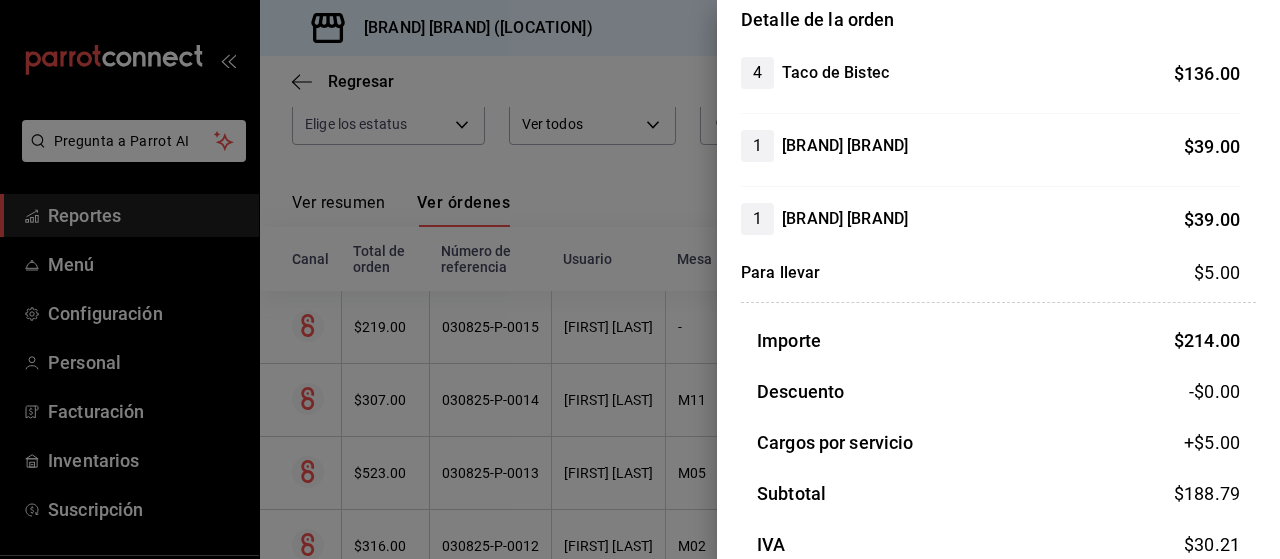scroll, scrollTop: 0, scrollLeft: 0, axis: both 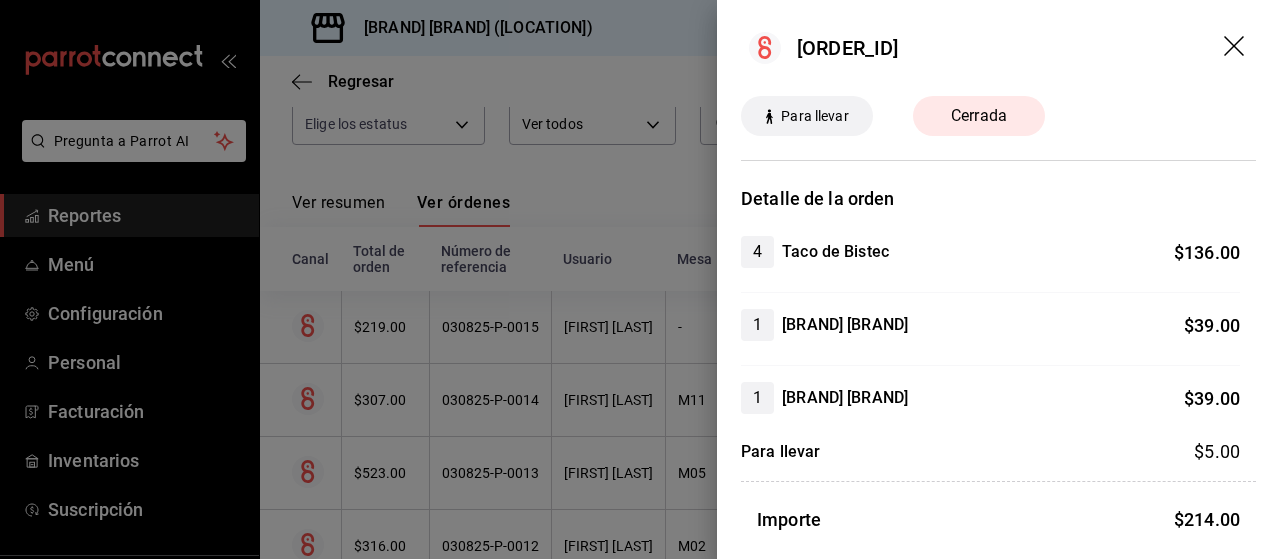 click 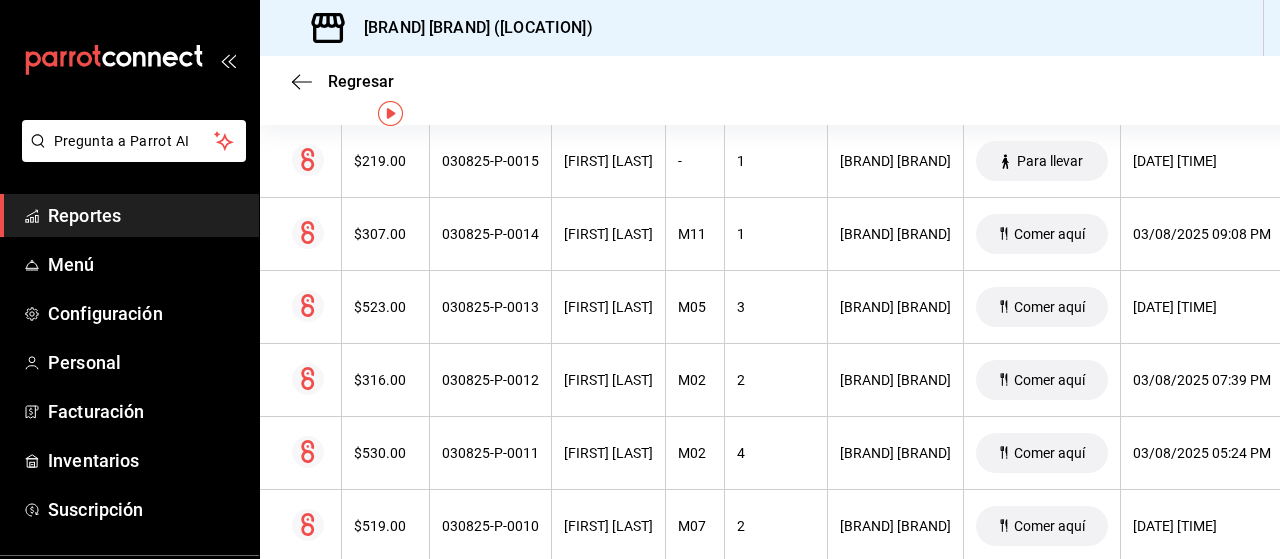 scroll, scrollTop: 0, scrollLeft: 0, axis: both 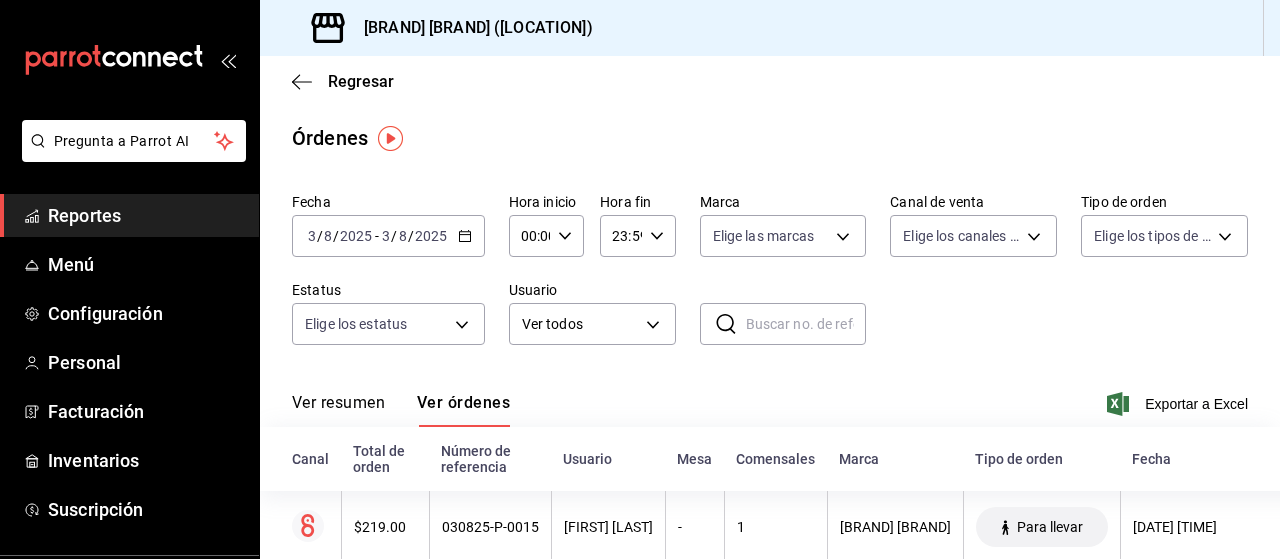 click on "Regresar" at bounding box center [343, 81] 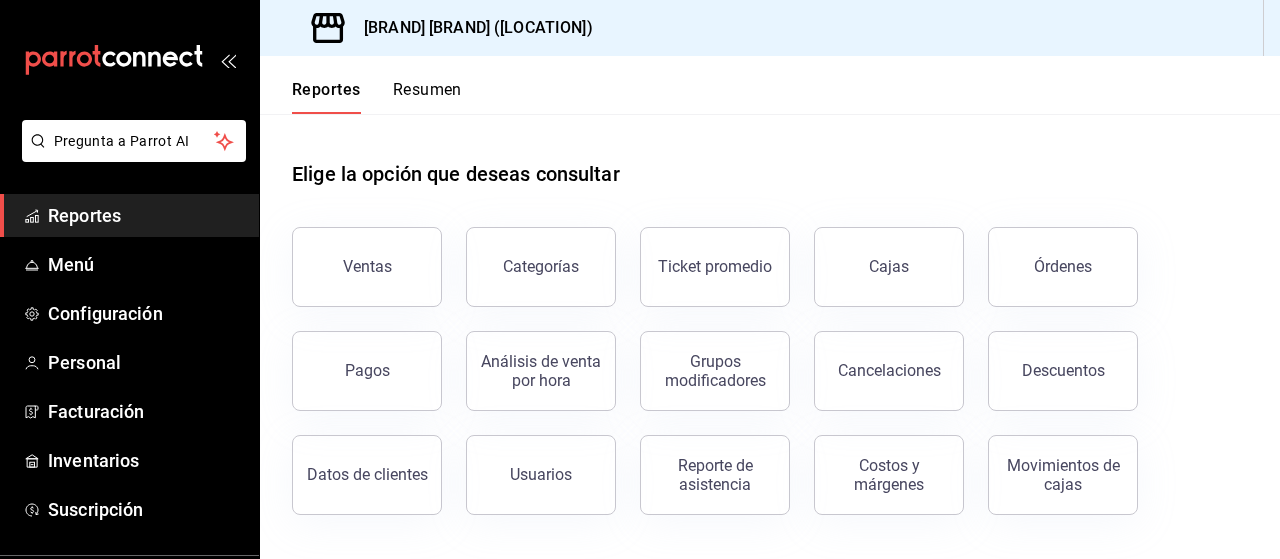 click on "Pagos" at bounding box center (367, 371) 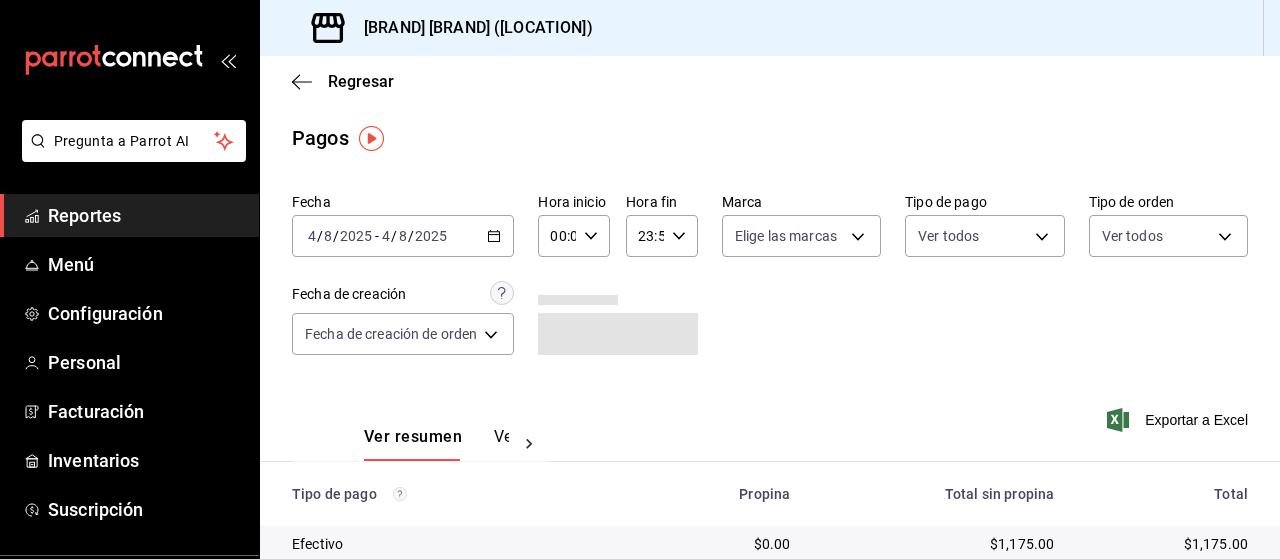 click on "2025-08-04 4 / 8 / 2025 - 2025-08-04 4 / 8 / 2025" at bounding box center [403, 236] 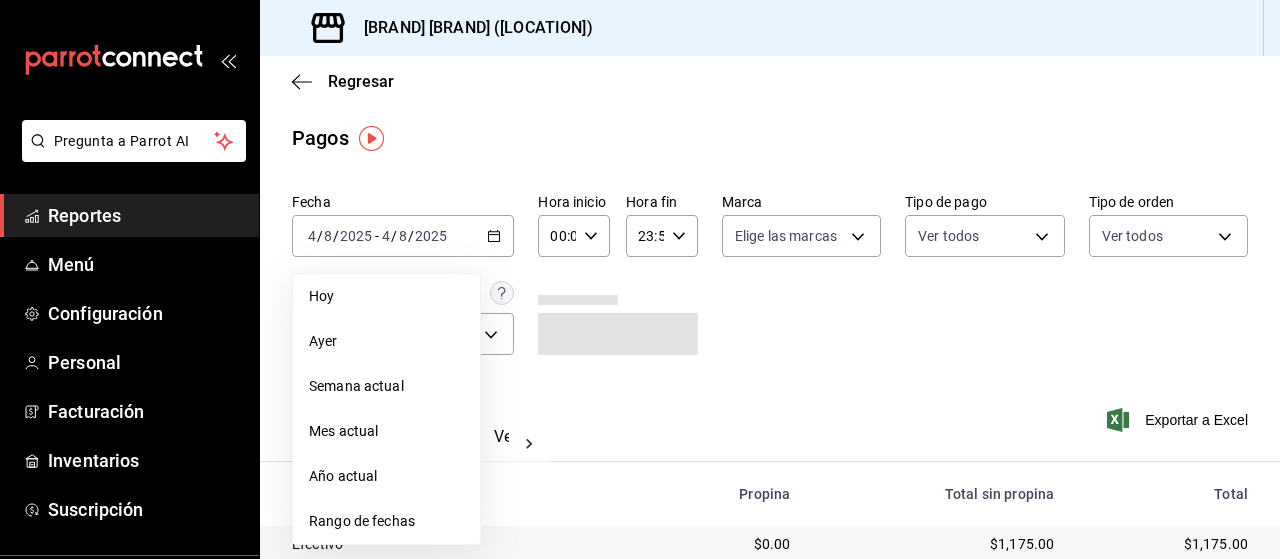 click on "Rango de fechas" at bounding box center [386, 521] 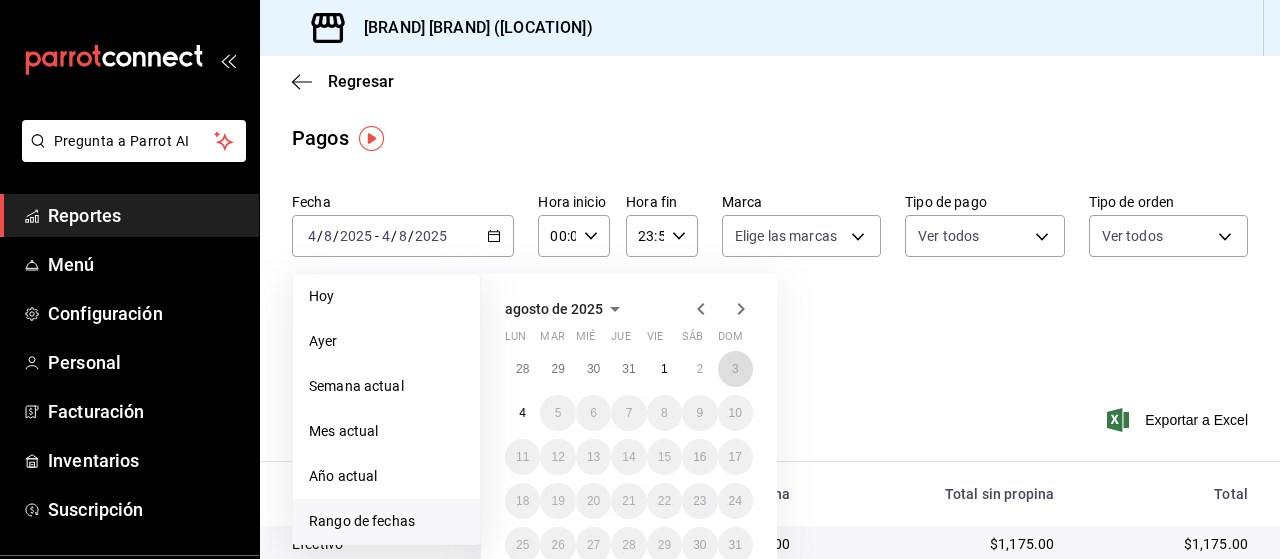 click on "3" at bounding box center (735, 369) 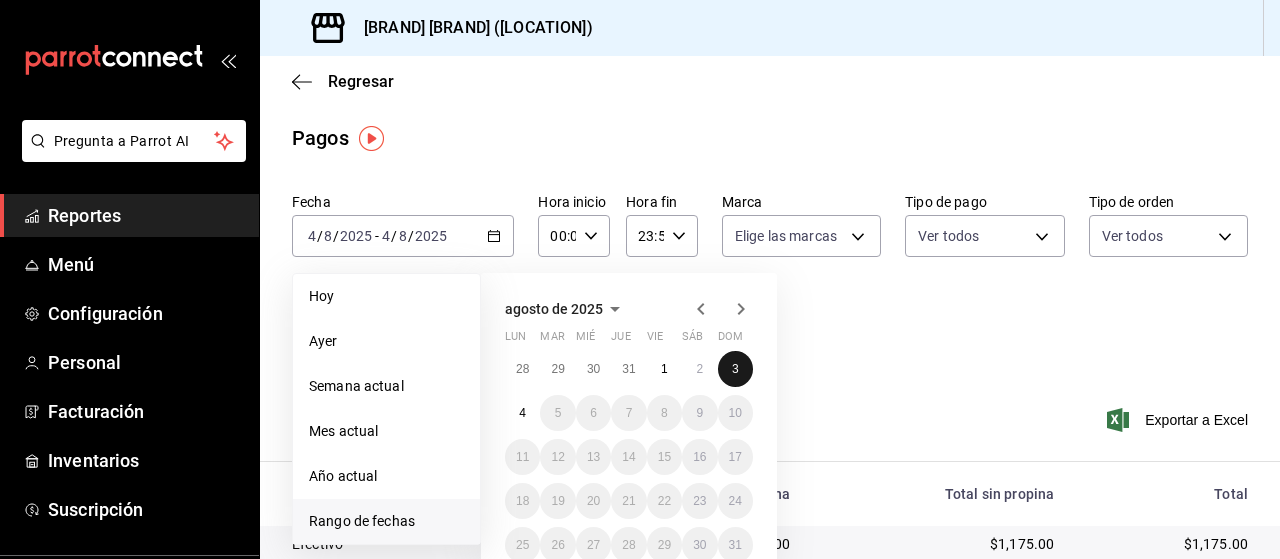 click on "3" at bounding box center [735, 369] 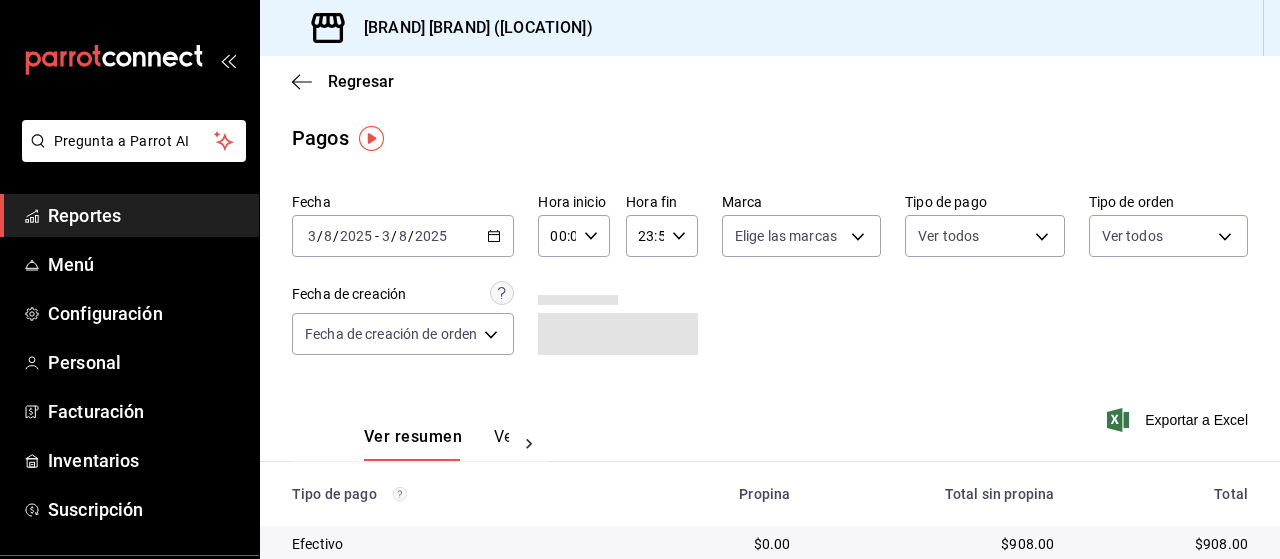 scroll, scrollTop: 287, scrollLeft: 0, axis: vertical 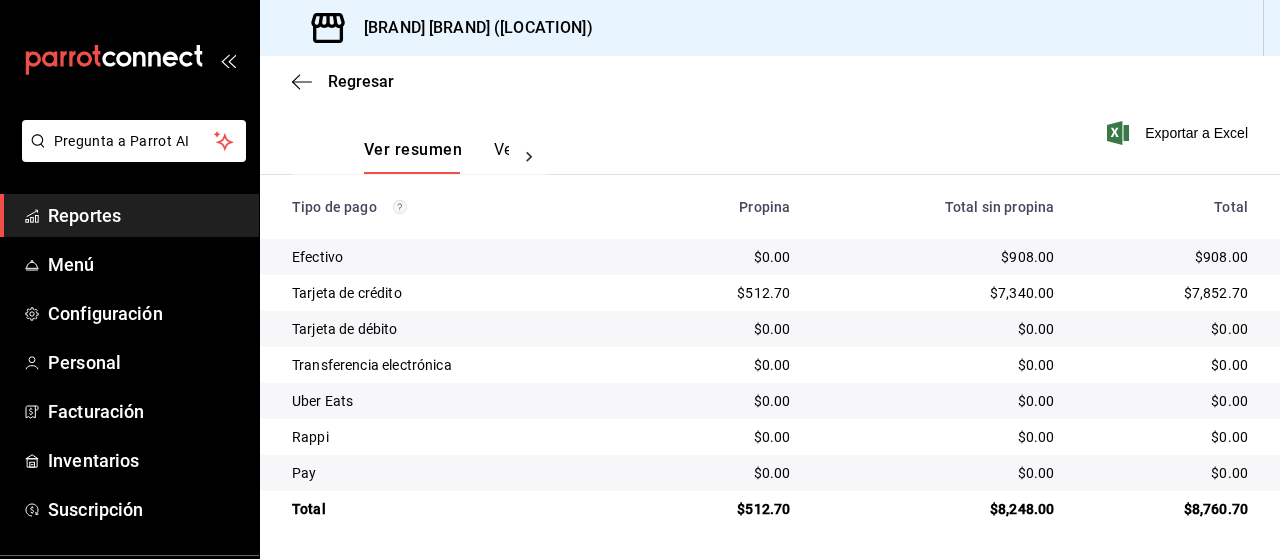 click on "Ver pagos" at bounding box center (531, 157) 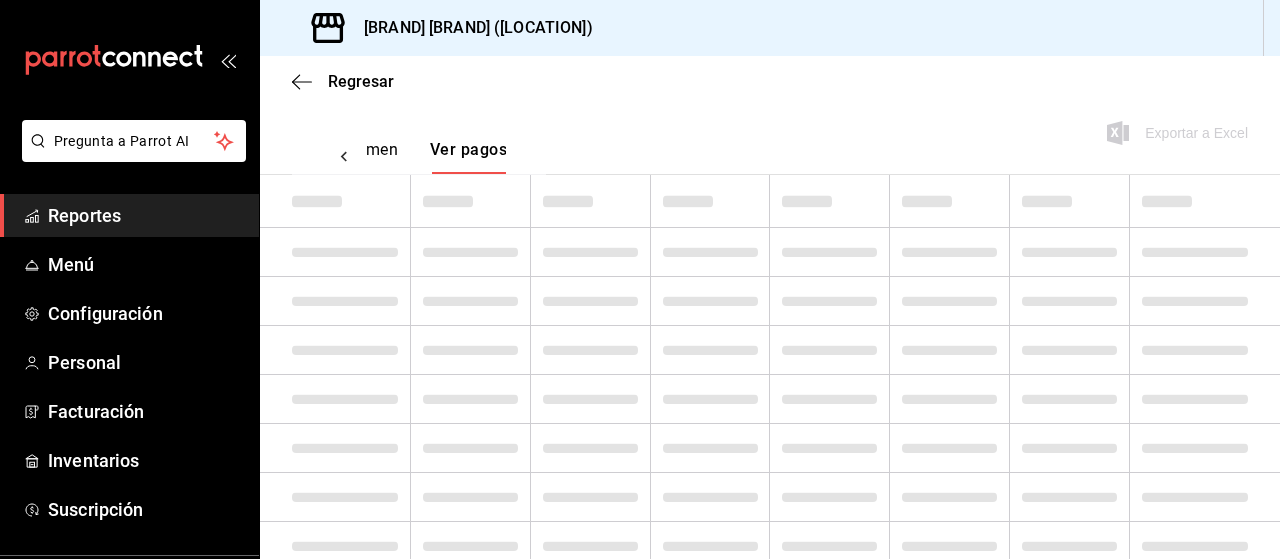 scroll, scrollTop: 0, scrollLeft: 59, axis: horizontal 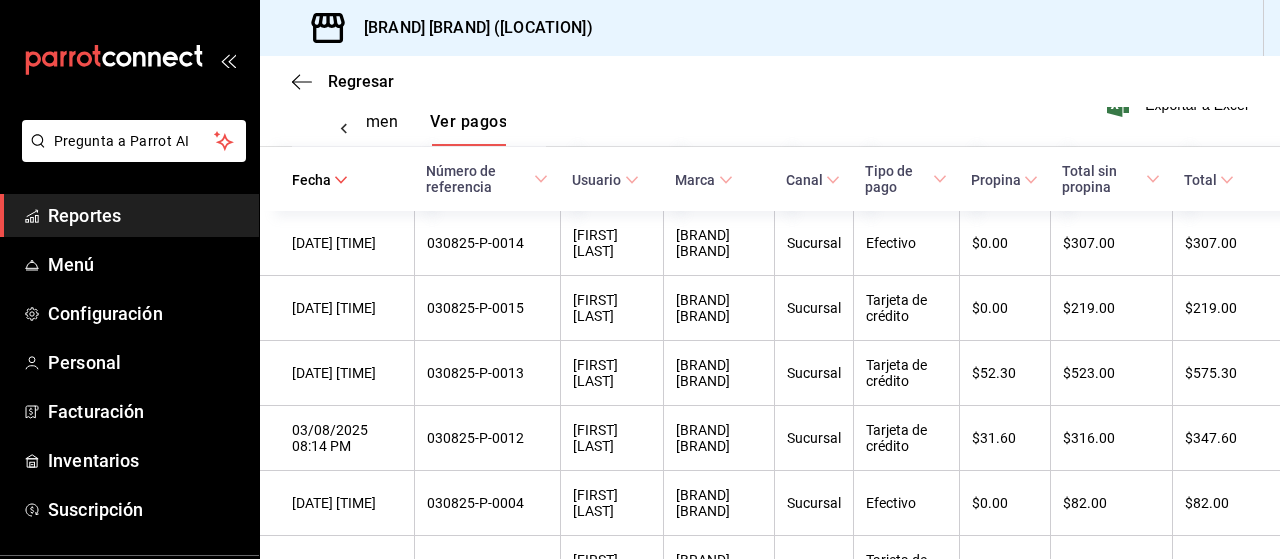 click on "[FIRST] [LAST]" at bounding box center (611, 308) 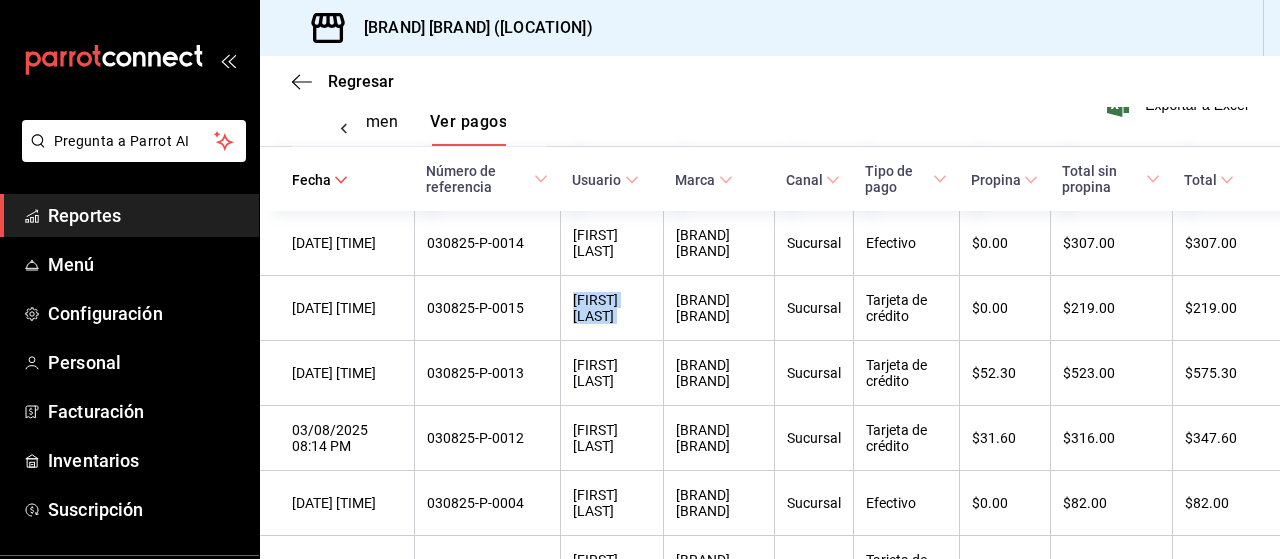 click on "[FIRST] [LAST]" at bounding box center (611, 308) 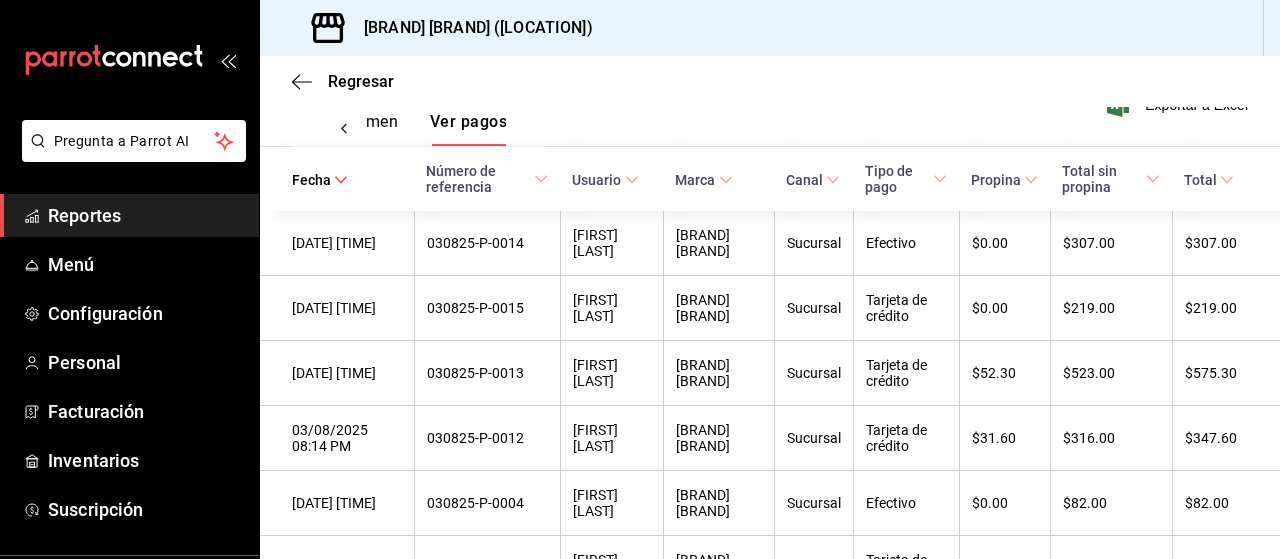 click on "Tarjeta de crédito" at bounding box center [906, 373] 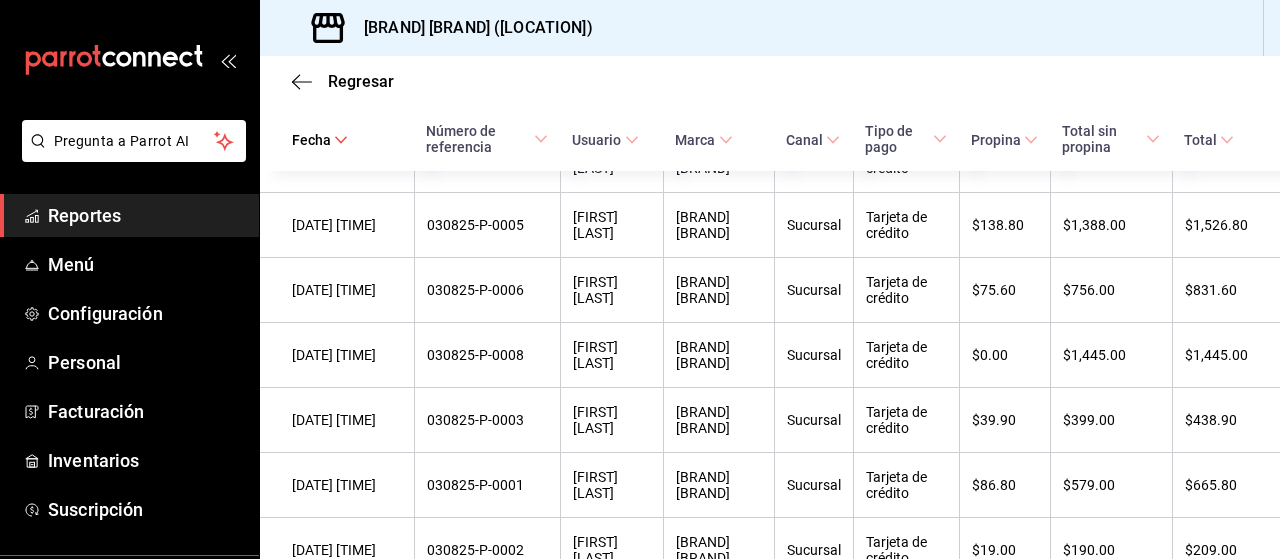scroll, scrollTop: 1102, scrollLeft: 0, axis: vertical 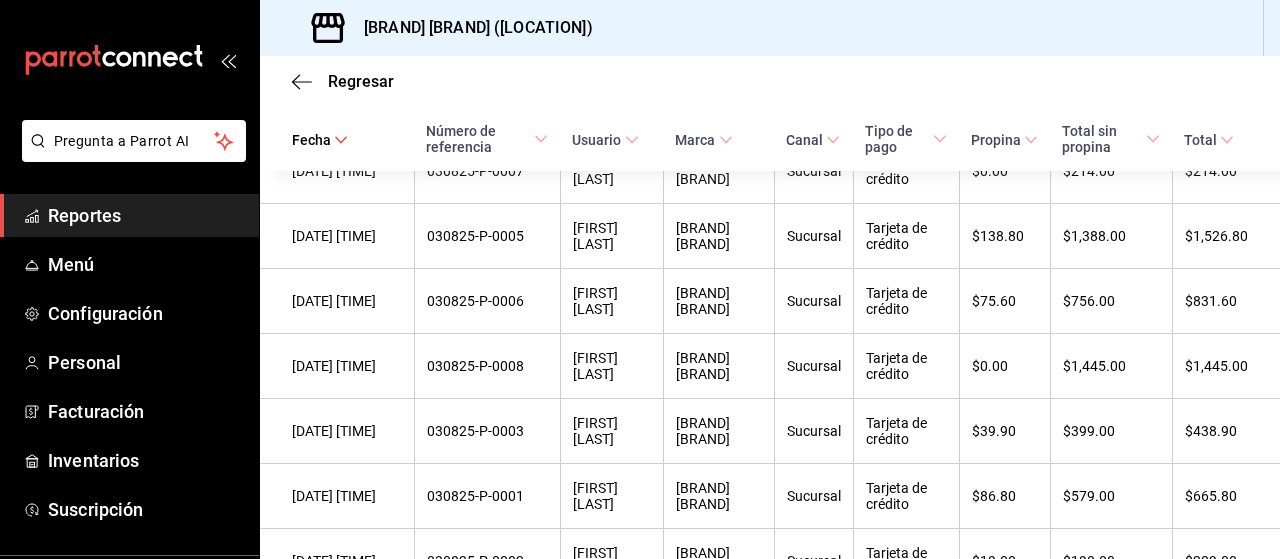 click on "$0.00" at bounding box center [1004, 366] 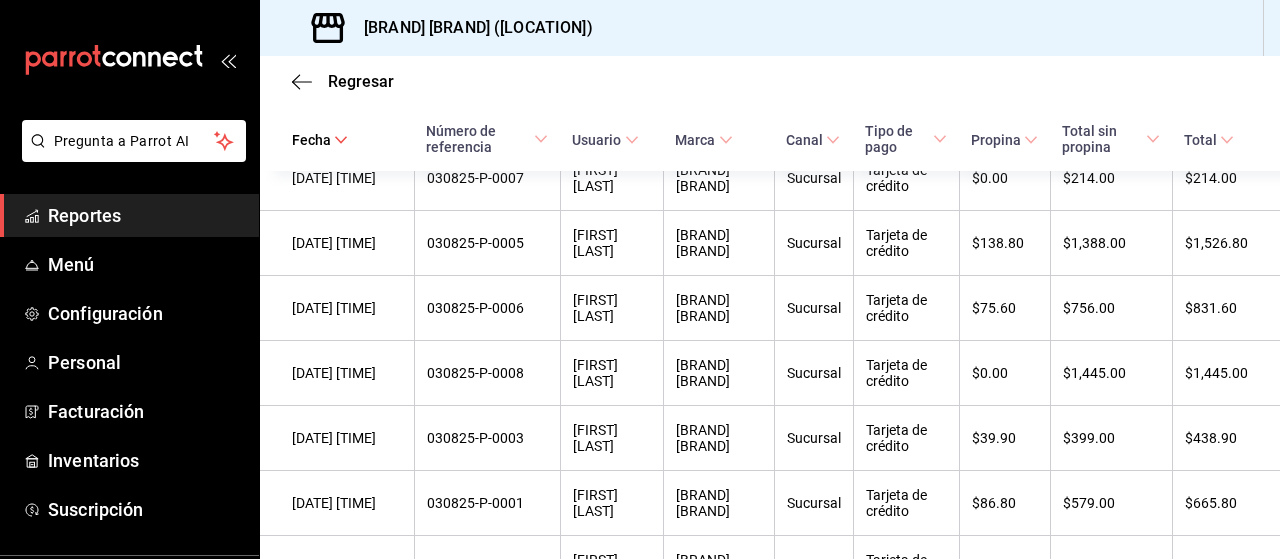 scroll, scrollTop: 1140, scrollLeft: 0, axis: vertical 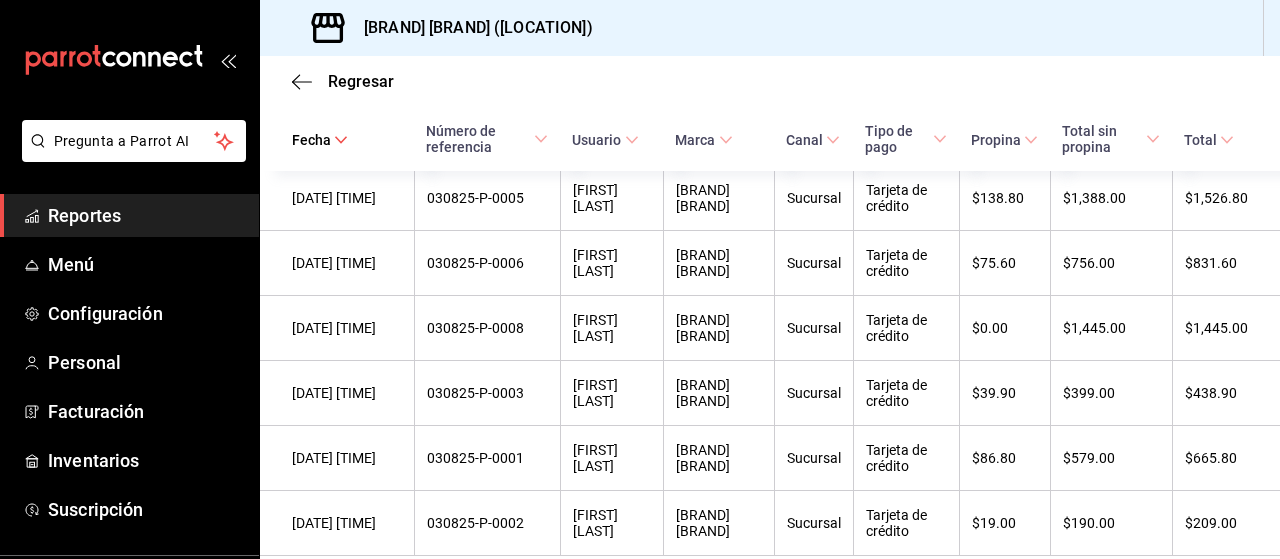 click on "$0.00" at bounding box center [1004, 328] 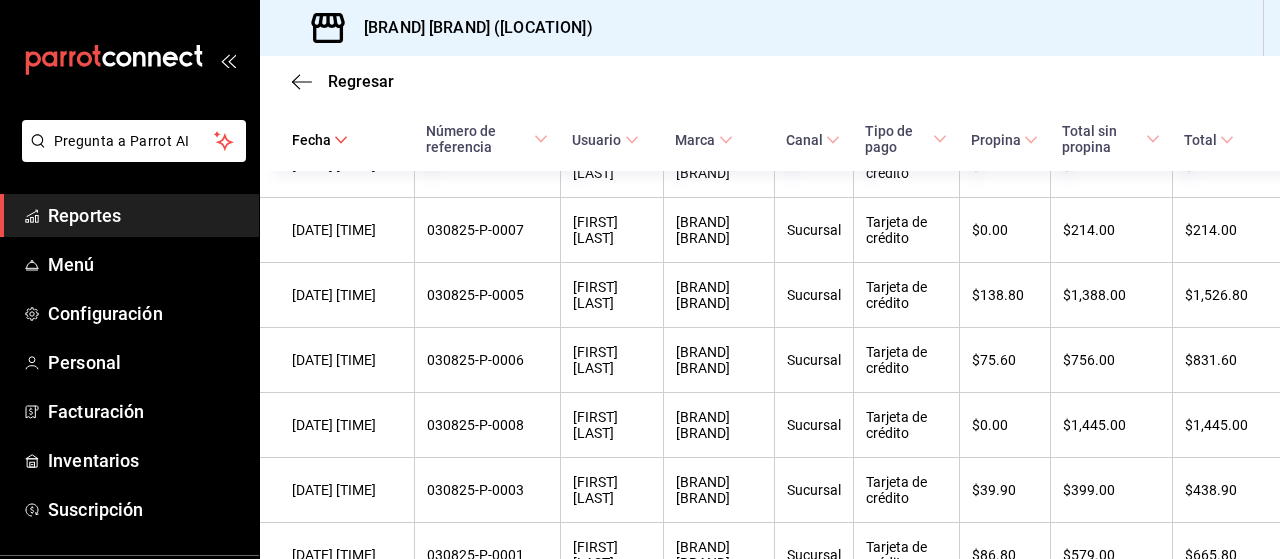 scroll, scrollTop: 1042, scrollLeft: 0, axis: vertical 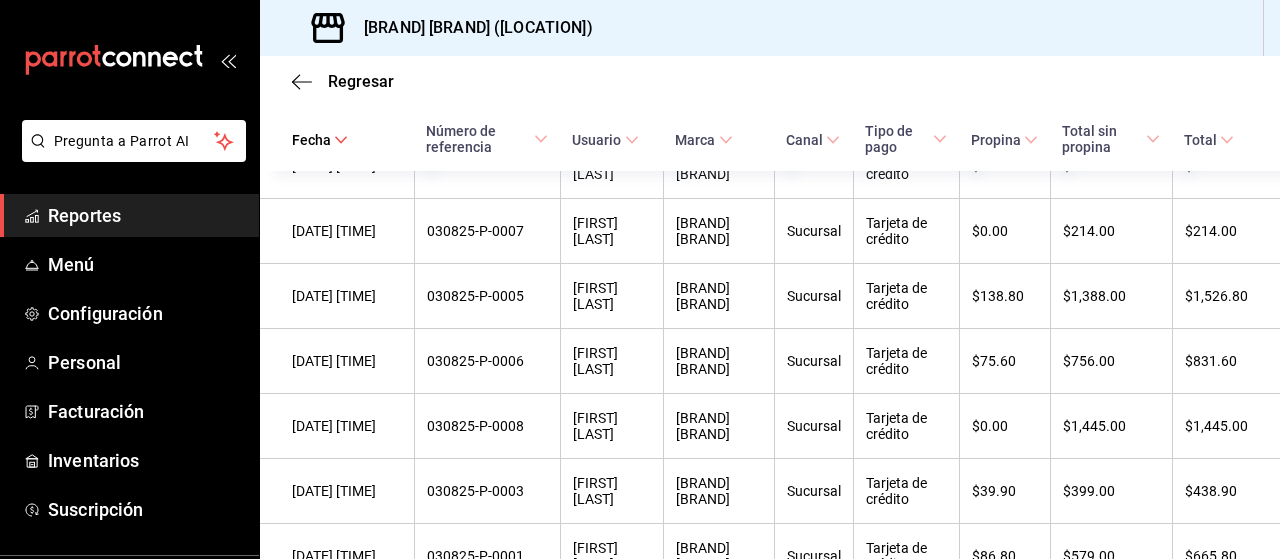 click on "$0.00" at bounding box center [1004, 231] 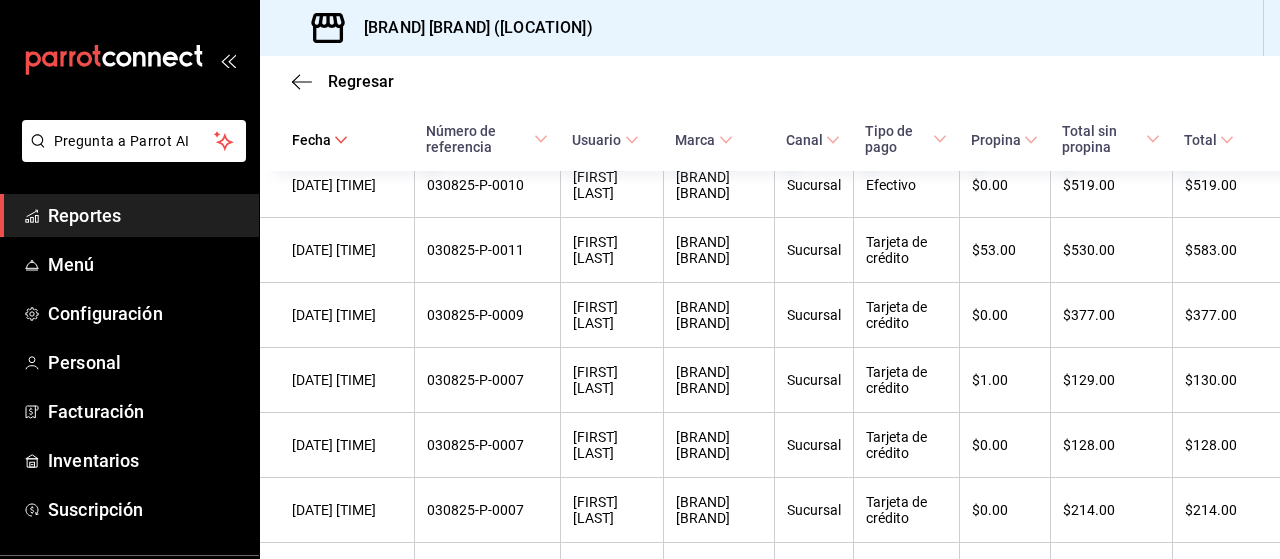 scroll, scrollTop: 755, scrollLeft: 0, axis: vertical 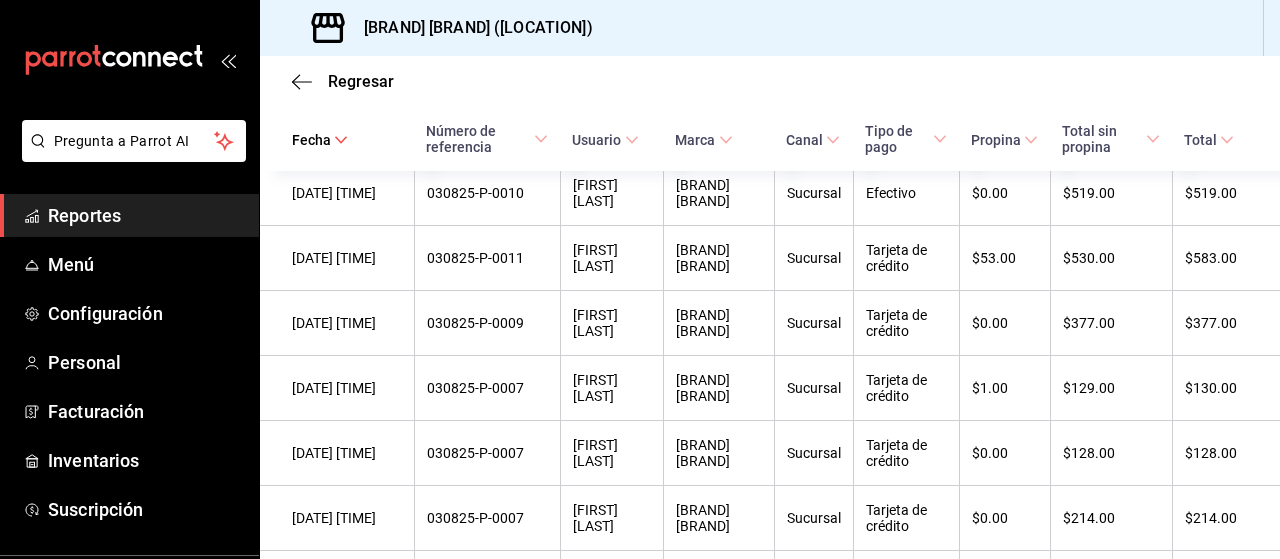 click 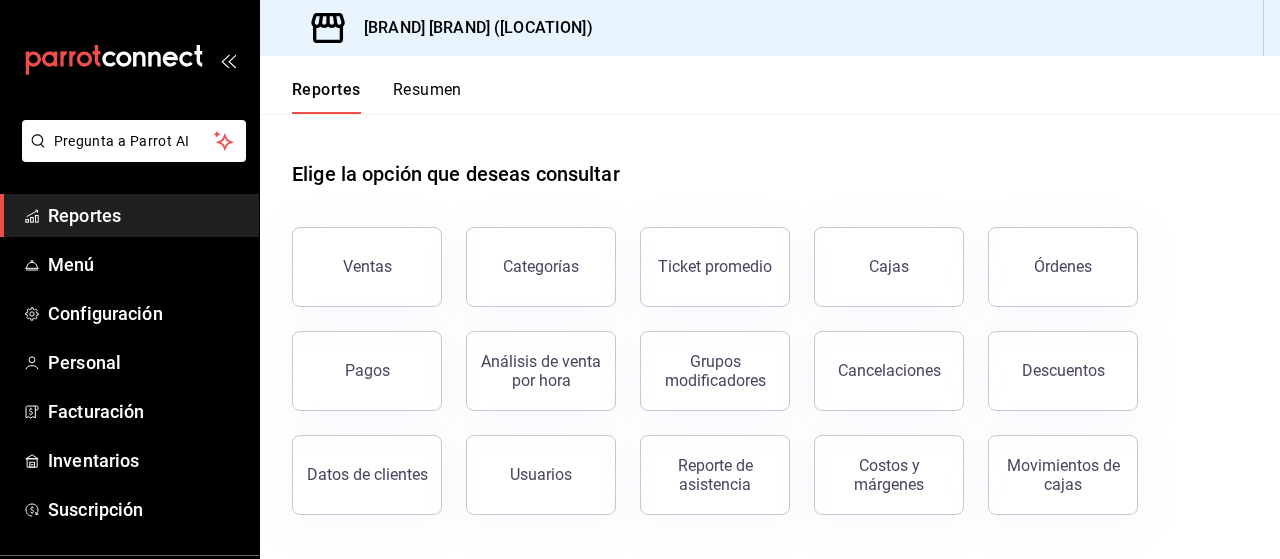 click on "Órdenes" at bounding box center [1063, 267] 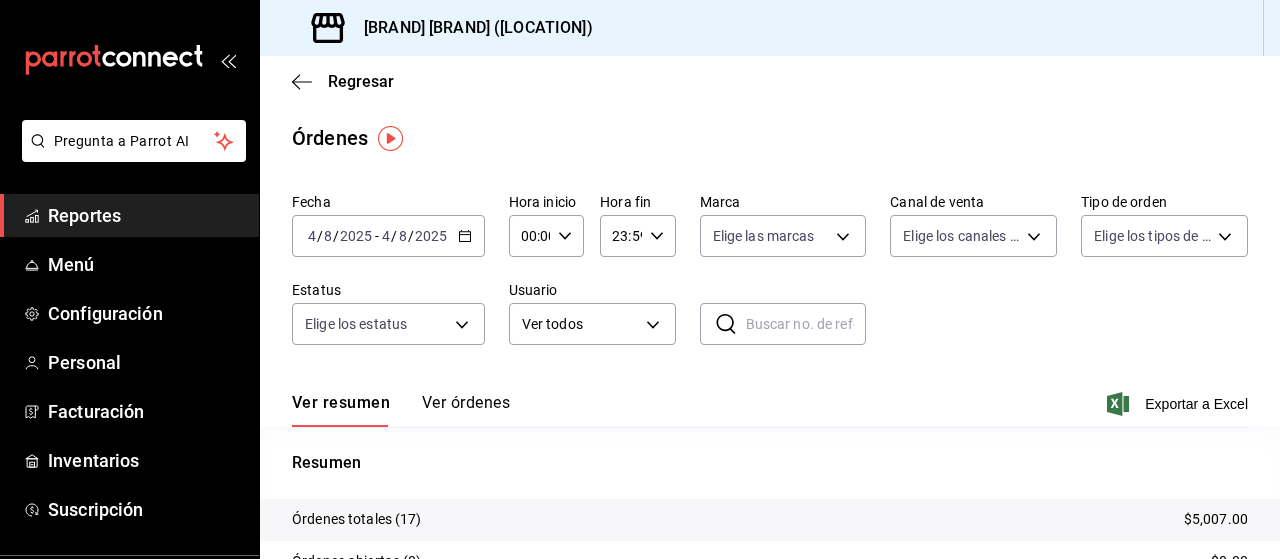 drag, startPoint x: 460, startPoint y: 261, endPoint x: 461, endPoint y: 247, distance: 14.035668 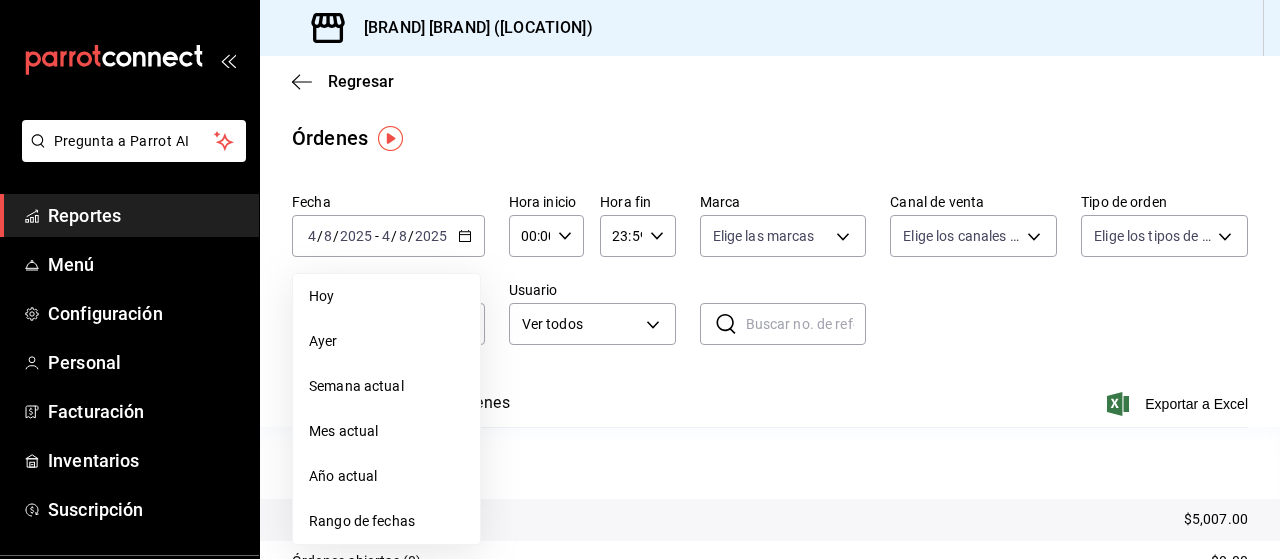 click on "Rango de fechas" at bounding box center (386, 521) 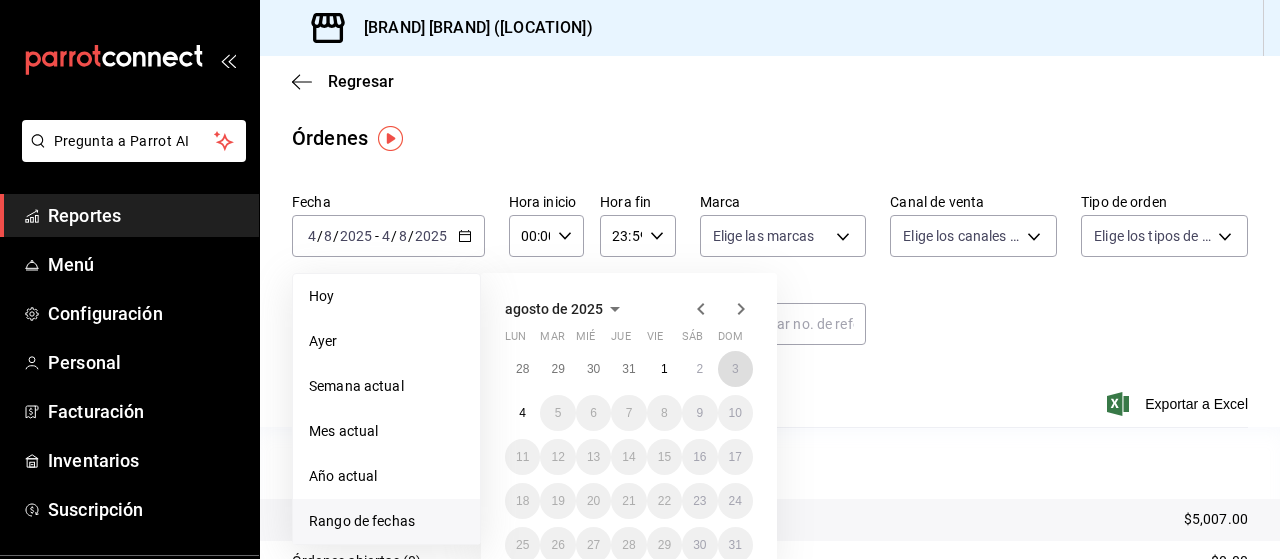 click on "3" at bounding box center (735, 369) 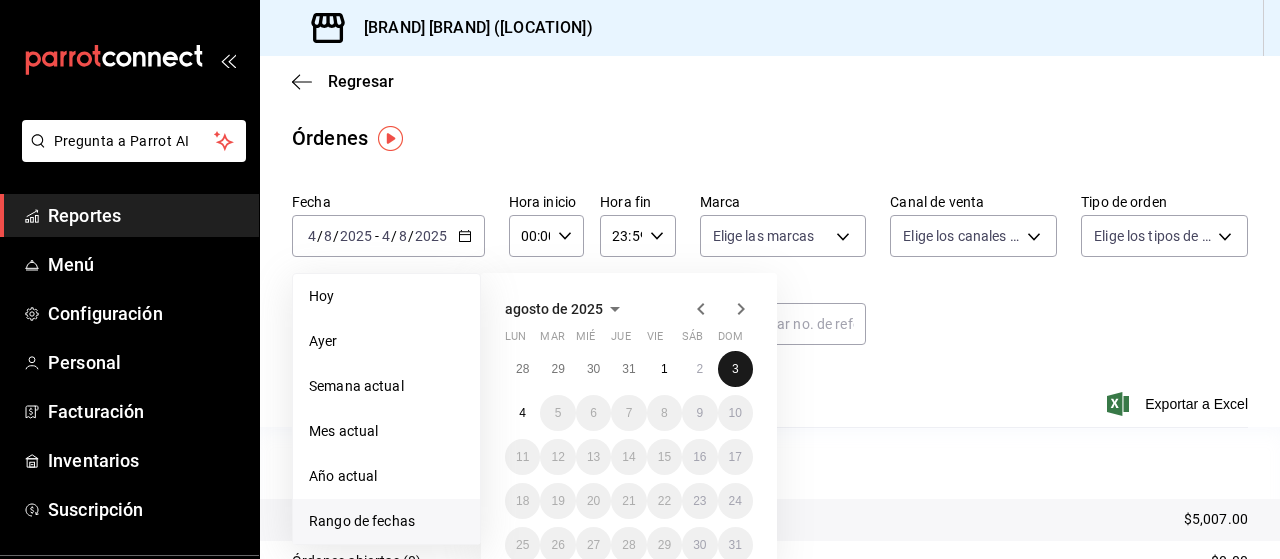 click on "3" at bounding box center (735, 369) 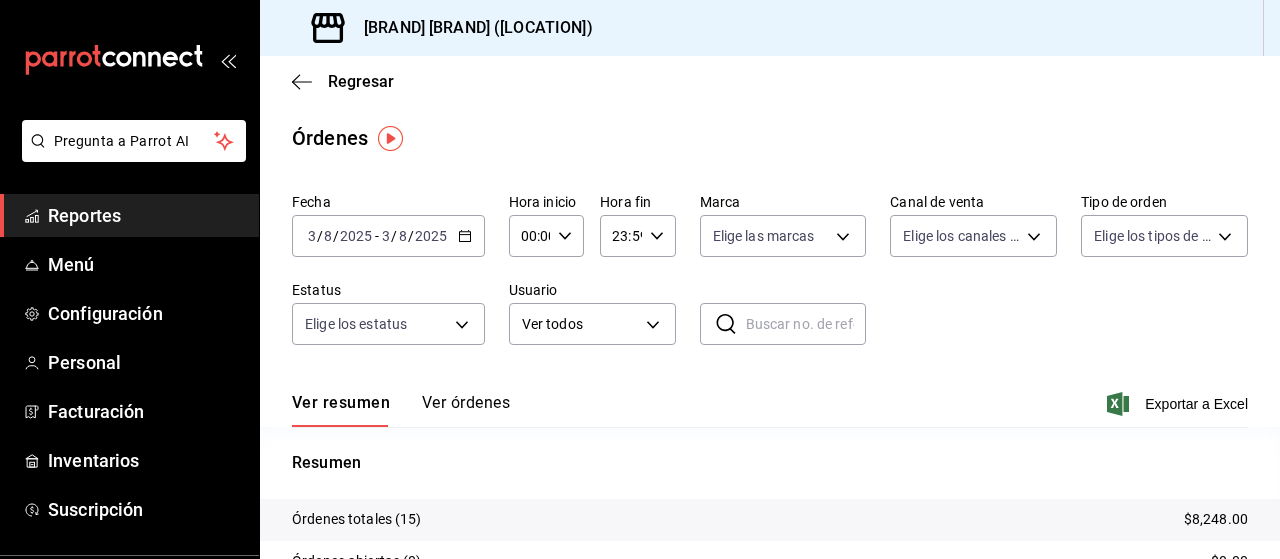 click on "Ver órdenes" at bounding box center (466, 410) 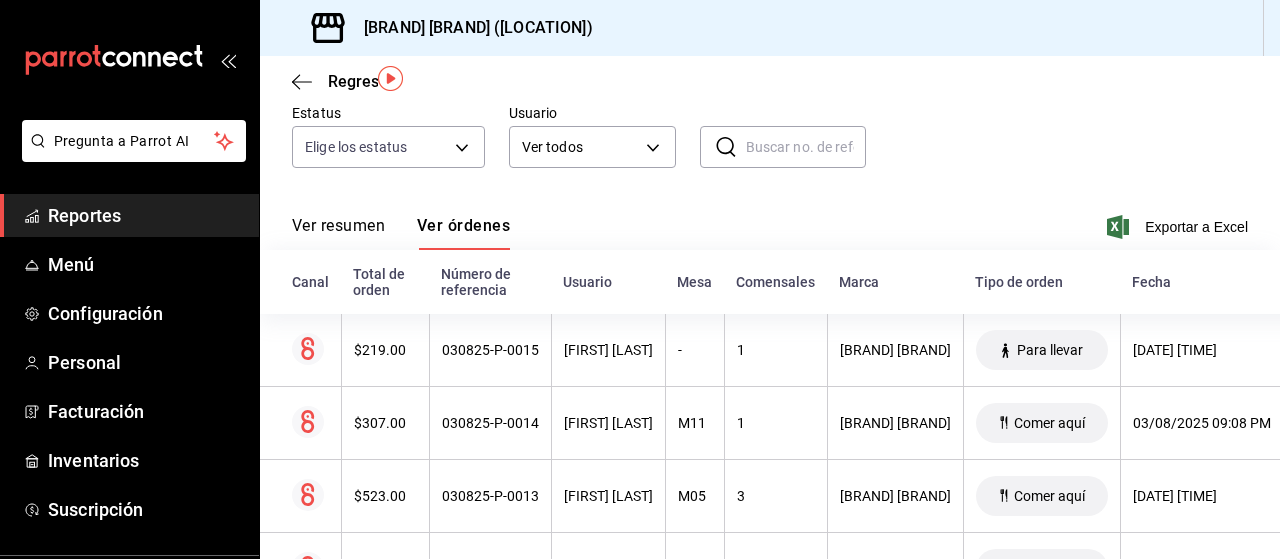 scroll, scrollTop: 0, scrollLeft: 0, axis: both 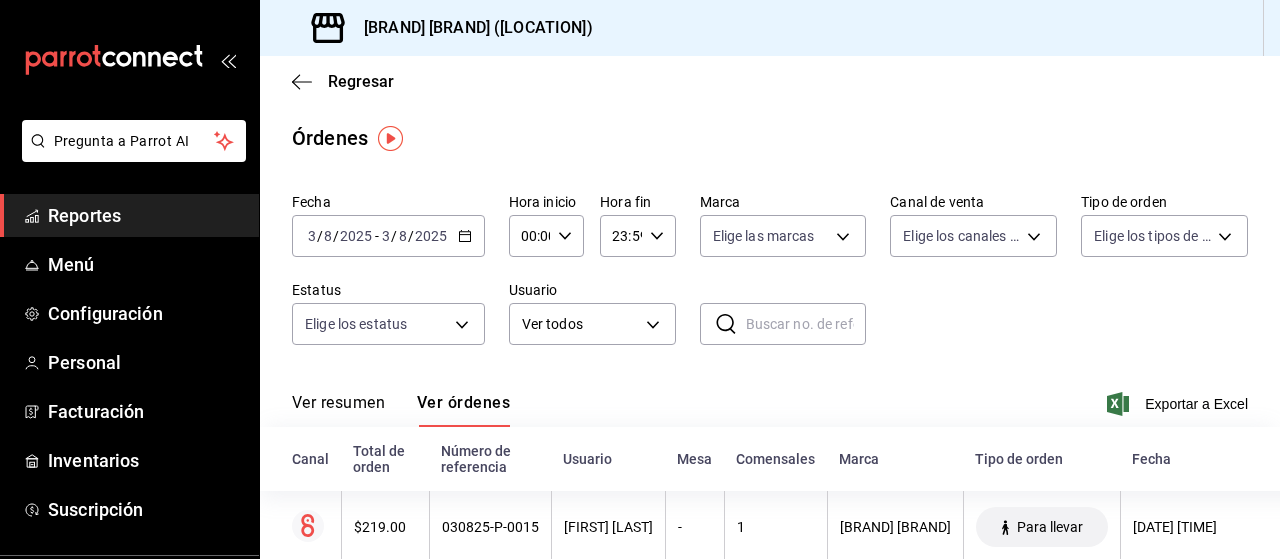 click on "Regresar" at bounding box center [361, 81] 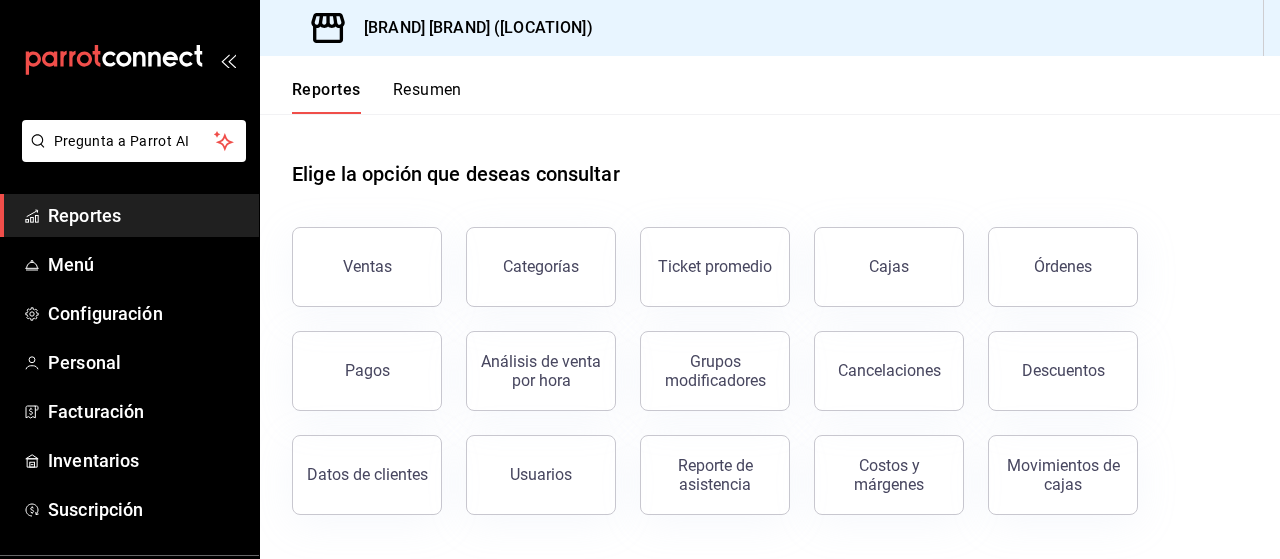 click on "Pagos" at bounding box center (355, 359) 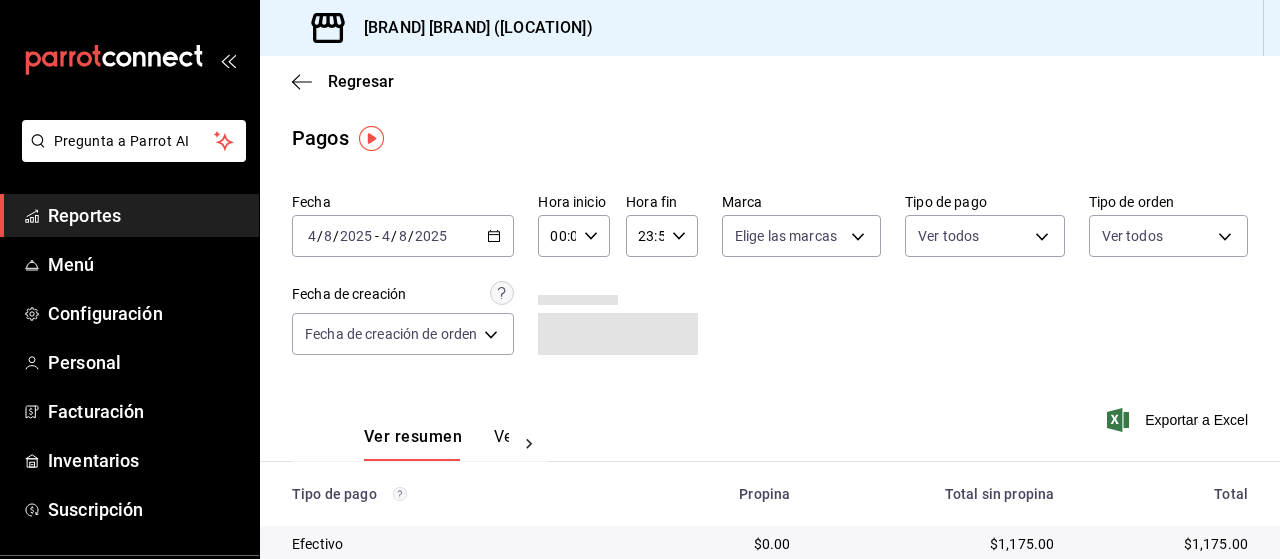 click 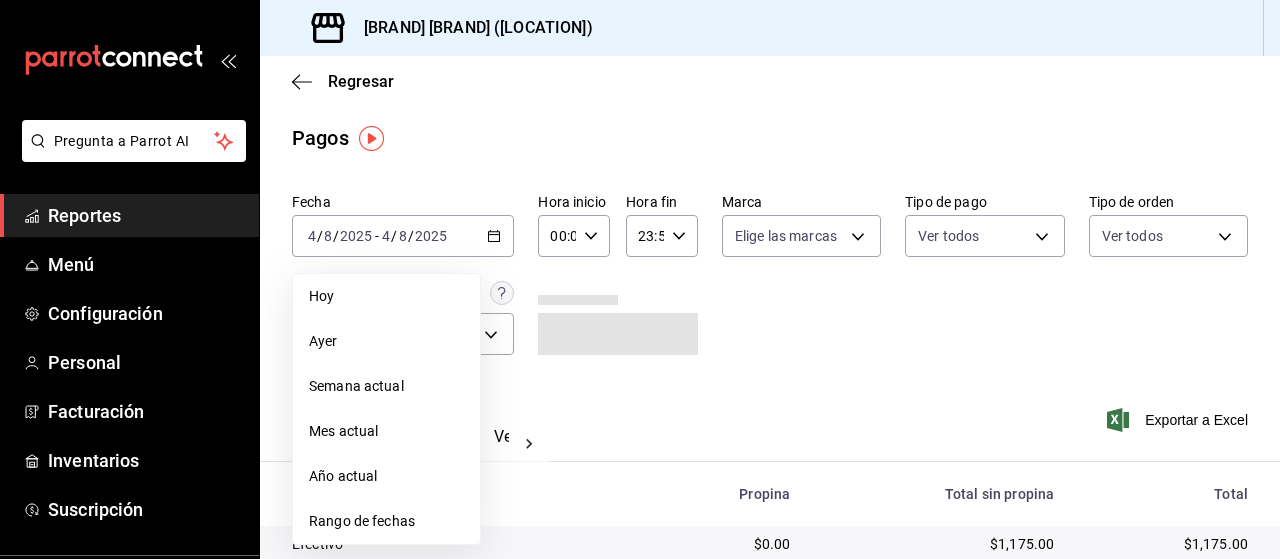 click on "Rango de fechas" at bounding box center (386, 521) 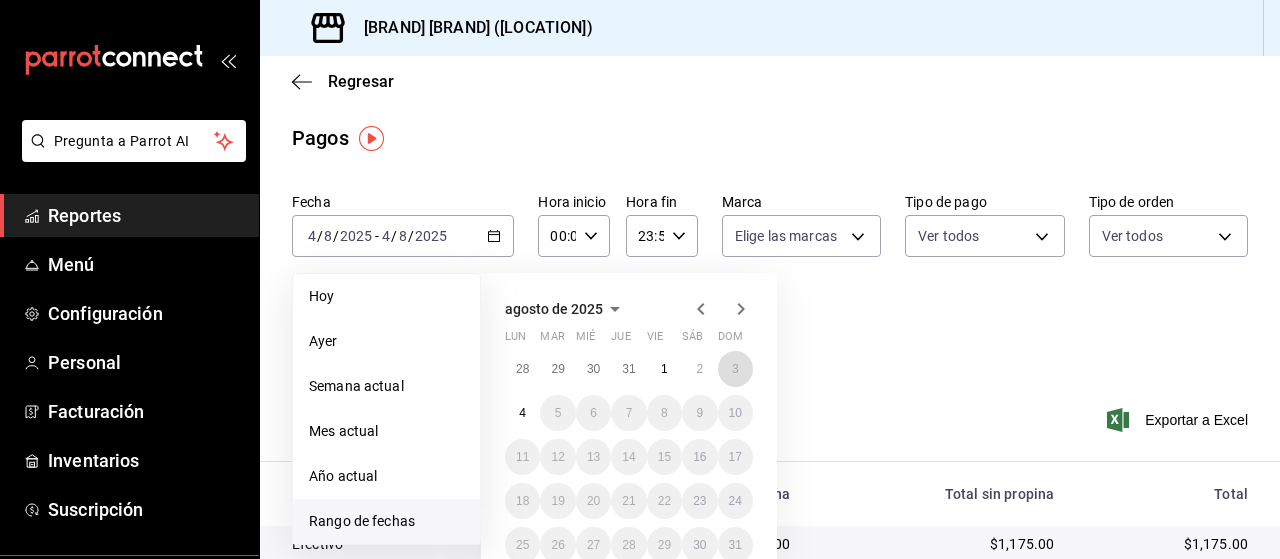 click on "3" at bounding box center (735, 369) 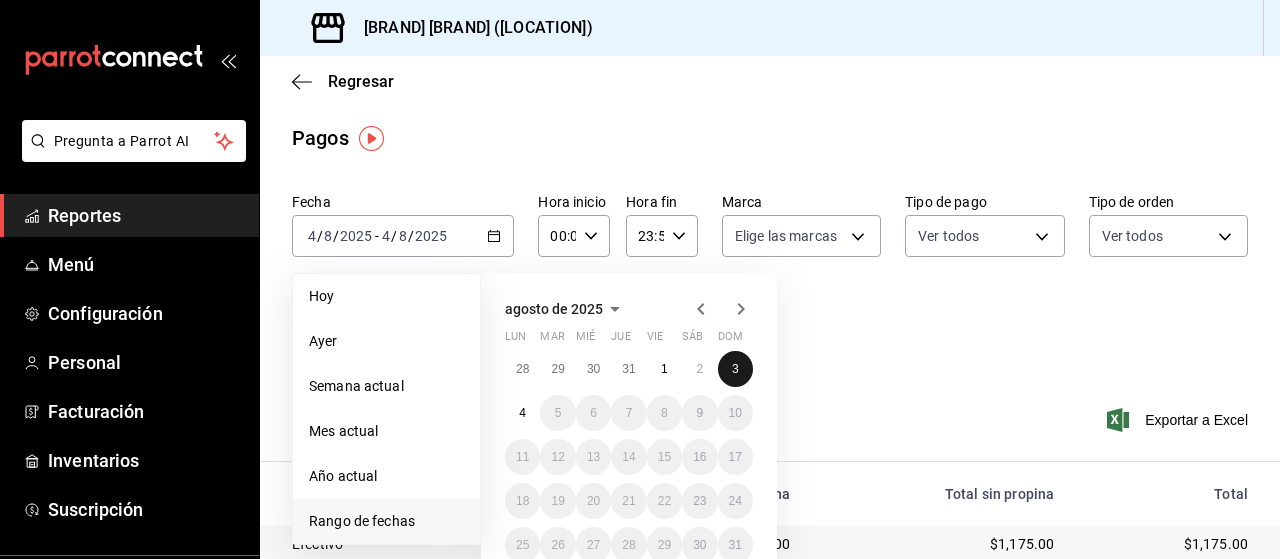 click on "3" at bounding box center [735, 369] 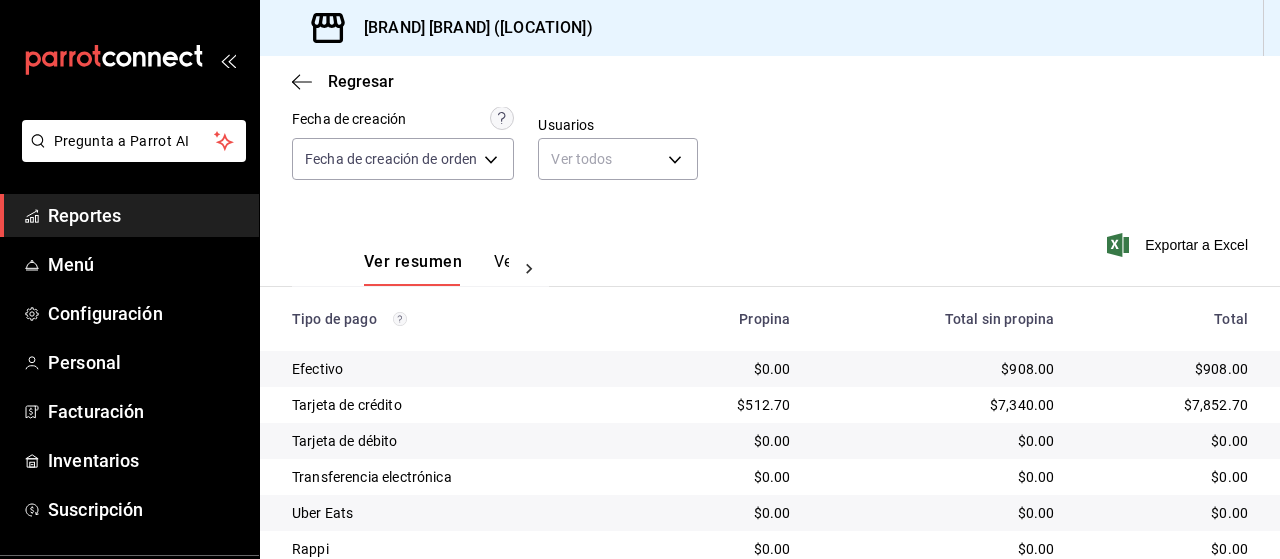 scroll, scrollTop: 196, scrollLeft: 0, axis: vertical 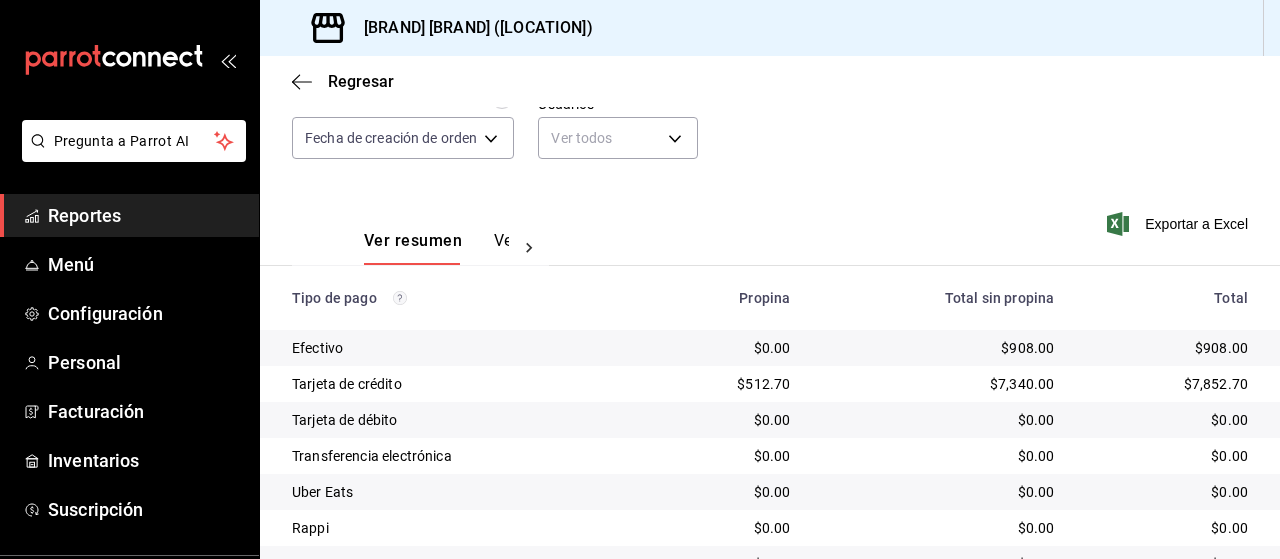 click on "Ver pagos" at bounding box center [531, 248] 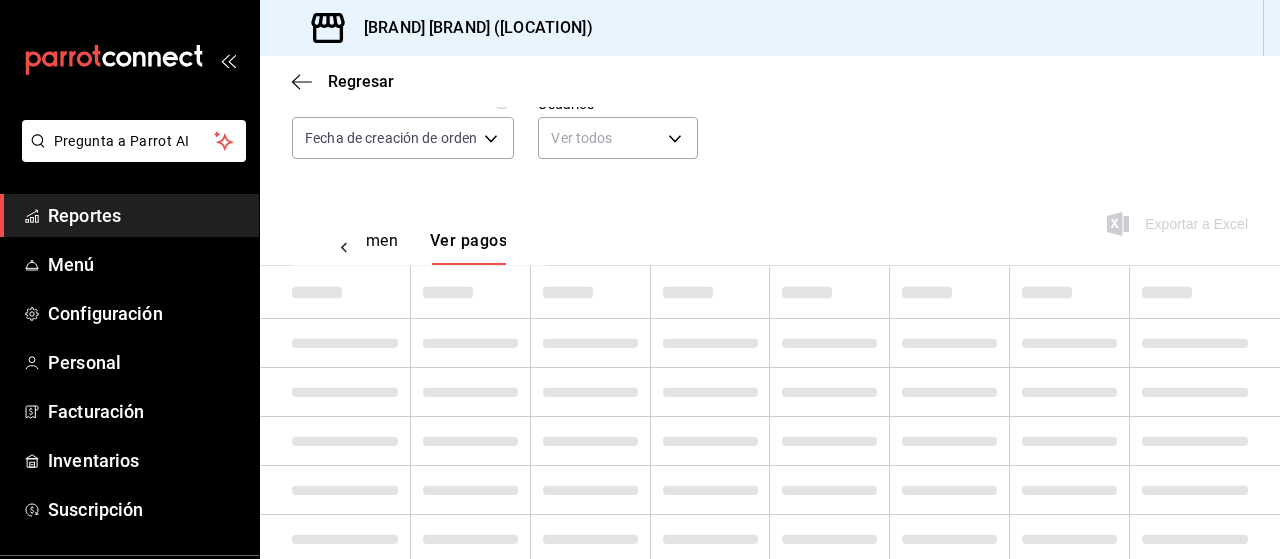 scroll, scrollTop: 0, scrollLeft: 59, axis: horizontal 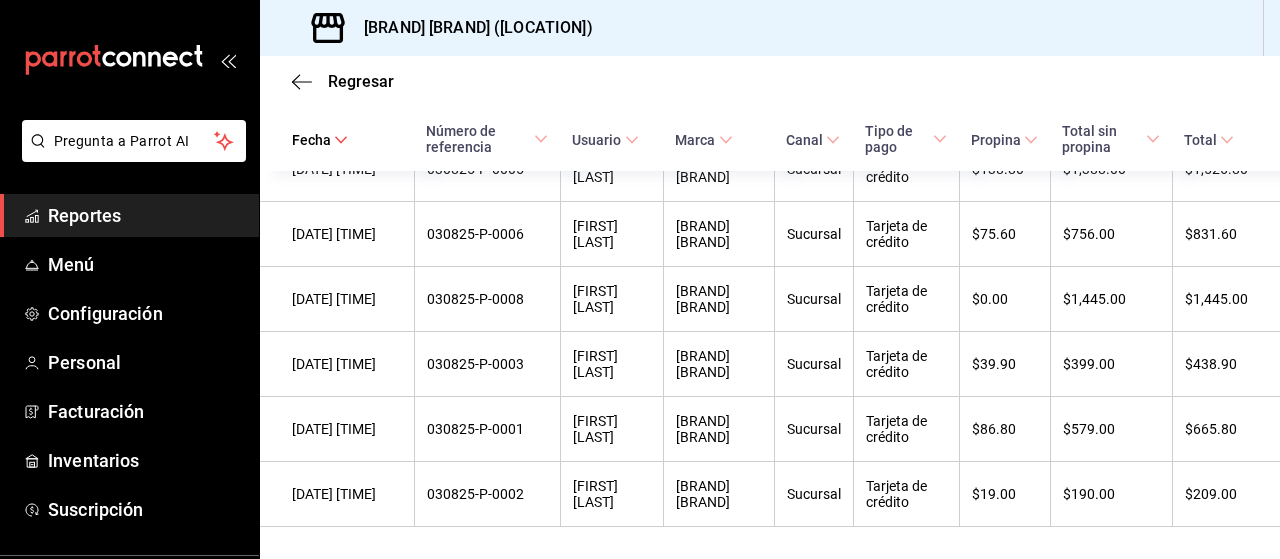 click on "Tarjeta de crédito" at bounding box center (906, 364) 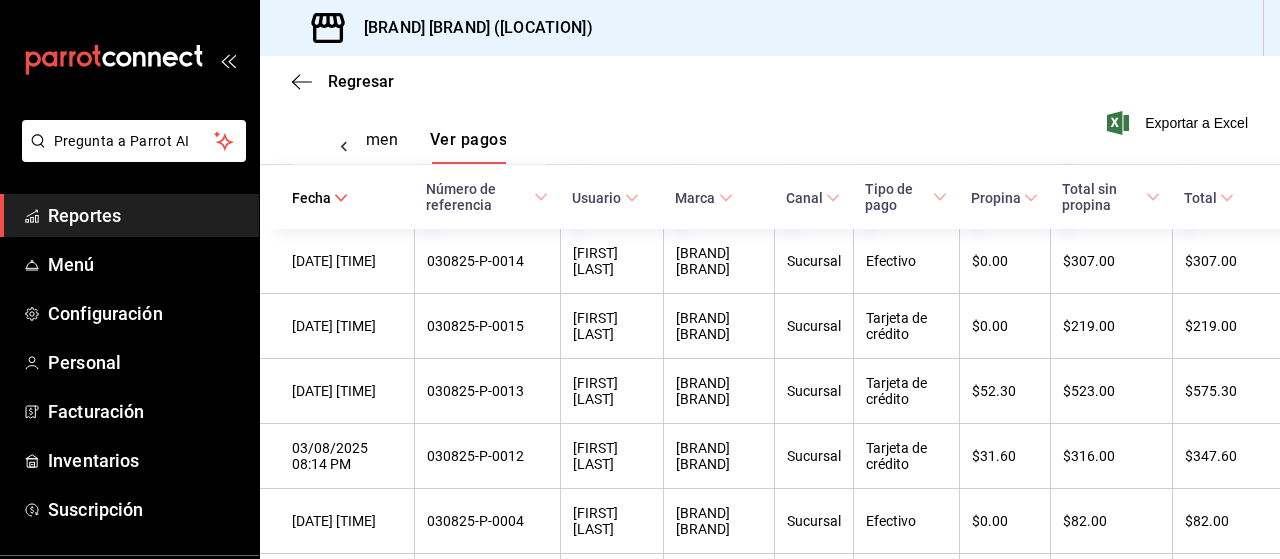 scroll, scrollTop: 285, scrollLeft: 0, axis: vertical 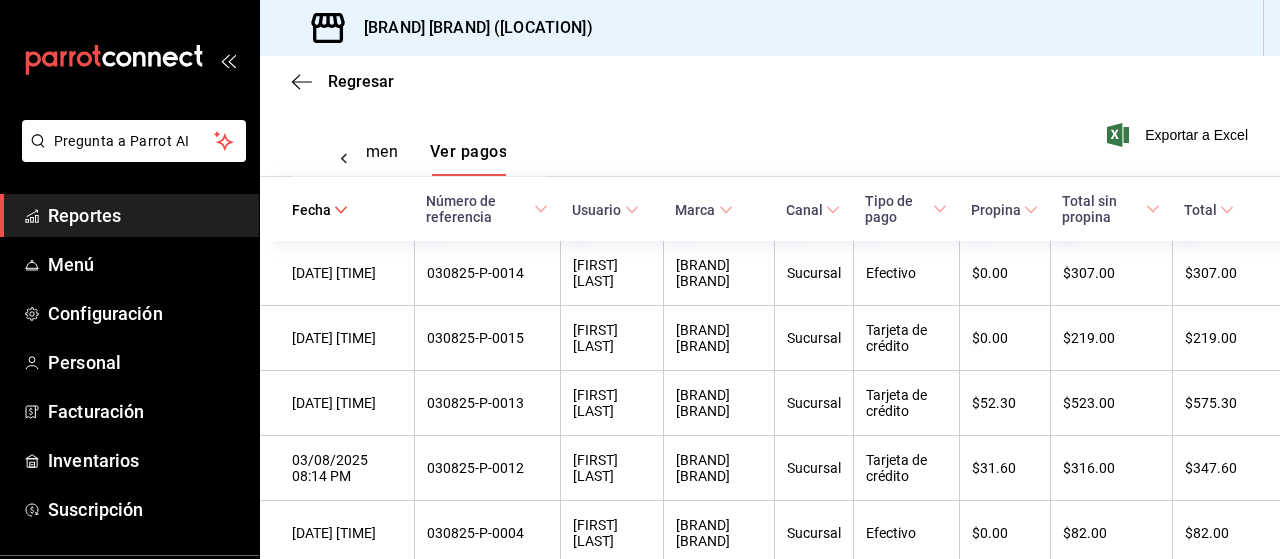 click on "Efectivo" at bounding box center [906, 273] 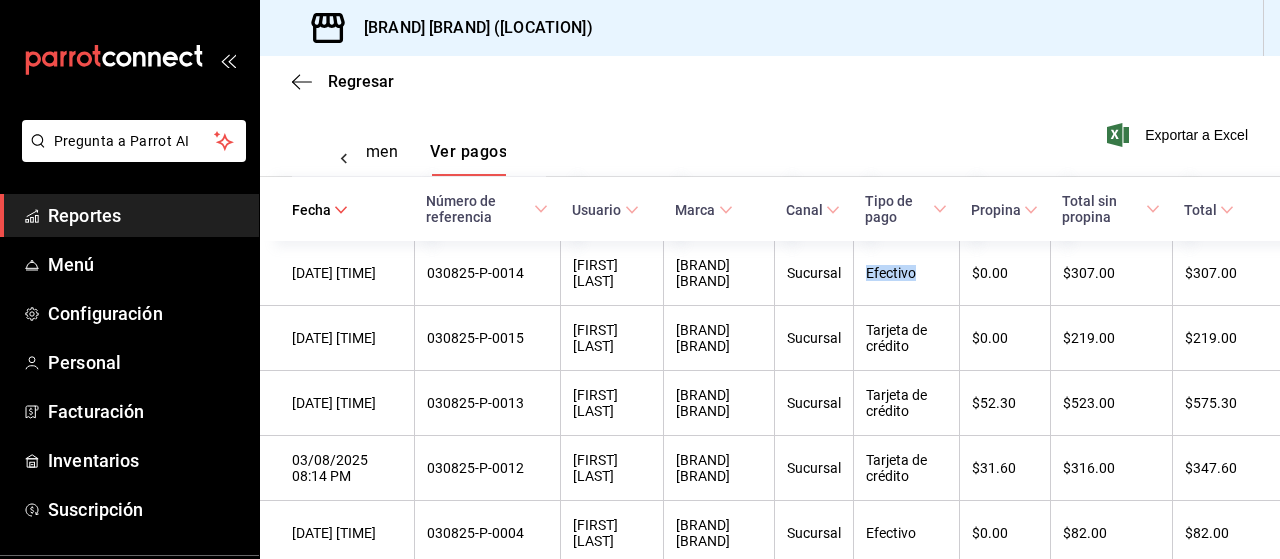 click on "Efectivo" at bounding box center (906, 273) 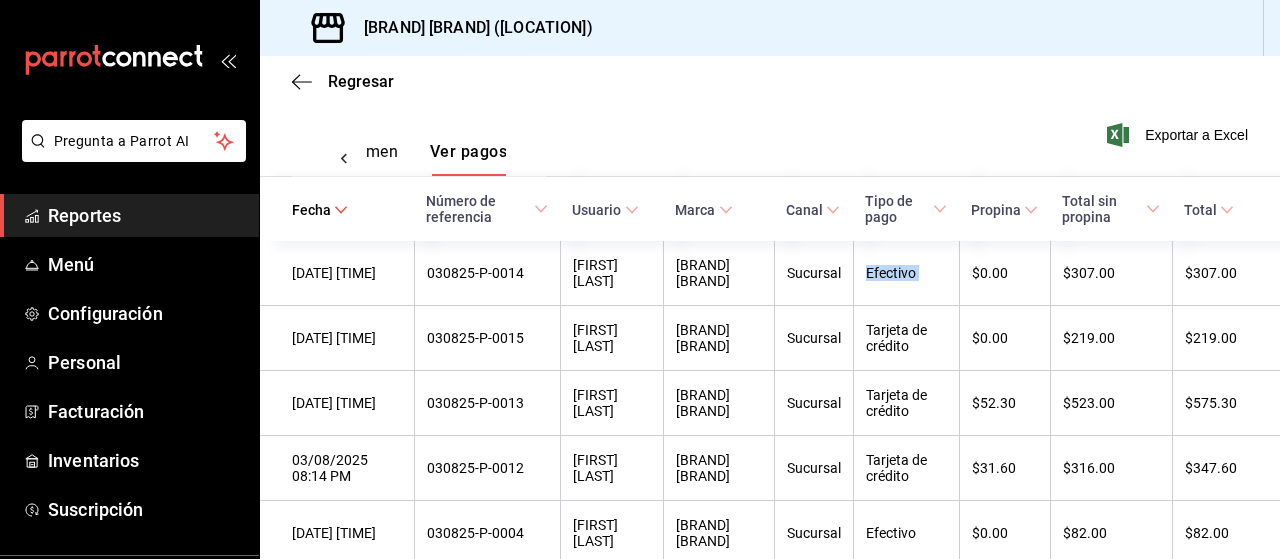 click on "Efectivo" at bounding box center (906, 273) 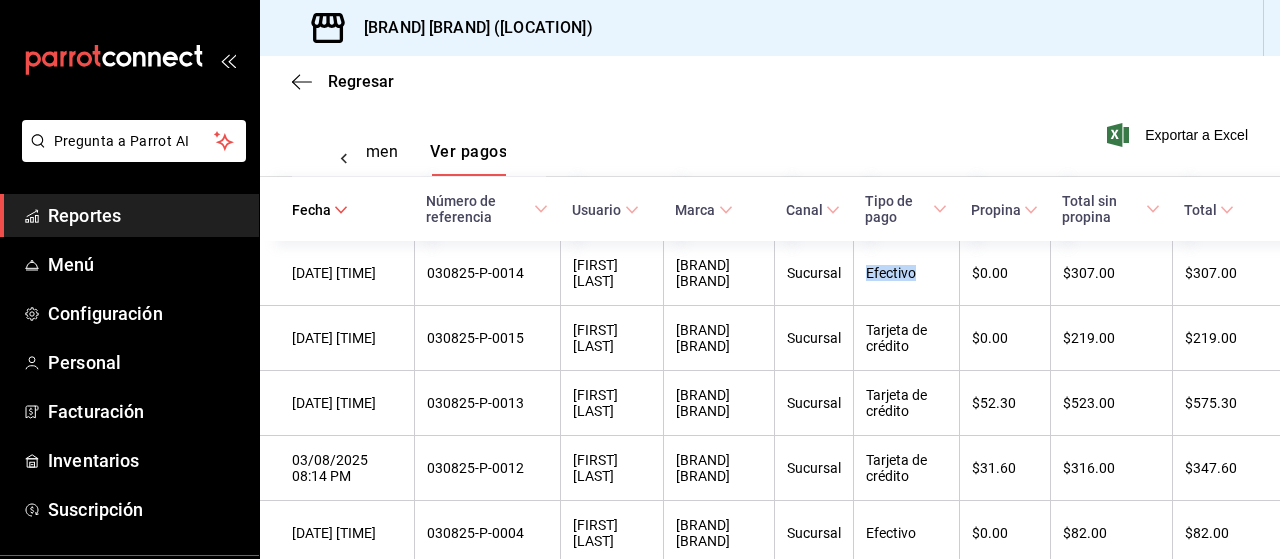 click on "Efectivo" at bounding box center (906, 273) 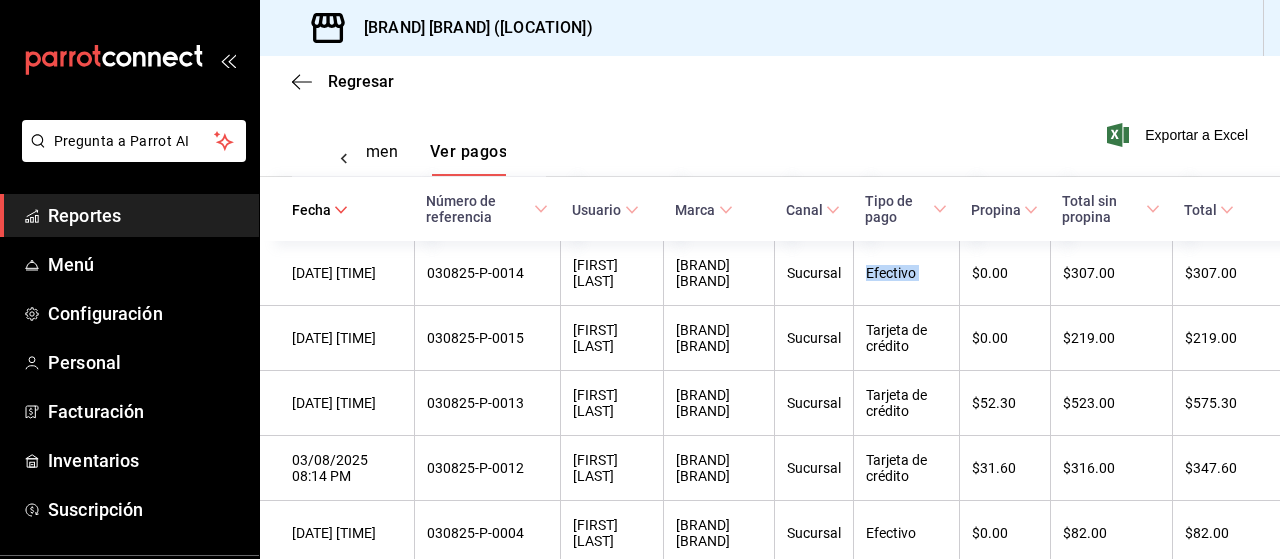 click on "Efectivo" at bounding box center [906, 273] 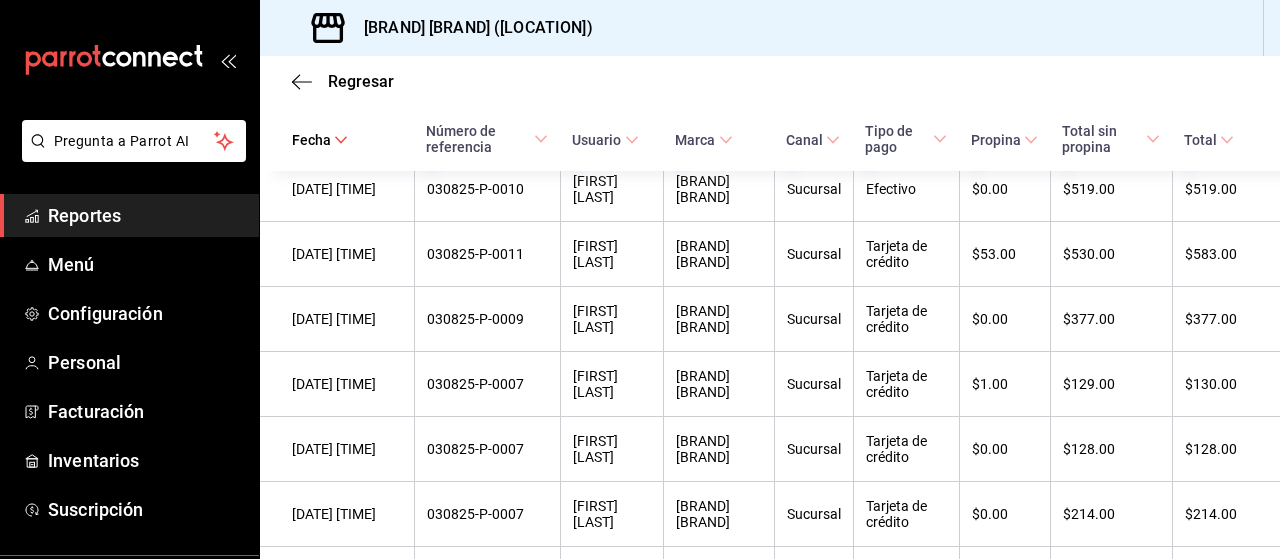 scroll, scrollTop: 1188, scrollLeft: 0, axis: vertical 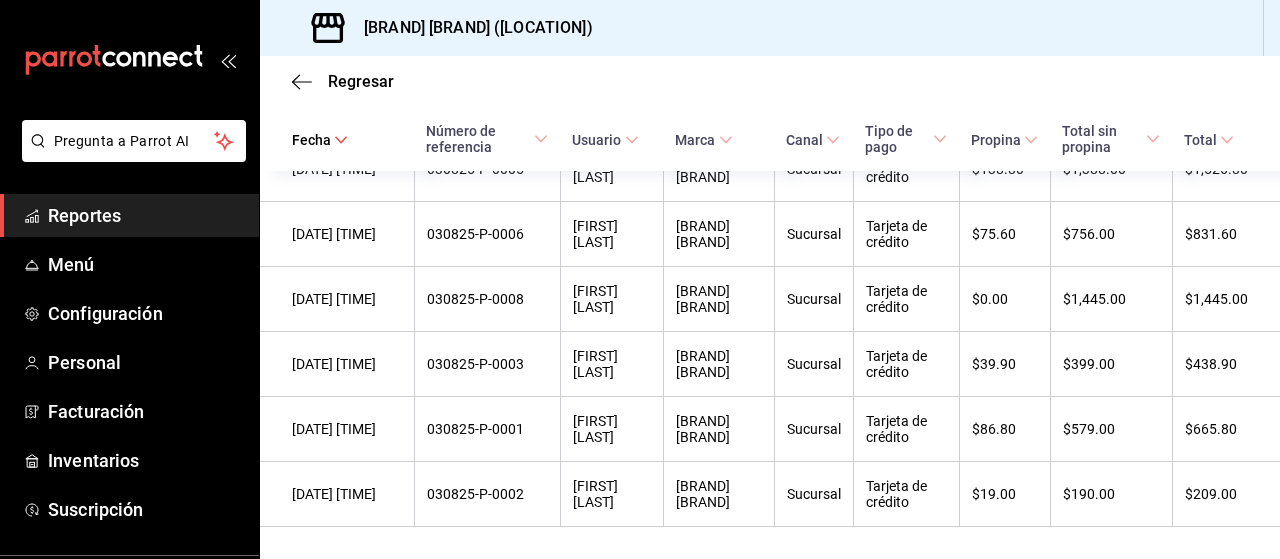 click on "$399.00" at bounding box center [1111, 364] 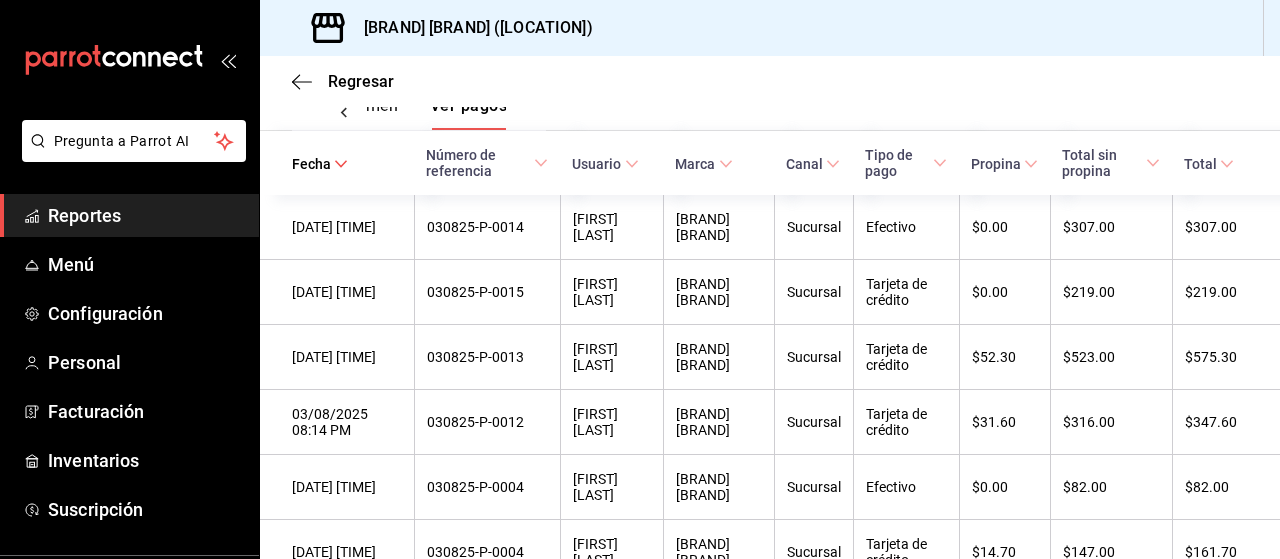 scroll, scrollTop: 276, scrollLeft: 0, axis: vertical 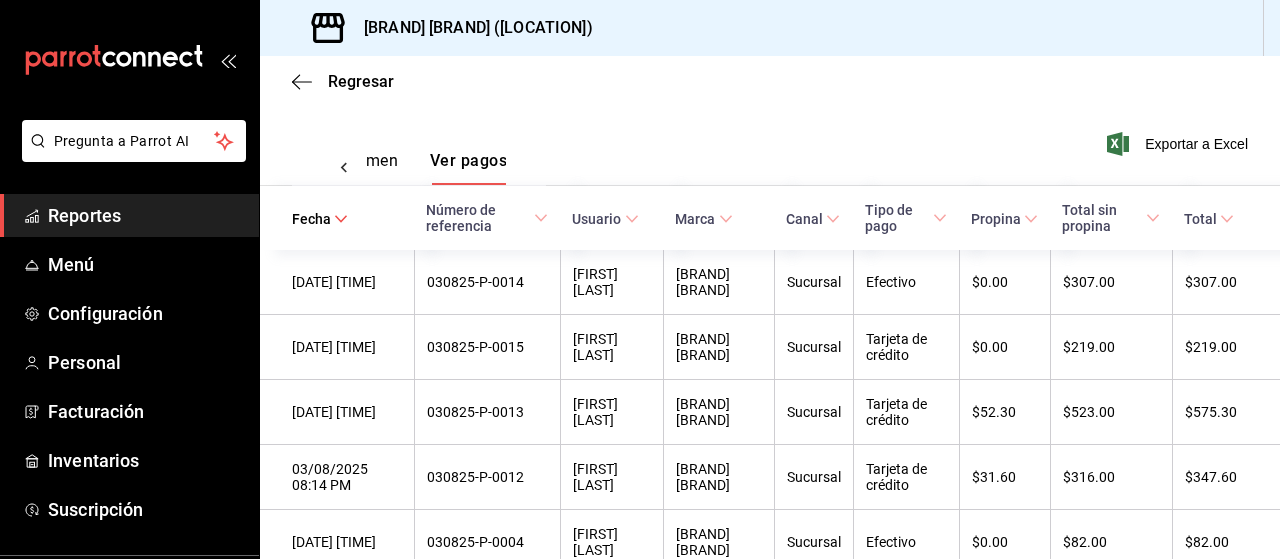 click on "$219.00" at bounding box center (1111, 347) 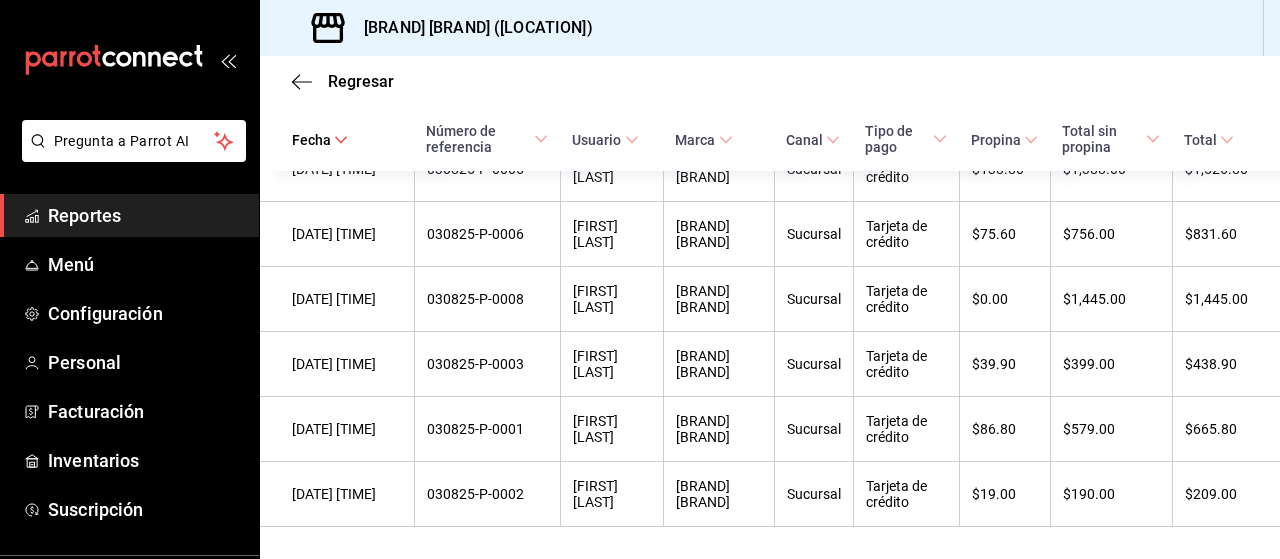 scroll, scrollTop: 1179, scrollLeft: 0, axis: vertical 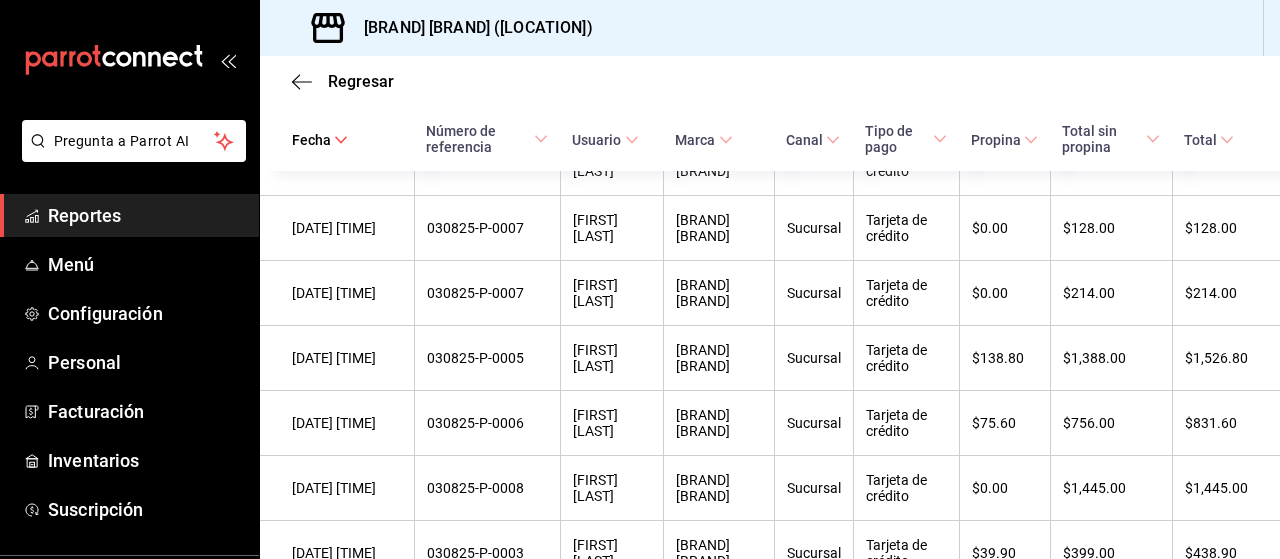 click on "$1,388.00" at bounding box center [1111, 358] 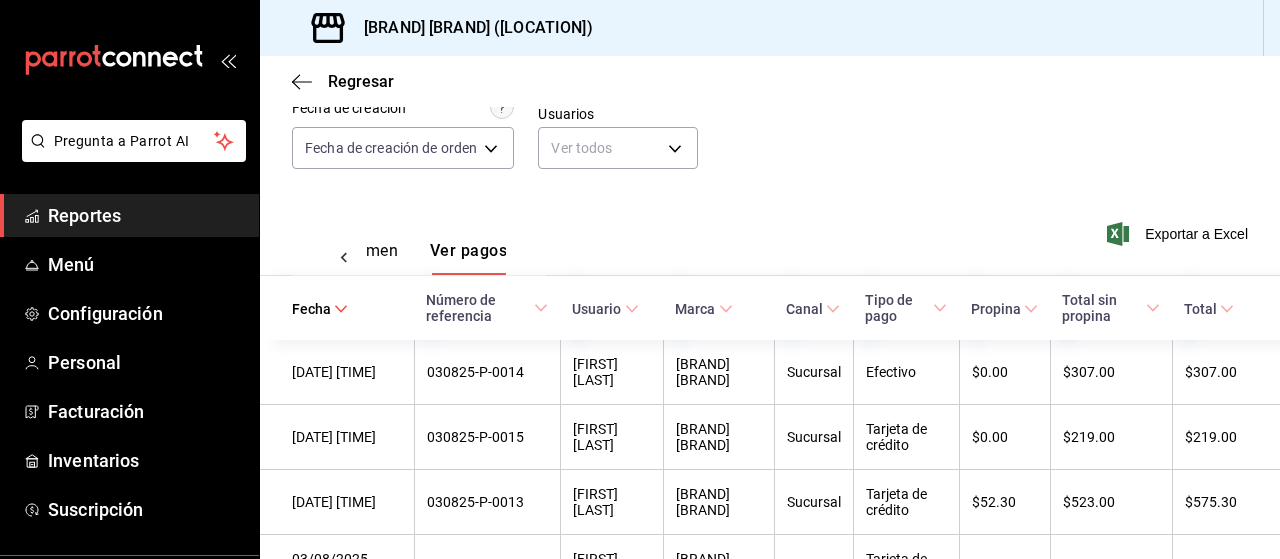 scroll, scrollTop: 182, scrollLeft: 0, axis: vertical 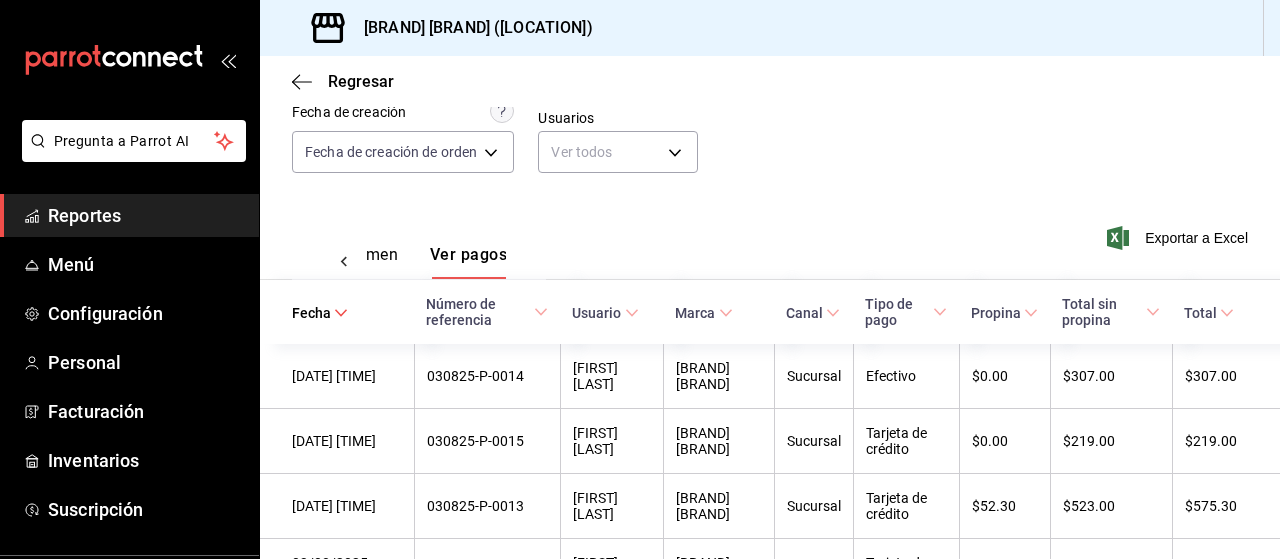 click 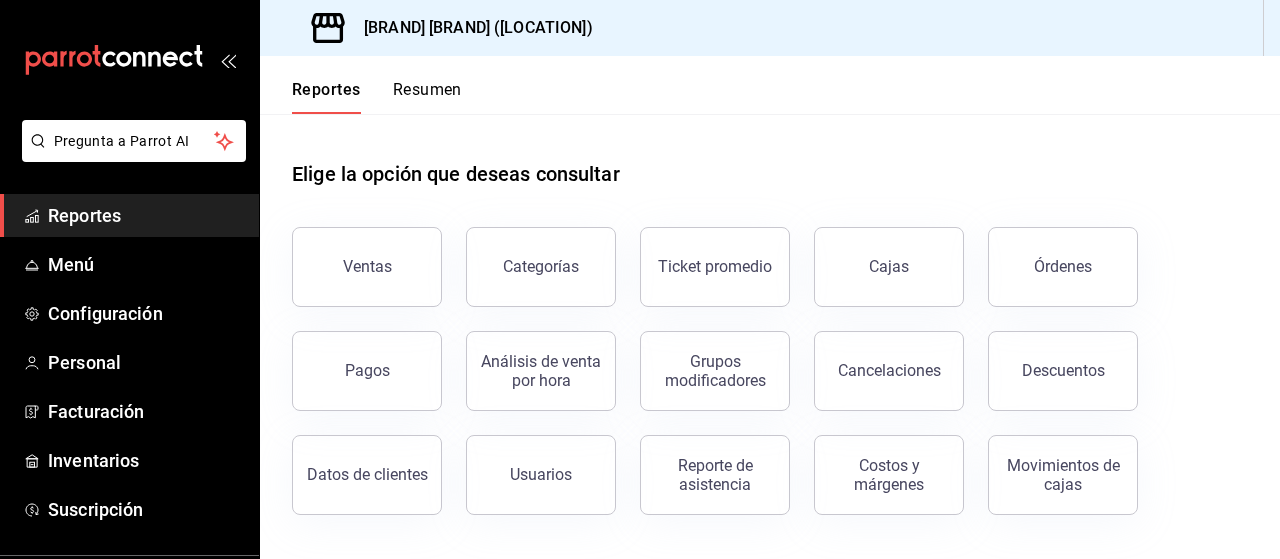 click on "Órdenes" at bounding box center [1063, 267] 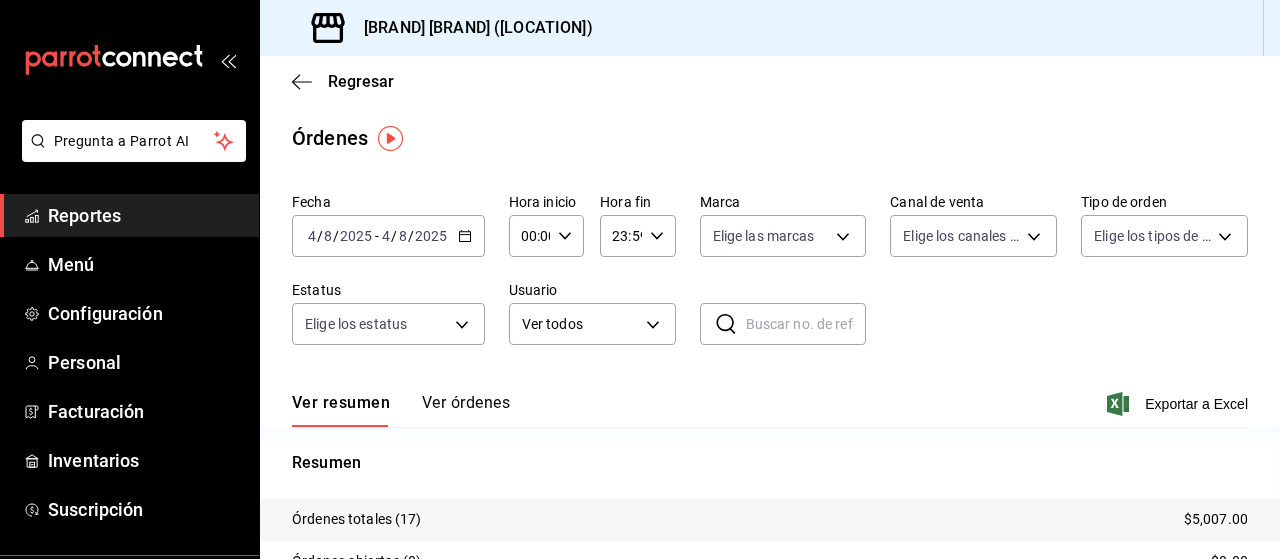 click on "Ver órdenes" at bounding box center (466, 410) 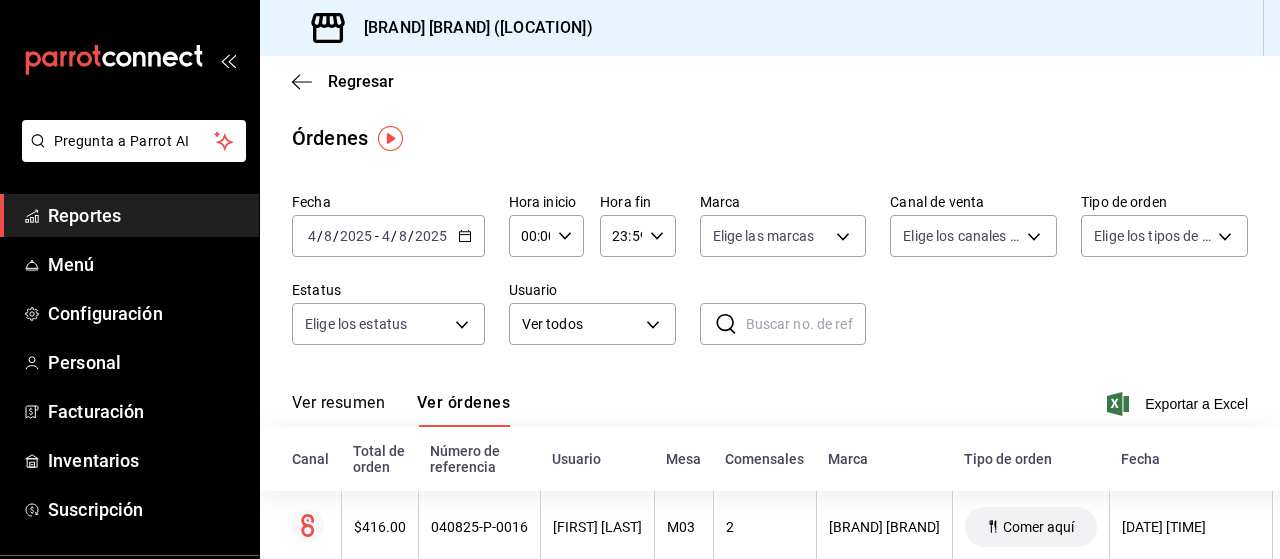 click 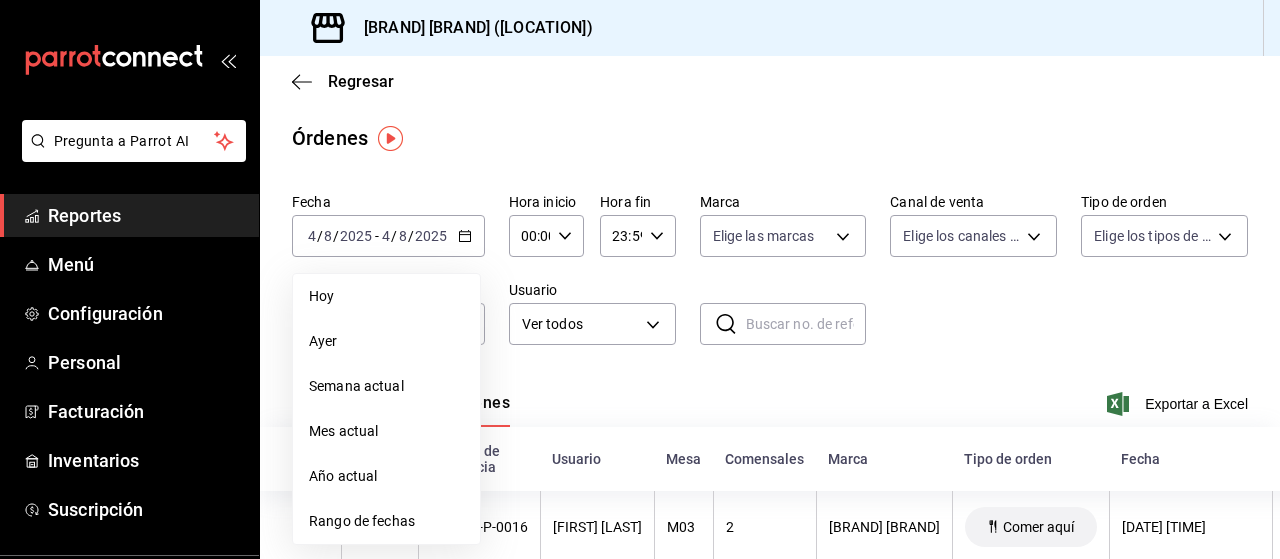 click on "Rango de fechas" at bounding box center [386, 521] 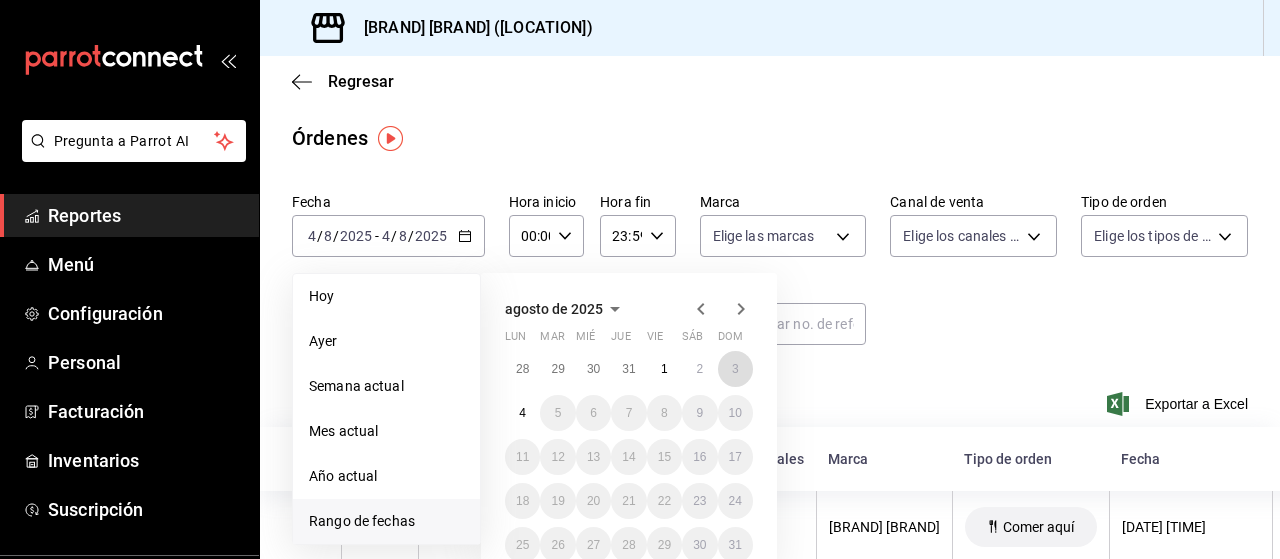 click on "3" at bounding box center [735, 369] 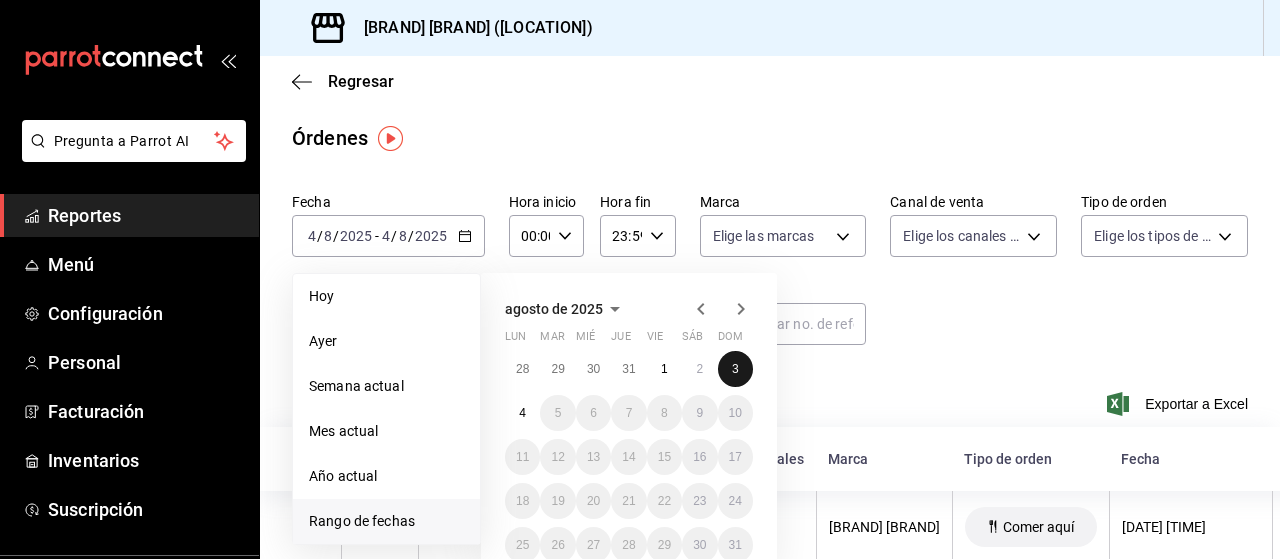 click on "3" at bounding box center [735, 369] 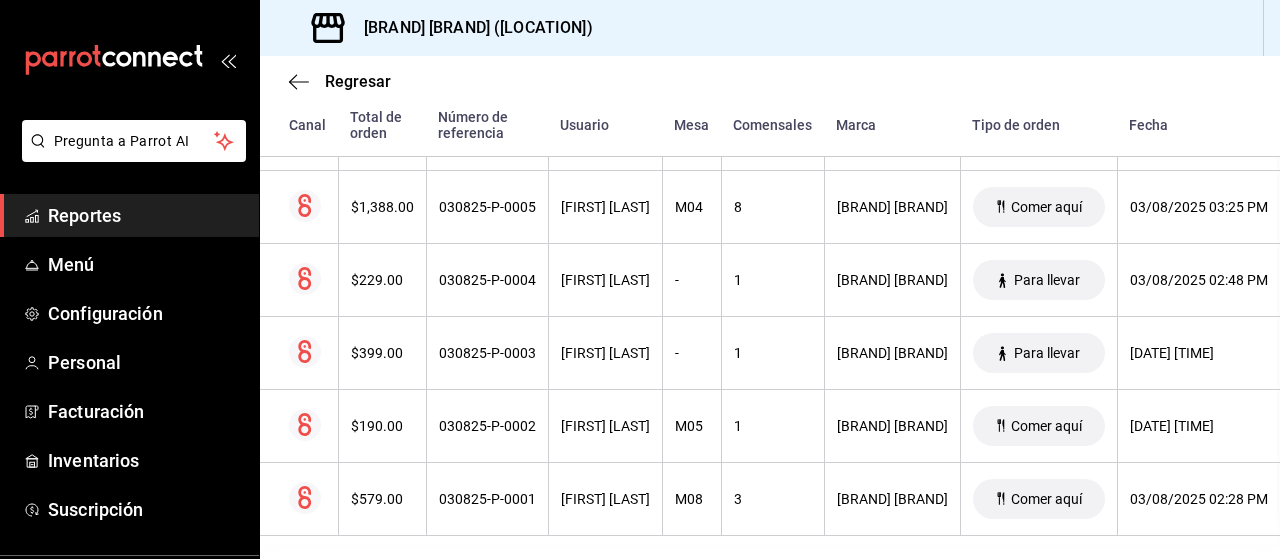scroll, scrollTop: 1087, scrollLeft: 0, axis: vertical 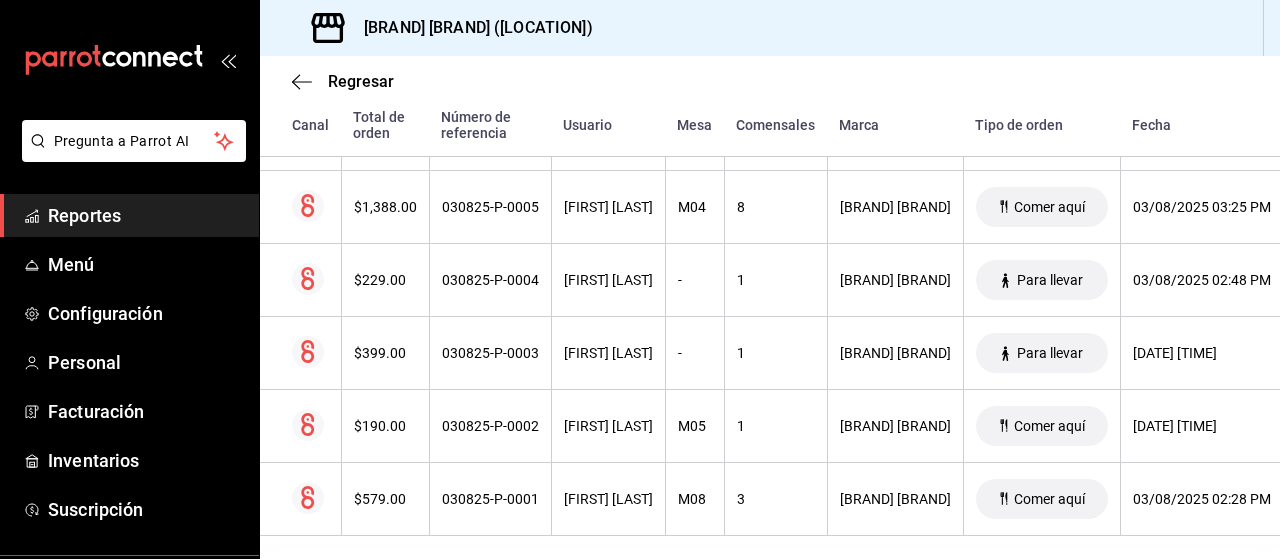 click on "[FIRST] [LAST]" at bounding box center [608, 280] 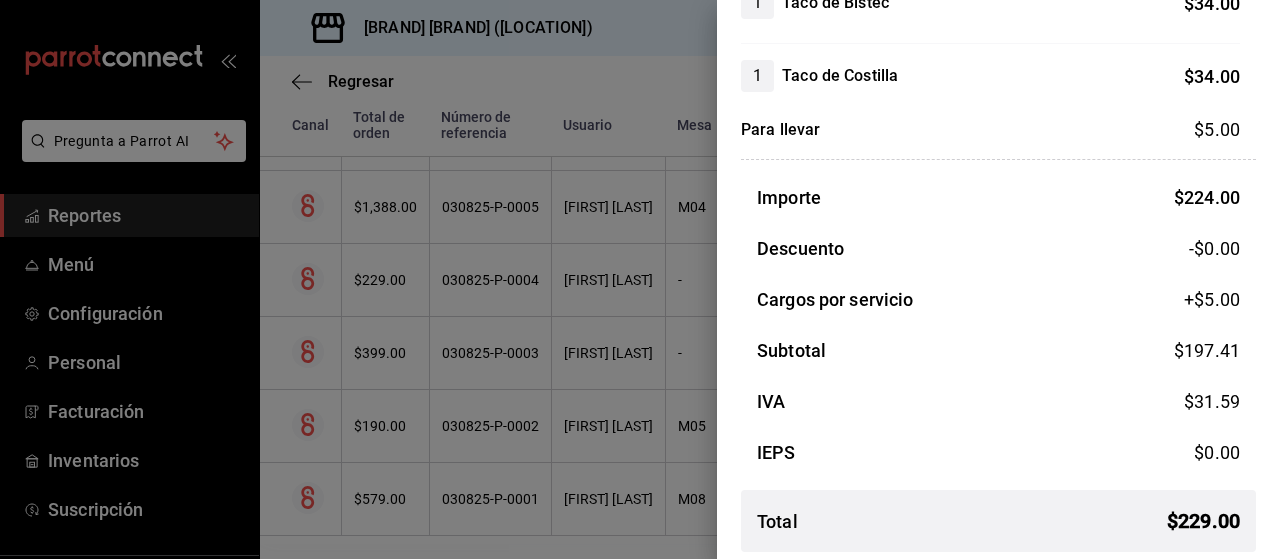 scroll, scrollTop: 468, scrollLeft: 0, axis: vertical 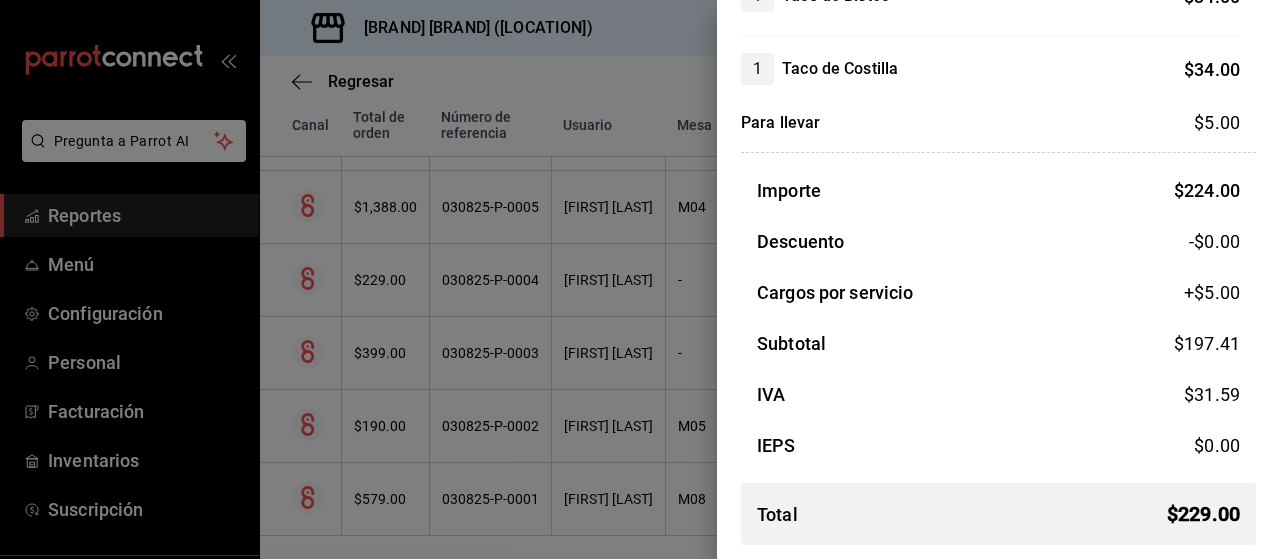 drag, startPoint x: 972, startPoint y: 337, endPoint x: 1005, endPoint y: 345, distance: 33.955853 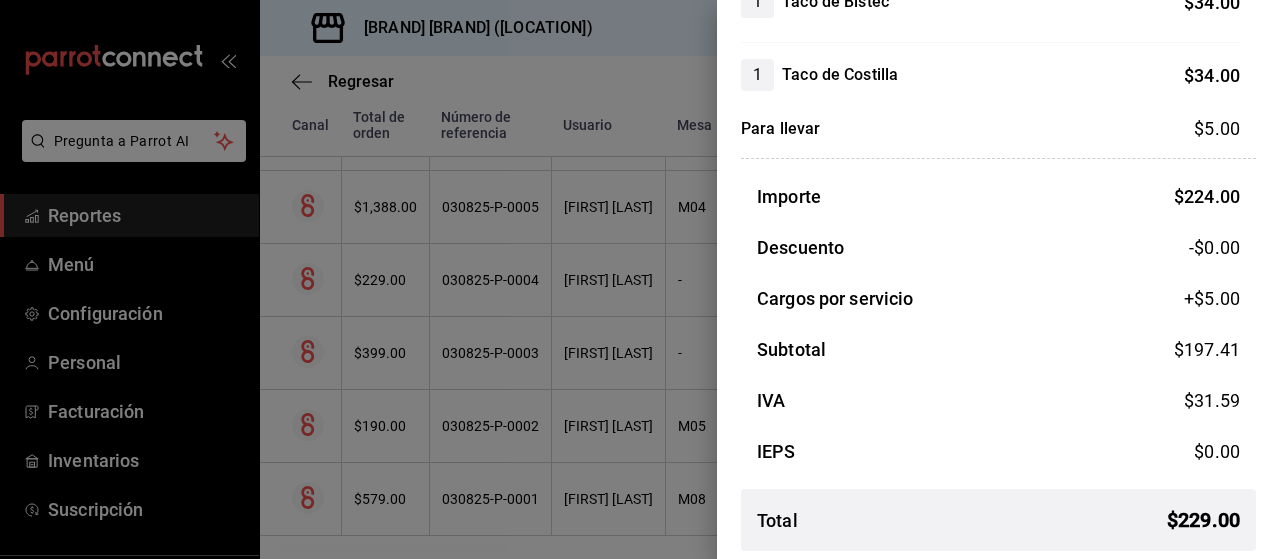 scroll, scrollTop: 468, scrollLeft: 0, axis: vertical 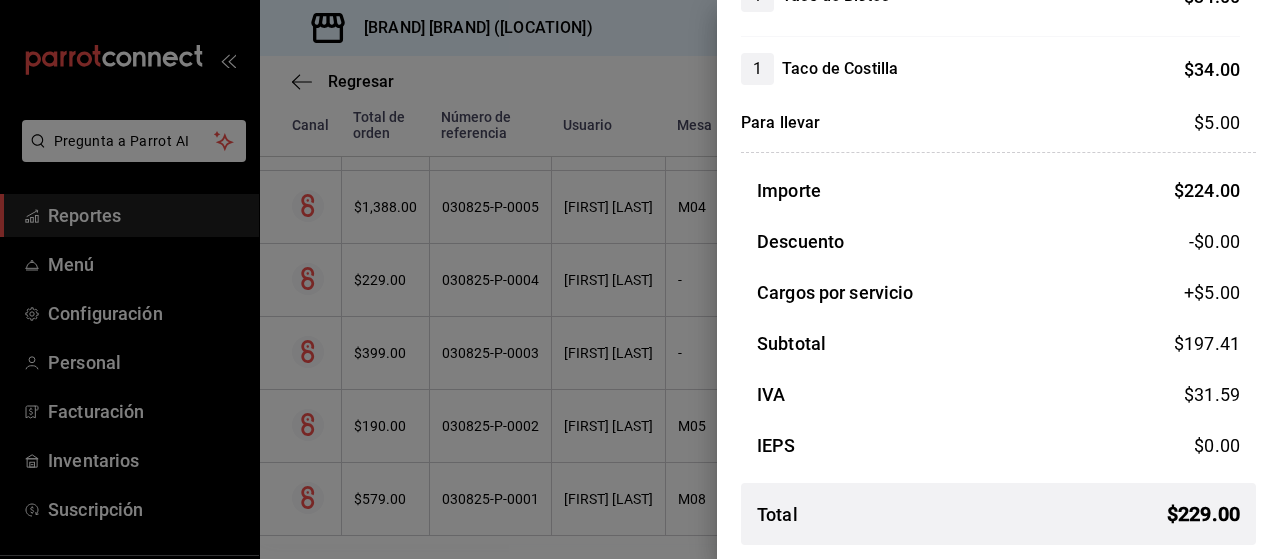 click on "Total [PRICE]" at bounding box center [998, 514] 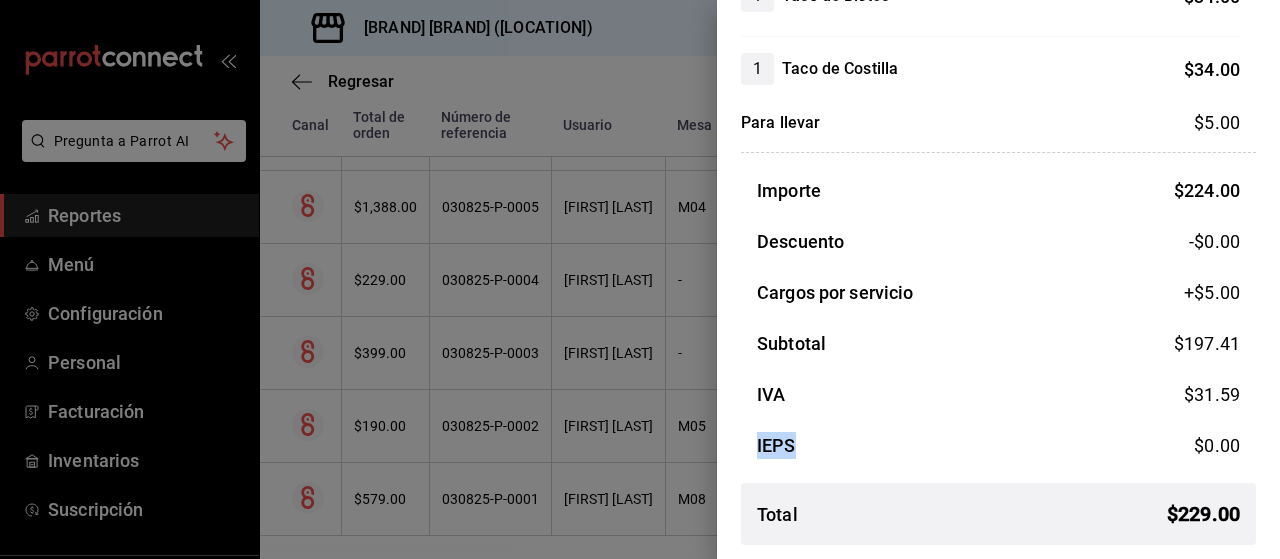 click on "IEPS $ 0.00" at bounding box center [998, 445] 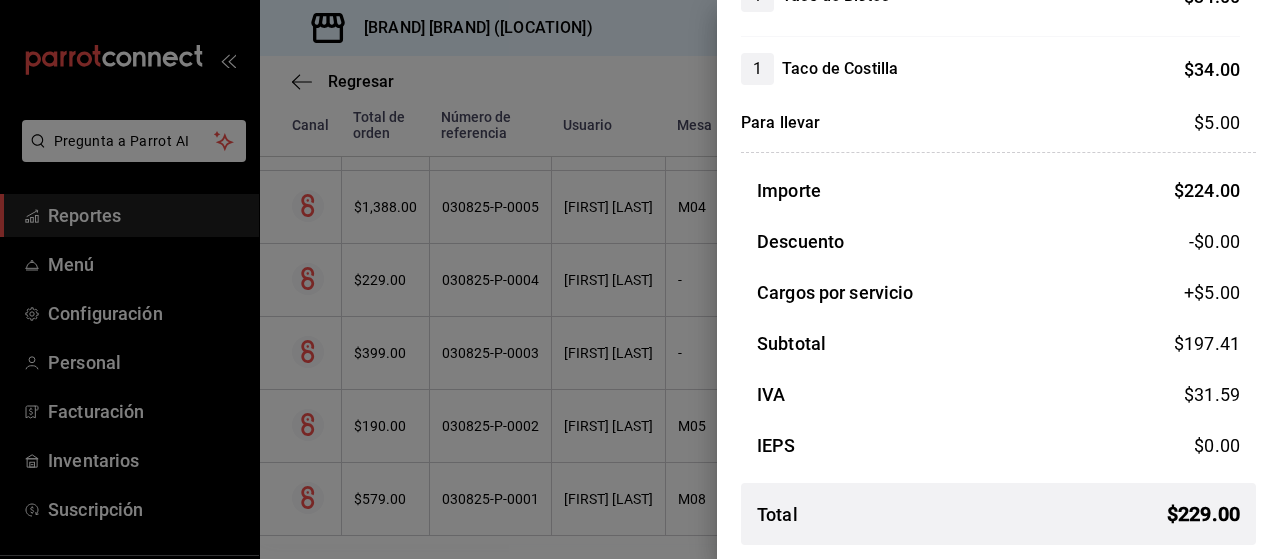 click on "Total [PRICE]" at bounding box center [998, 514] 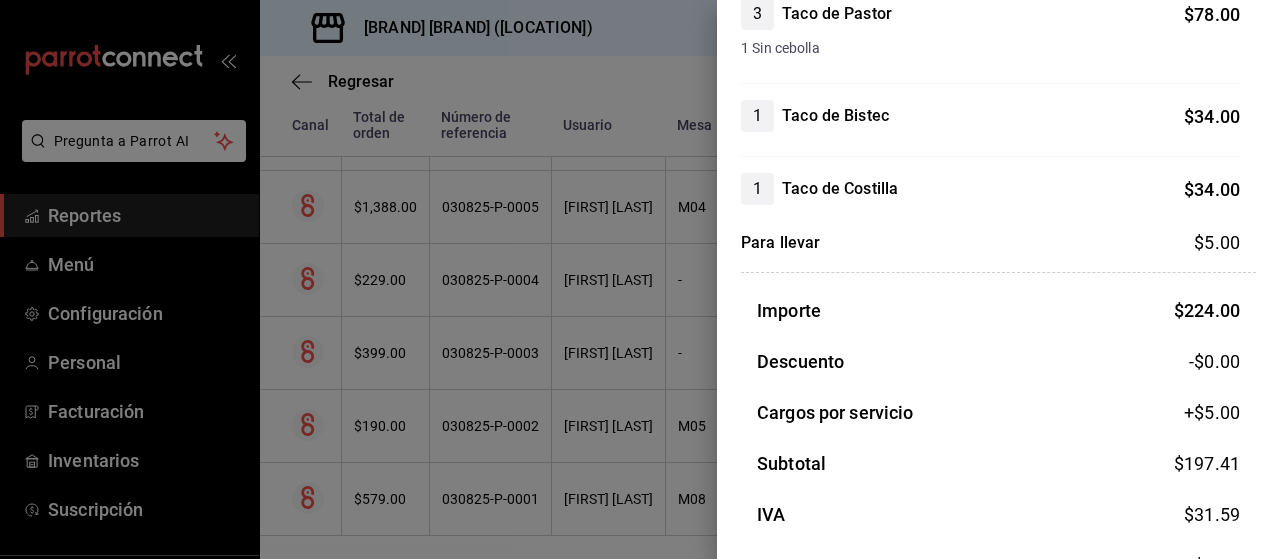 scroll, scrollTop: 353, scrollLeft: 0, axis: vertical 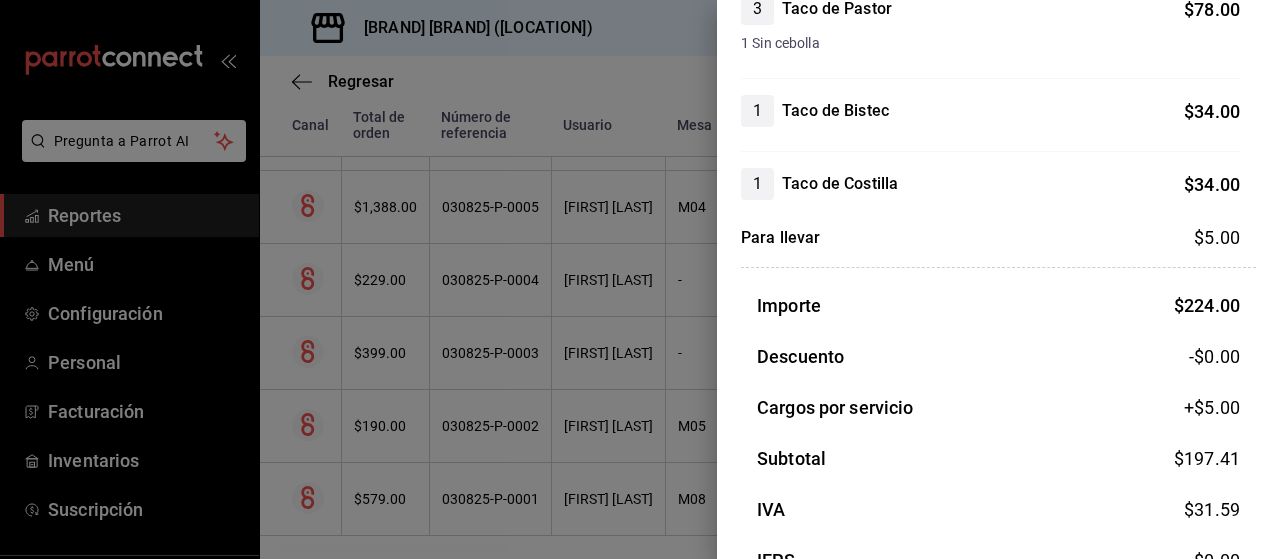 click at bounding box center (640, 279) 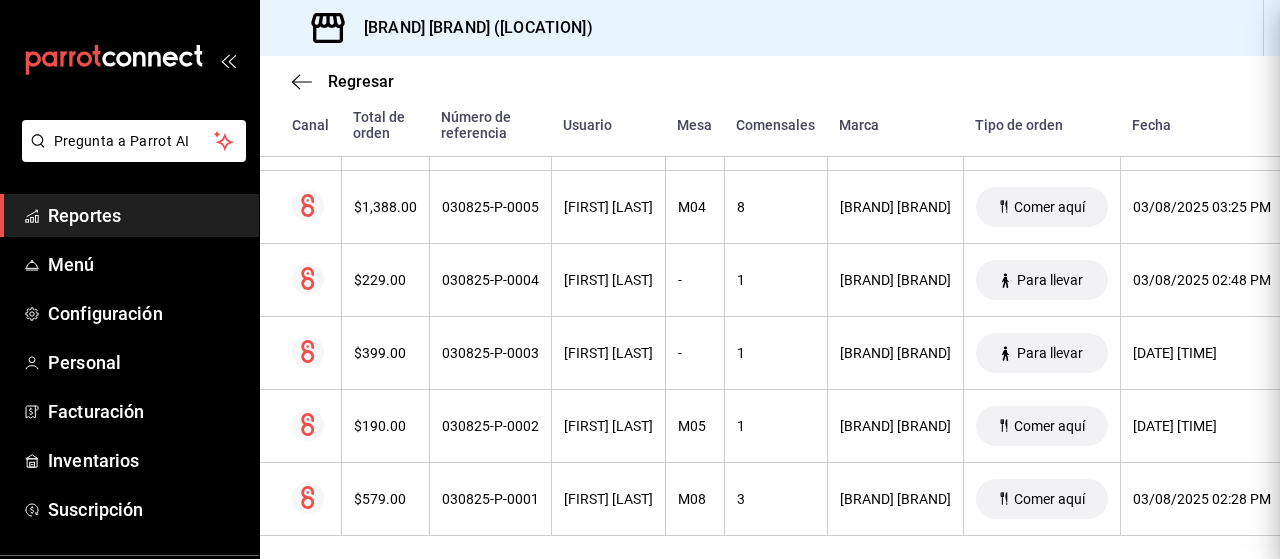 scroll, scrollTop: 0, scrollLeft: 0, axis: both 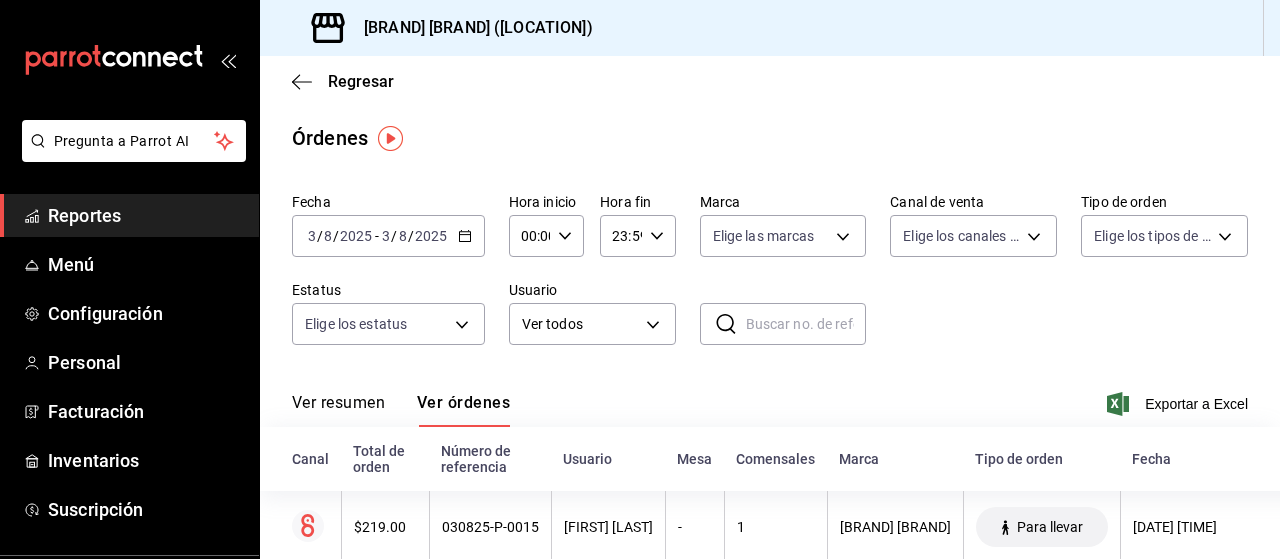 click on "Regresar" at bounding box center [770, 81] 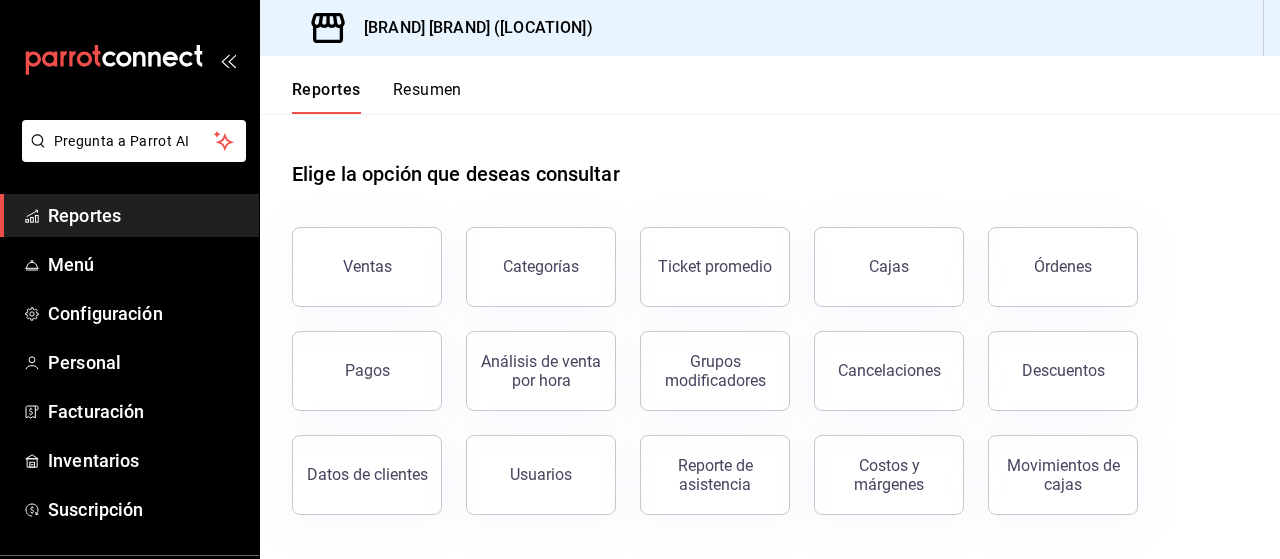 drag, startPoint x: 337, startPoint y: 419, endPoint x: 368, endPoint y: 391, distance: 41.773197 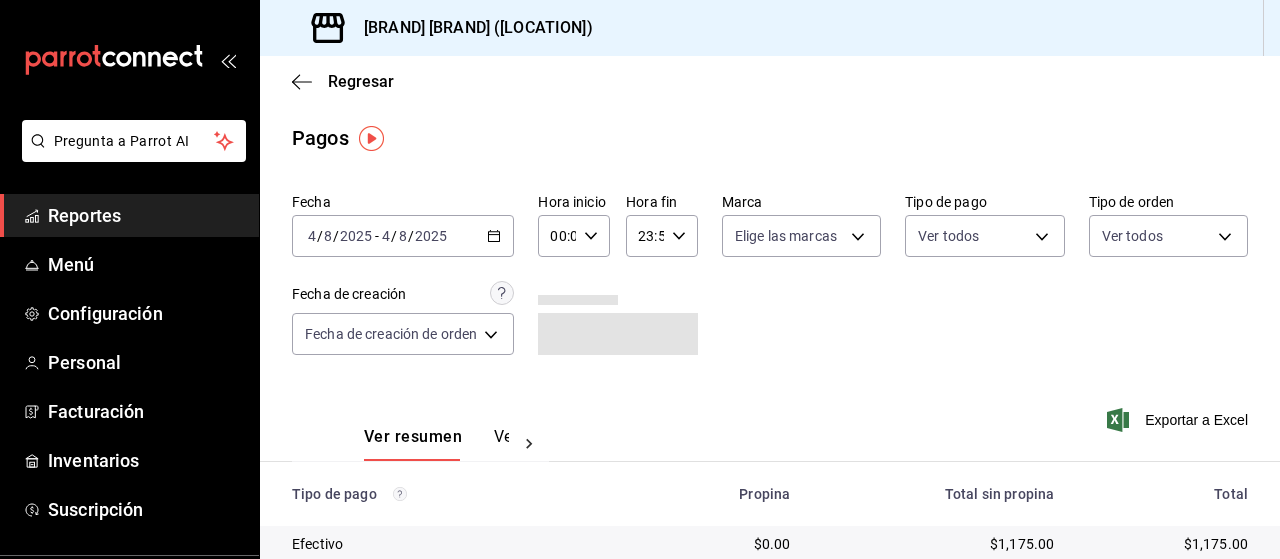 click on "2025-08-04 4 / 8 / 2025 - 2025-08-04 4 / 8 / 2025" at bounding box center (403, 236) 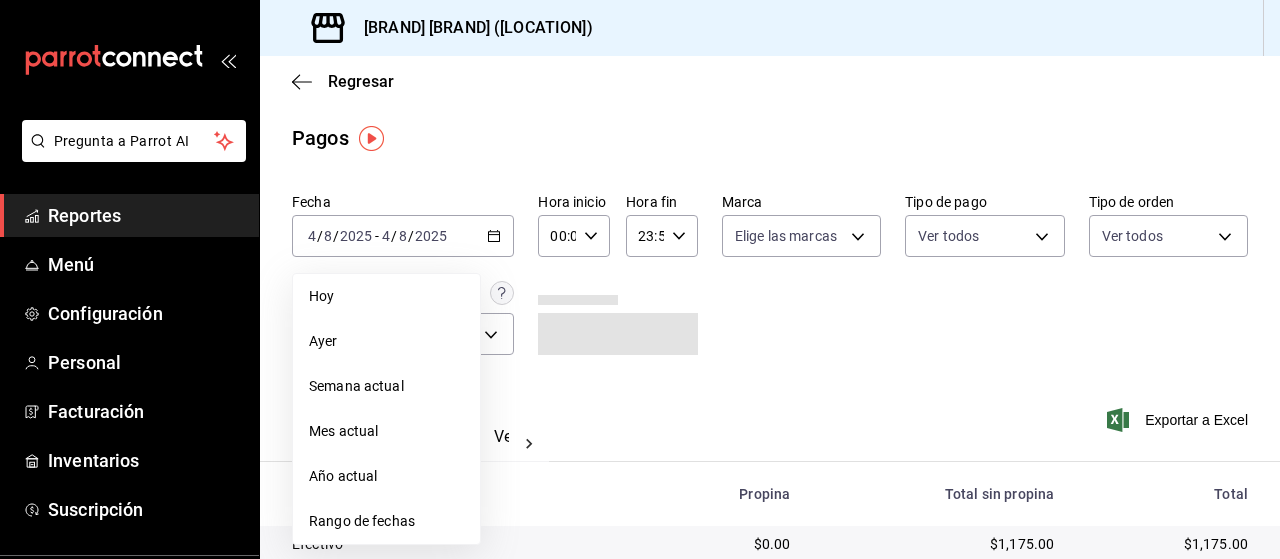 click on "Rango de fechas" at bounding box center (386, 521) 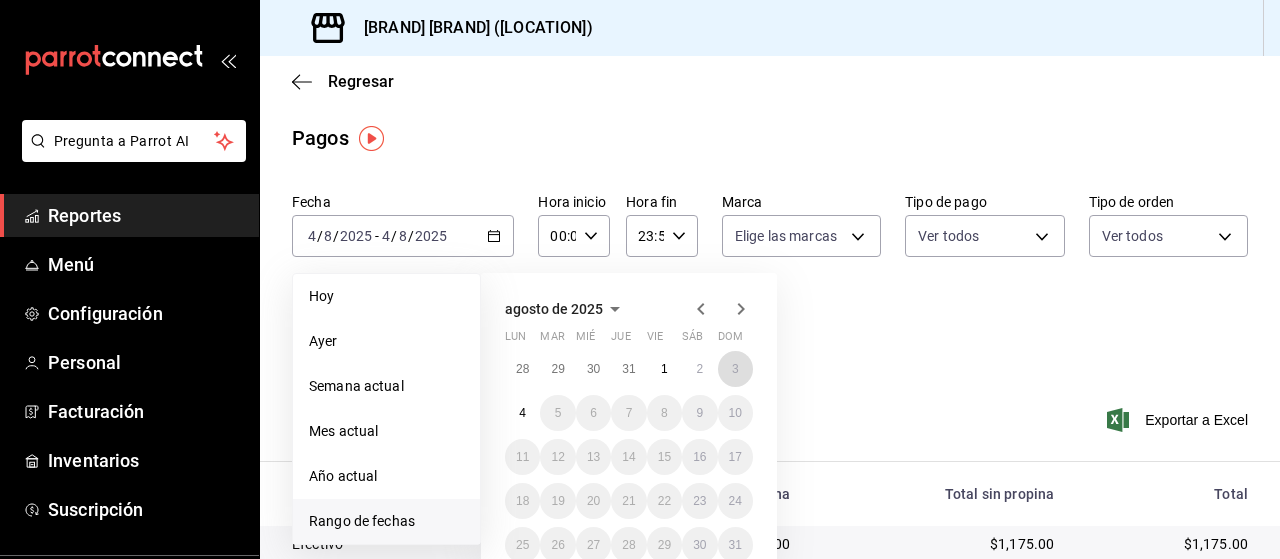 click on "3" at bounding box center (735, 369) 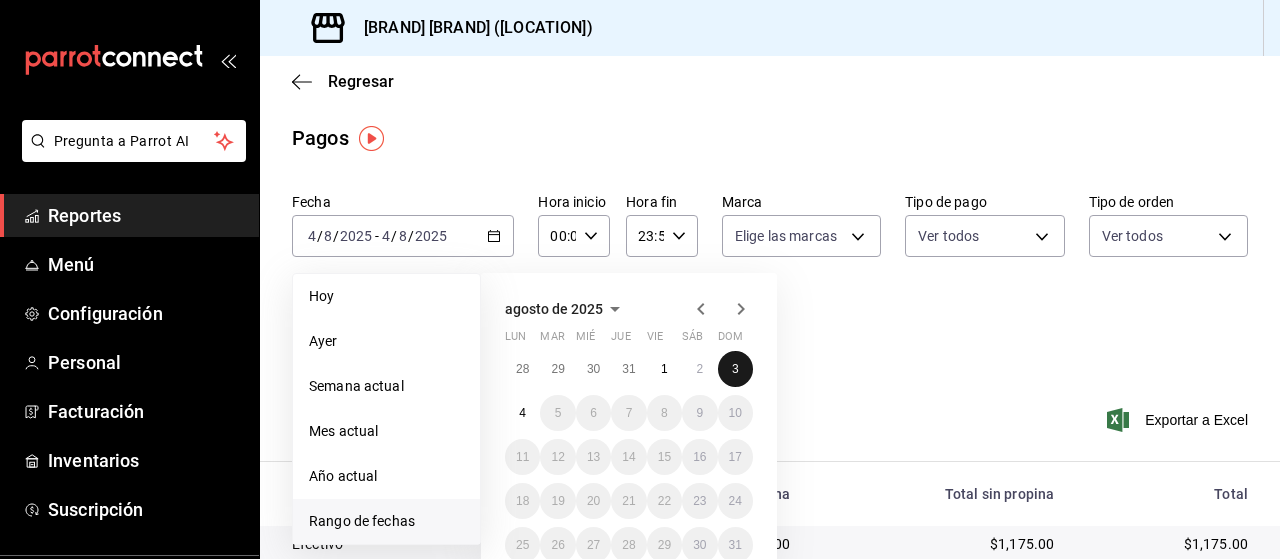 click on "3" at bounding box center [735, 369] 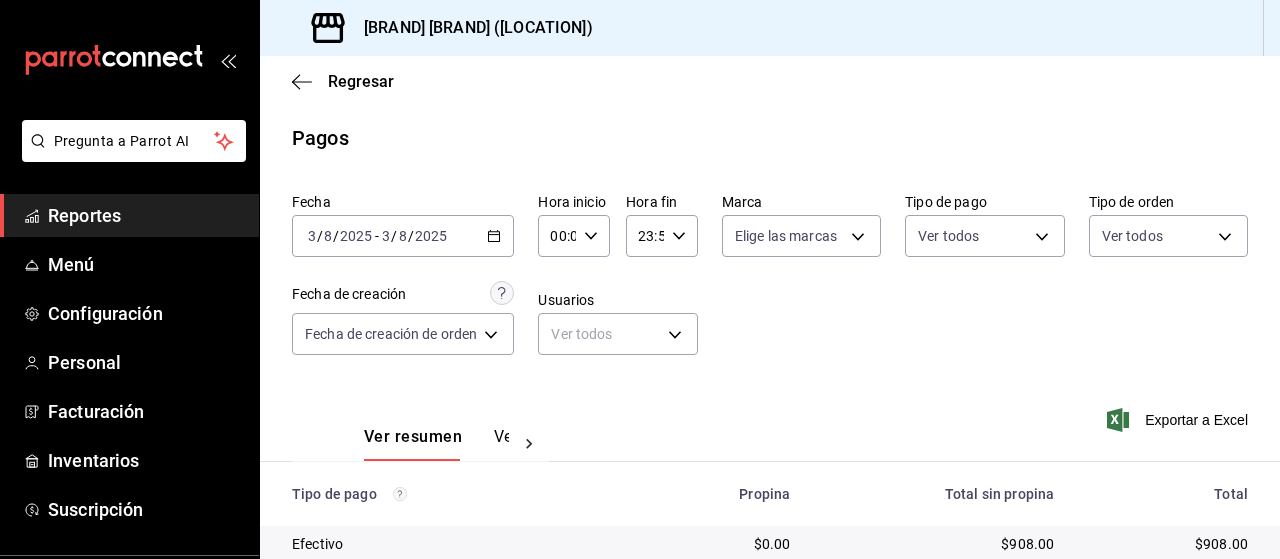 scroll, scrollTop: 287, scrollLeft: 0, axis: vertical 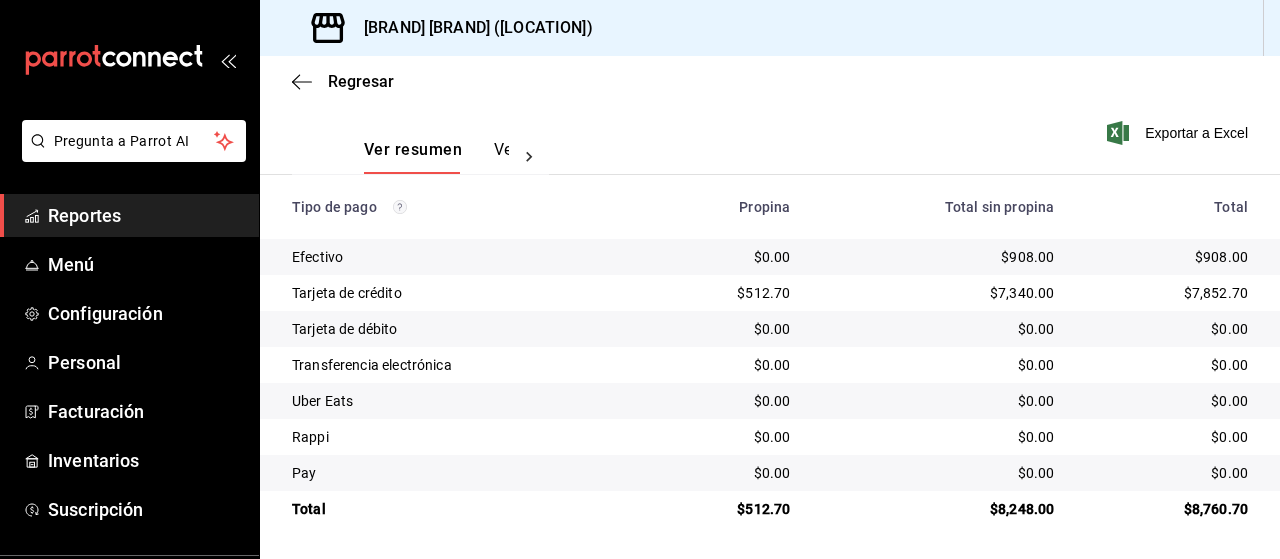 click on "Ver pagos" at bounding box center [531, 157] 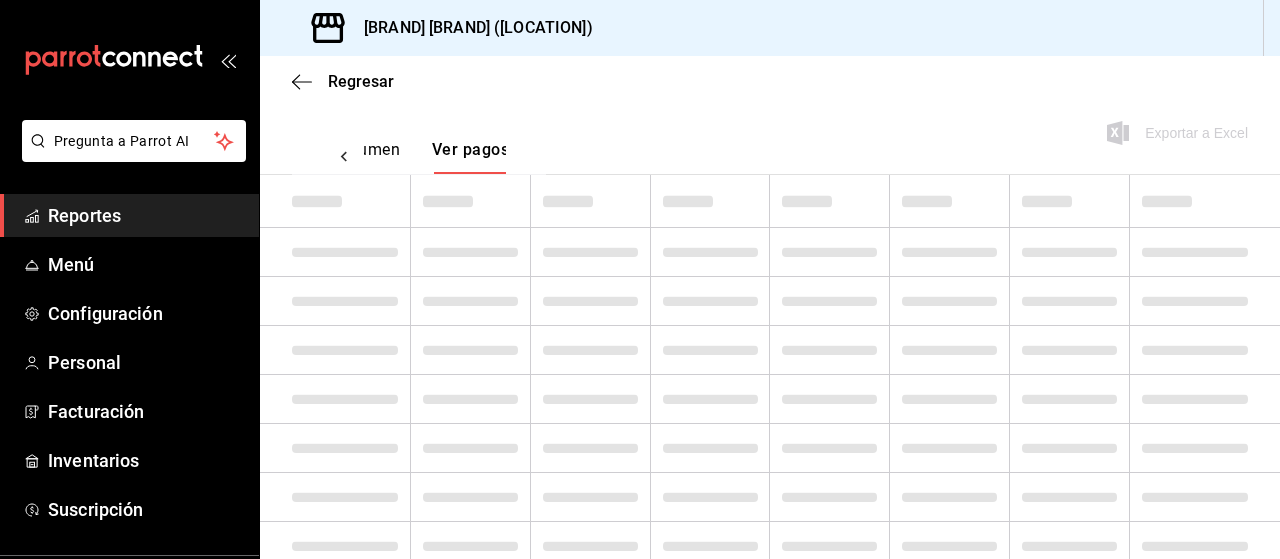 scroll, scrollTop: 0, scrollLeft: 59, axis: horizontal 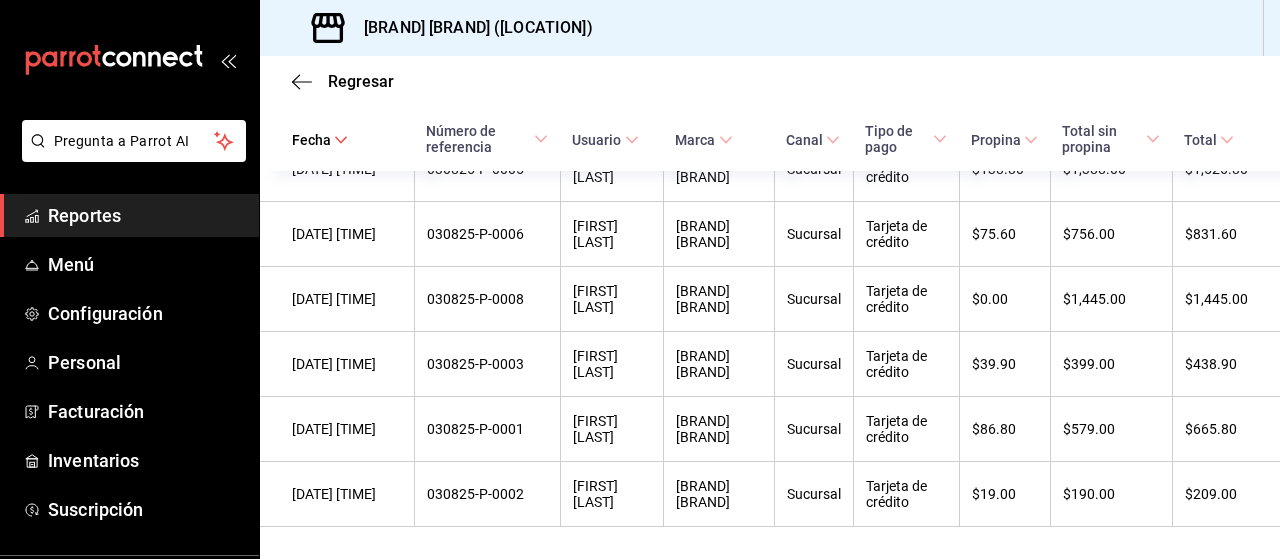 click on "$190.00" at bounding box center [1111, 494] 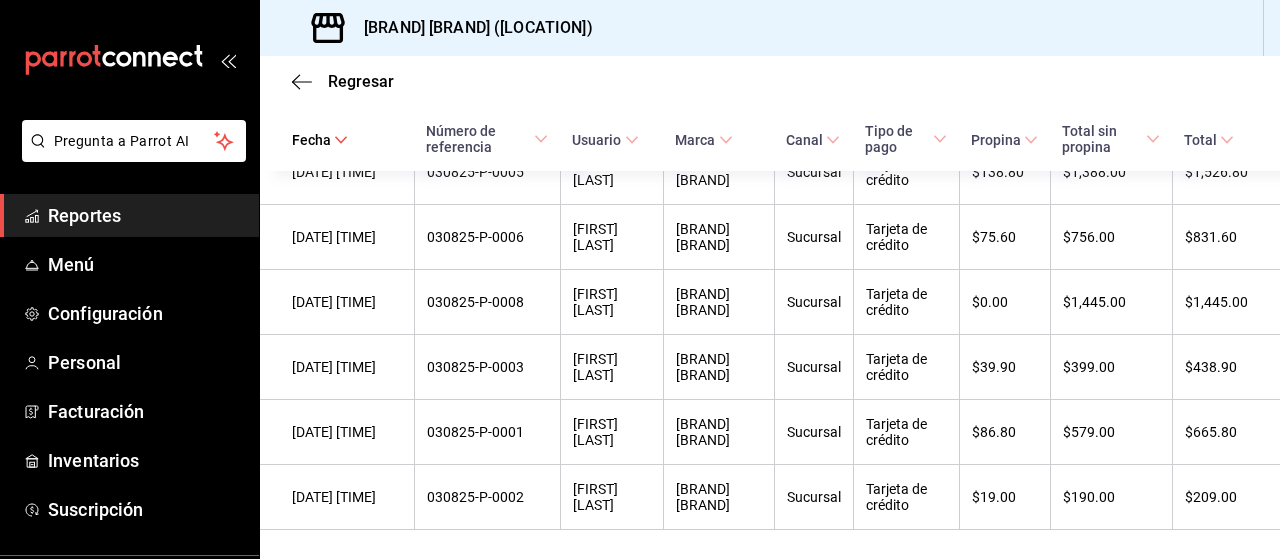 scroll, scrollTop: 1162, scrollLeft: 0, axis: vertical 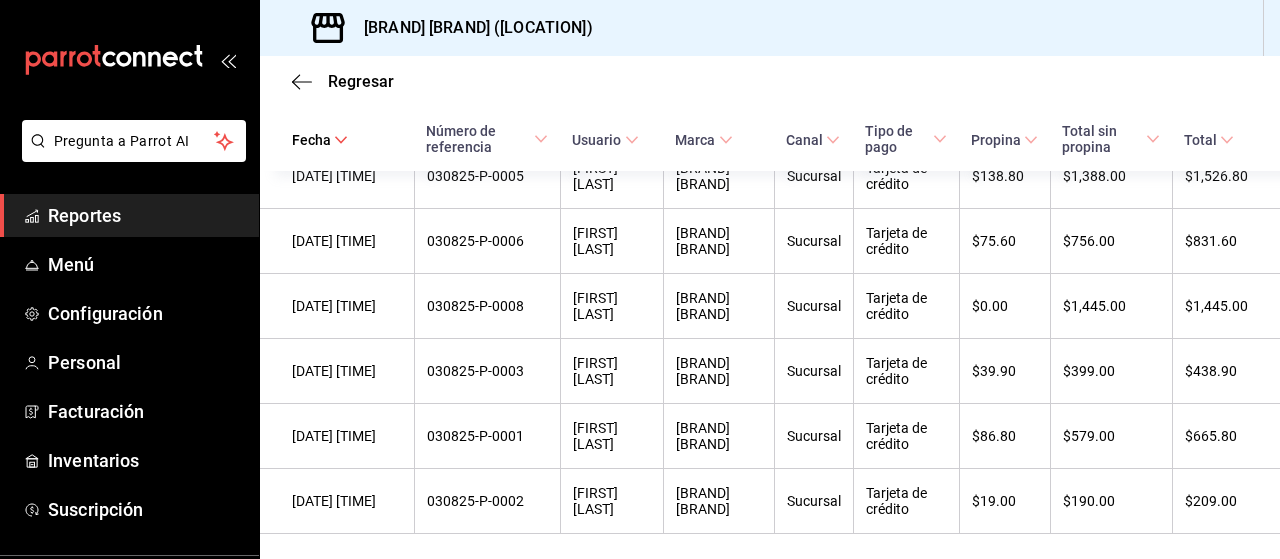 click on "$399.00" at bounding box center (1111, 371) 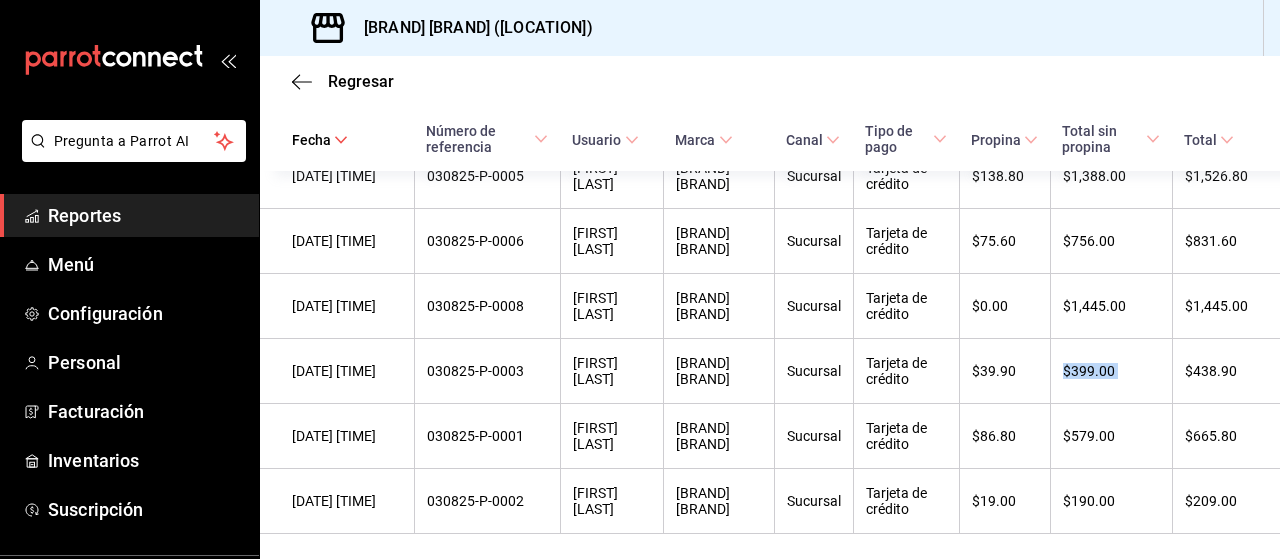 click on "$399.00" at bounding box center (1111, 371) 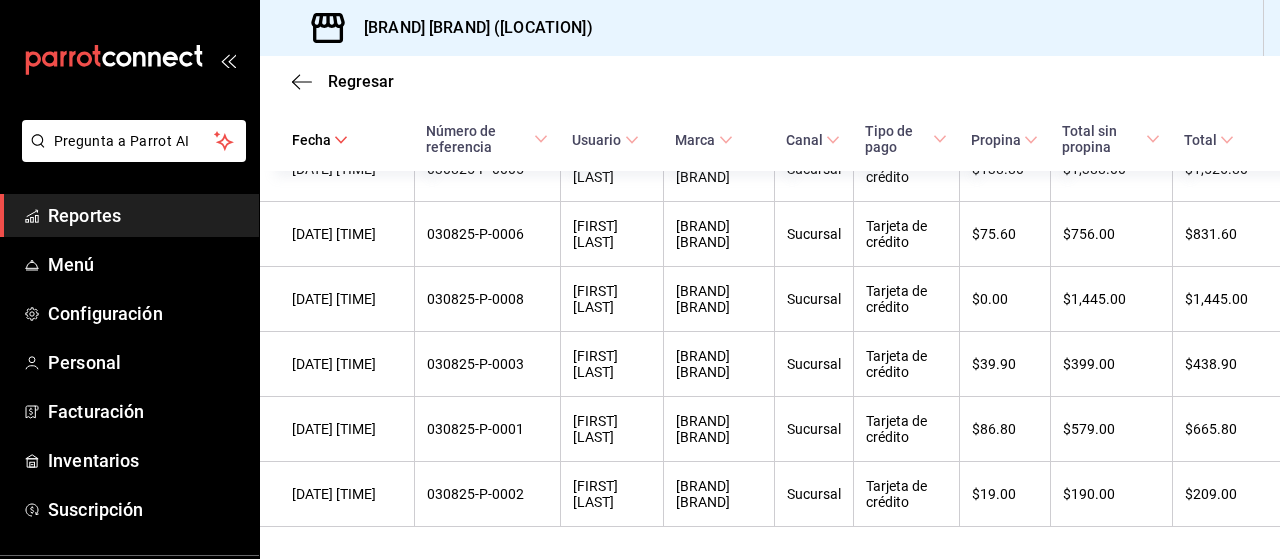 scroll, scrollTop: 1188, scrollLeft: 0, axis: vertical 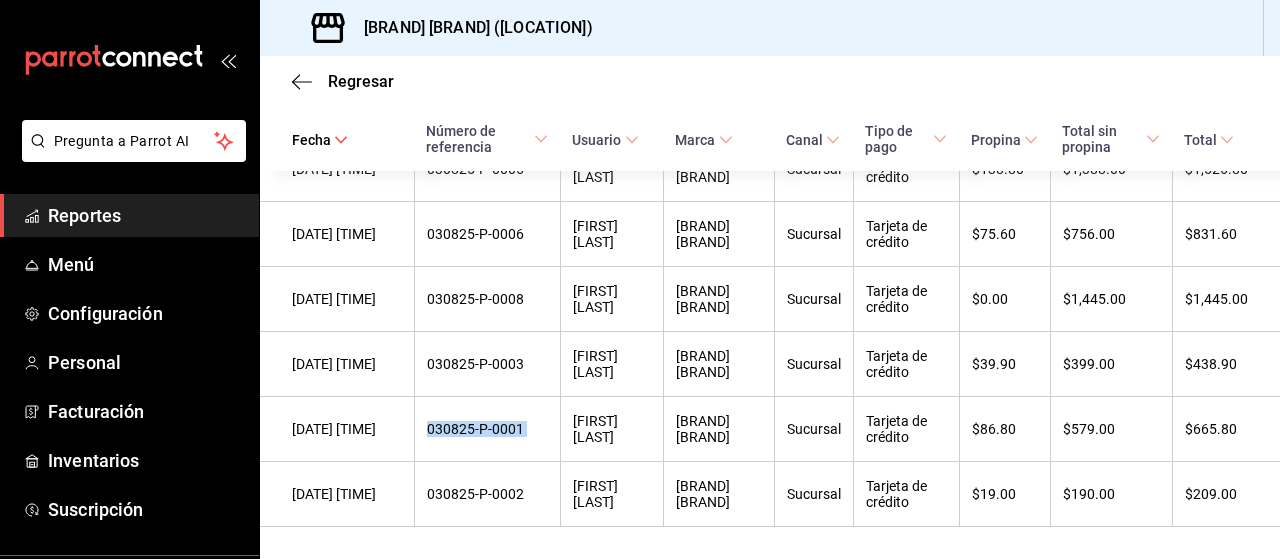 click on "030825-P-0001" at bounding box center (487, 429) 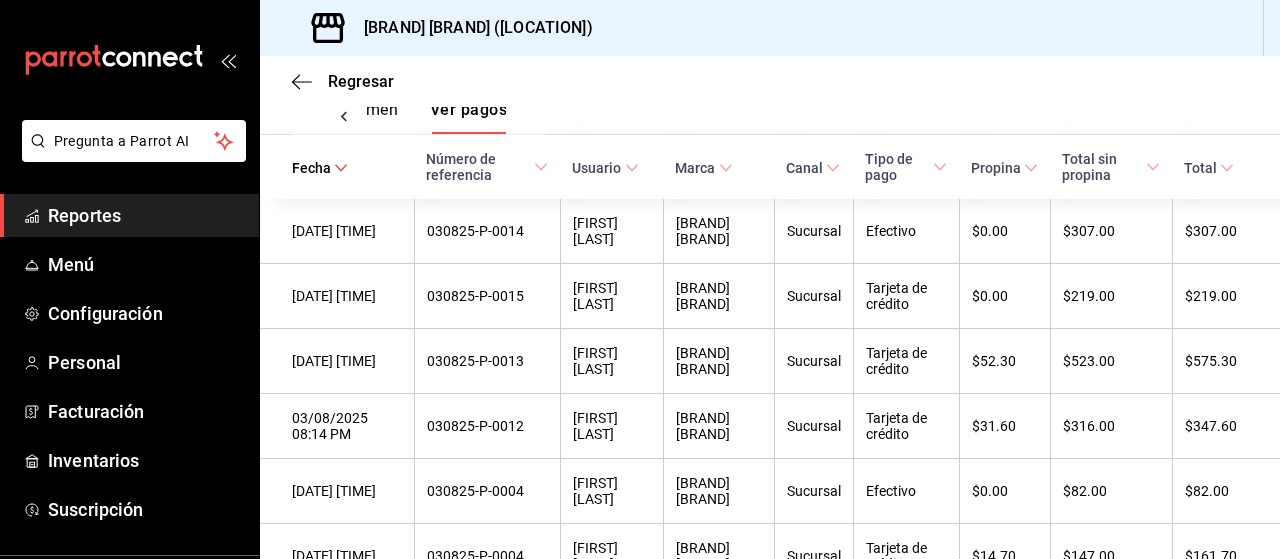 scroll, scrollTop: 333, scrollLeft: 0, axis: vertical 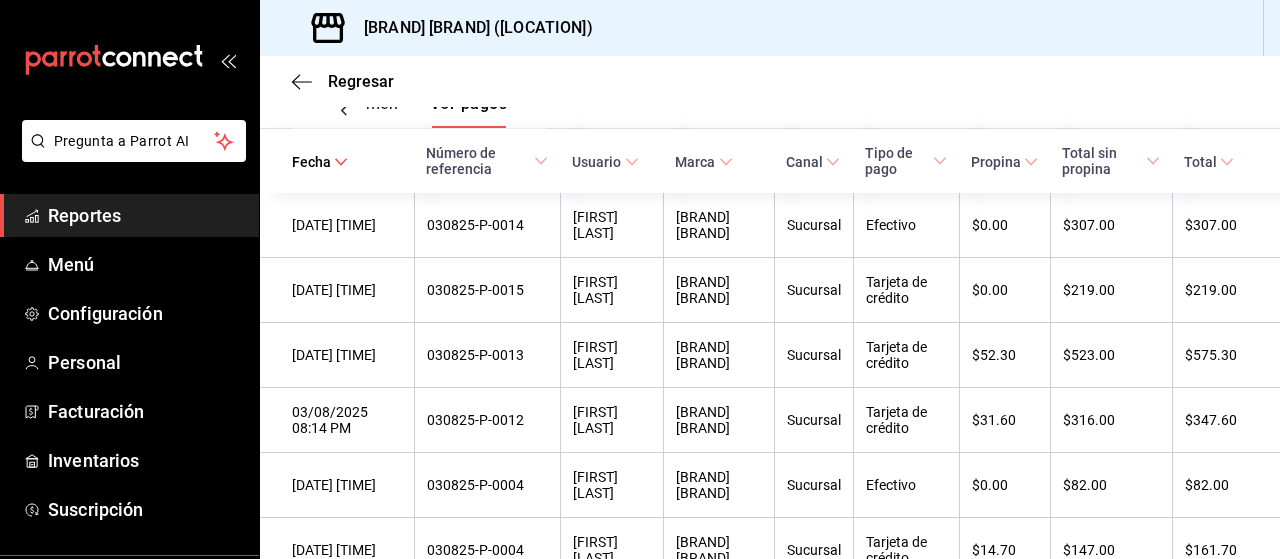 click on "$219.00" at bounding box center (1111, 290) 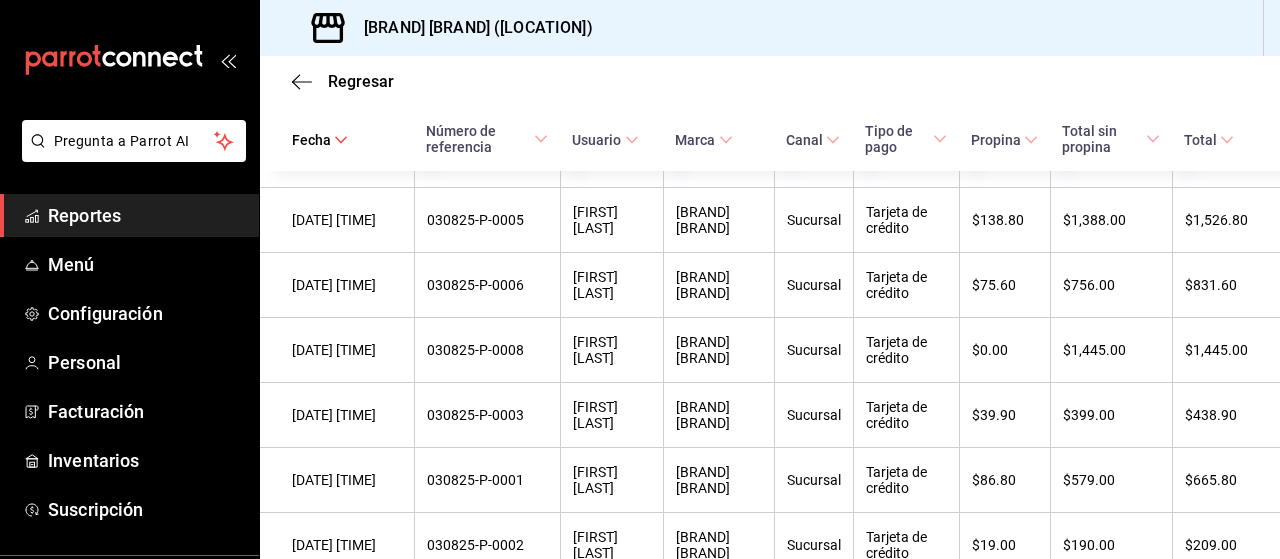 scroll, scrollTop: 1188, scrollLeft: 0, axis: vertical 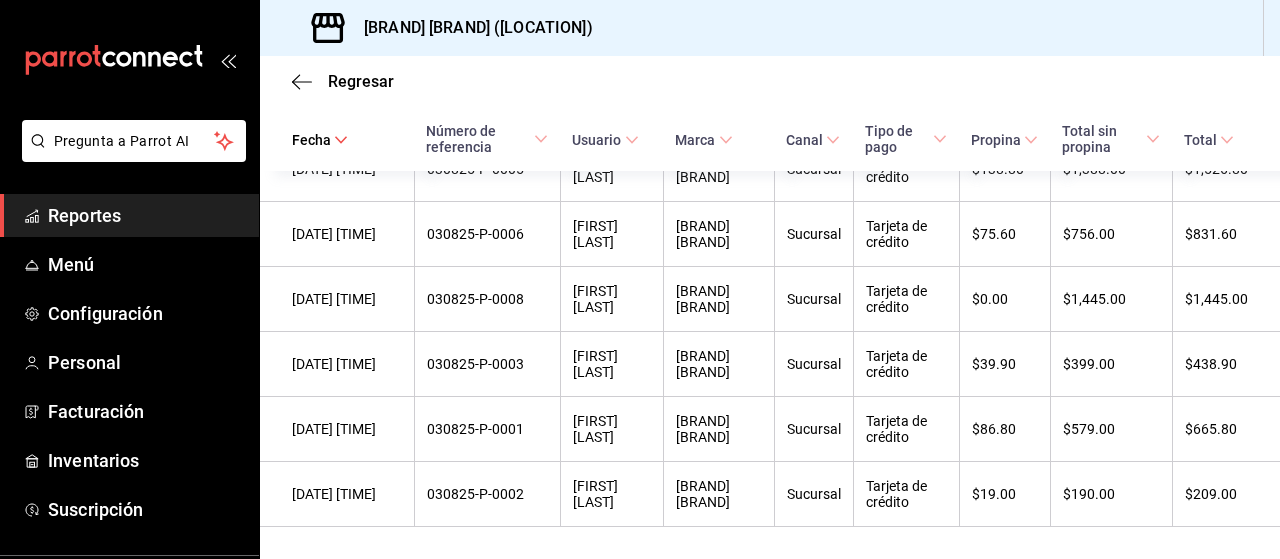 drag, startPoint x: 330, startPoint y: 91, endPoint x: 356, endPoint y: 88, distance: 26.172504 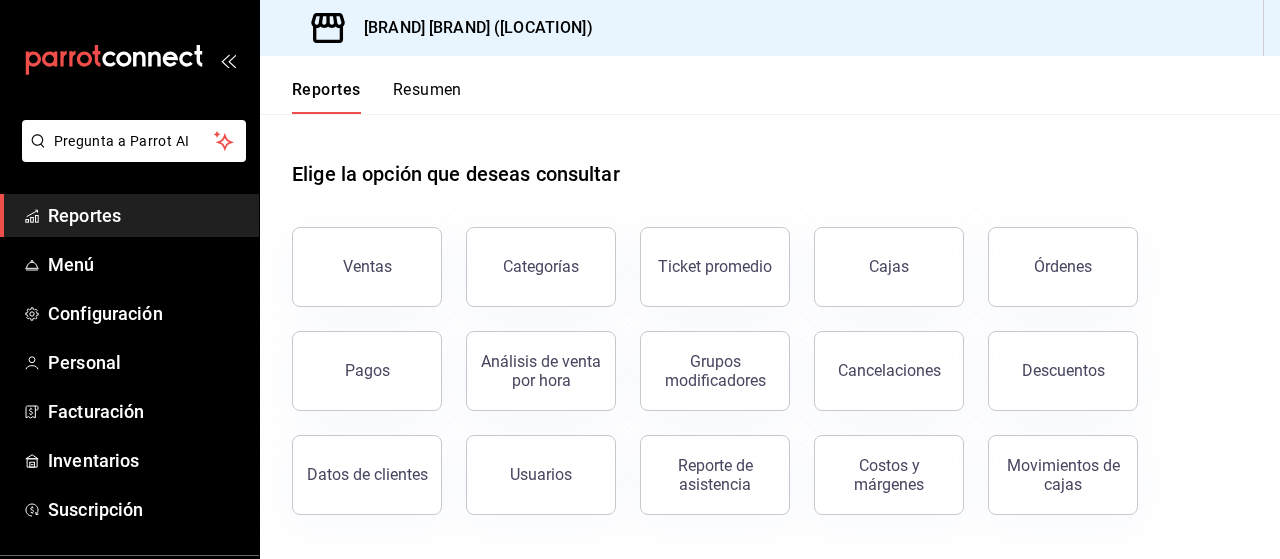 click on "Órdenes" at bounding box center [1063, 267] 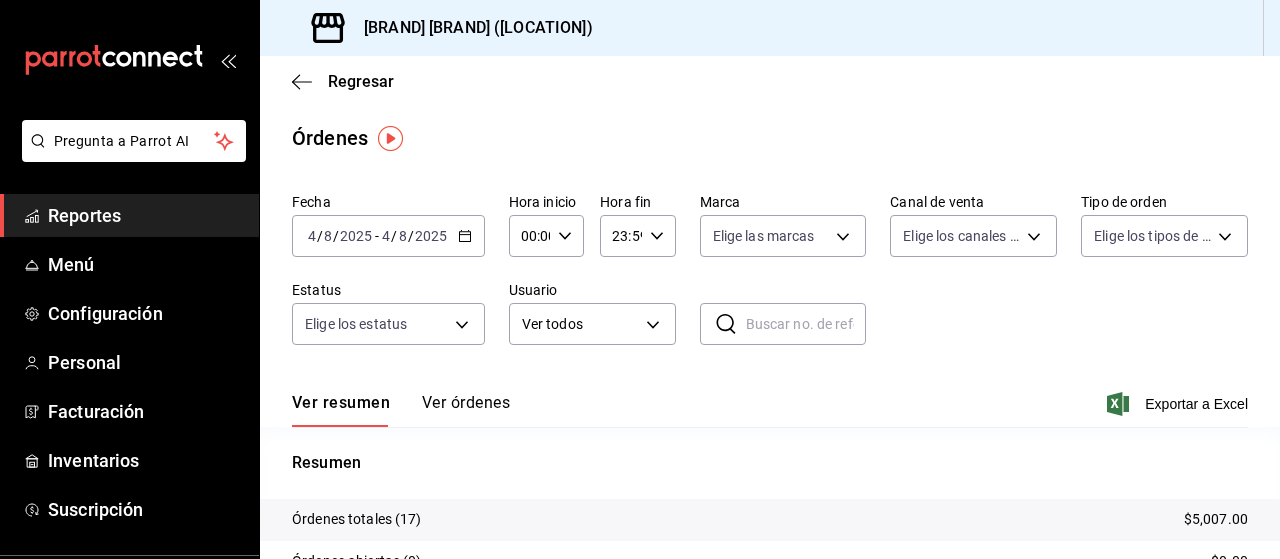 click 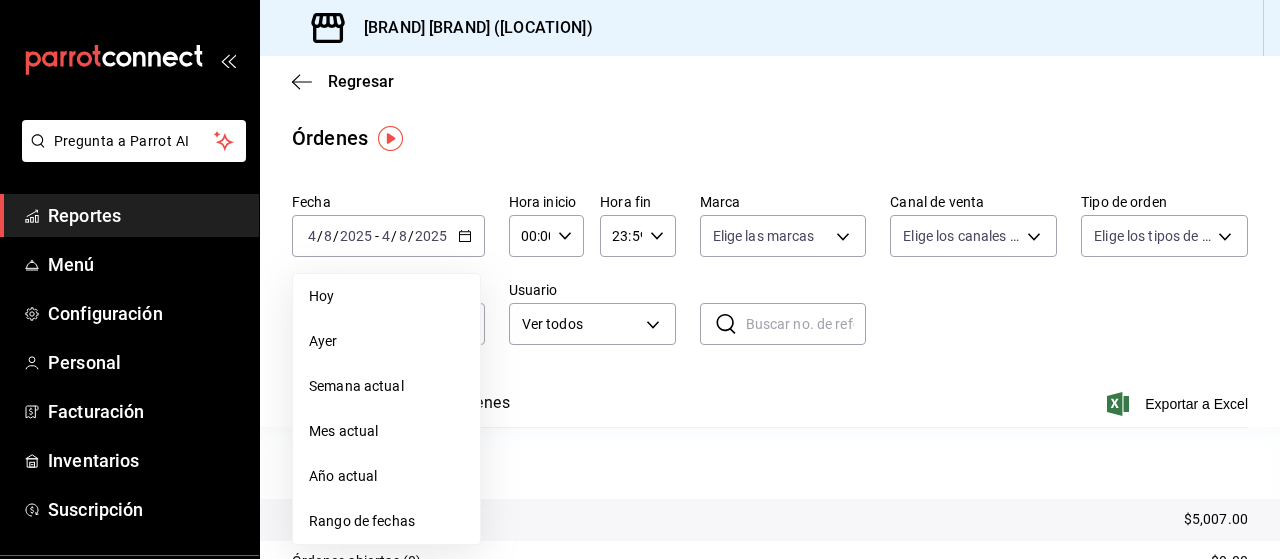 click on "Rango de fechas" at bounding box center [386, 521] 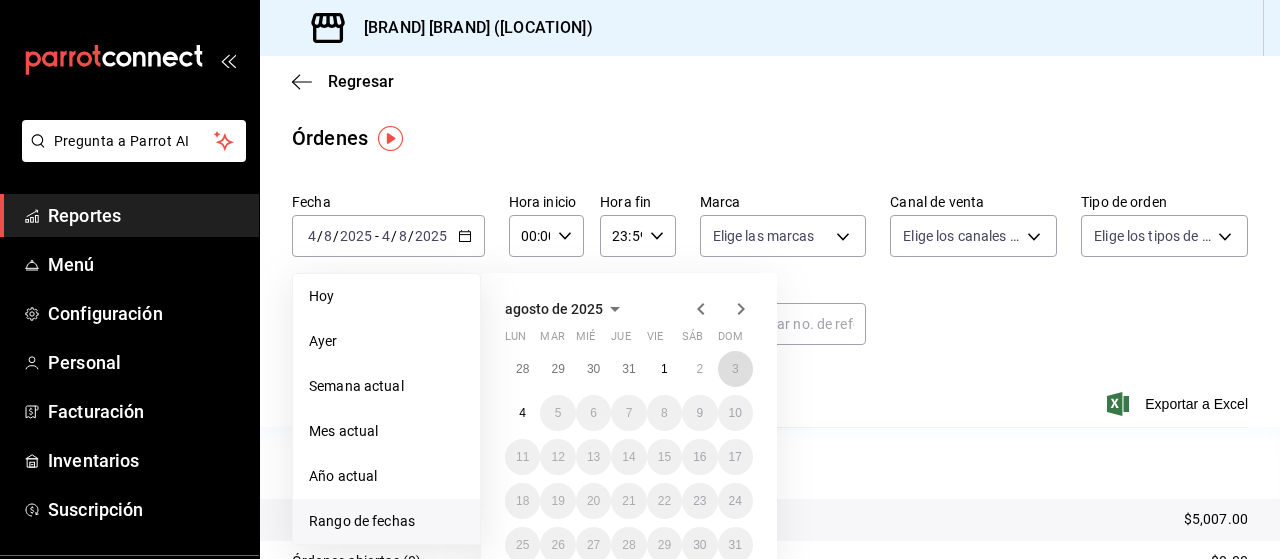 click on "3" at bounding box center (735, 369) 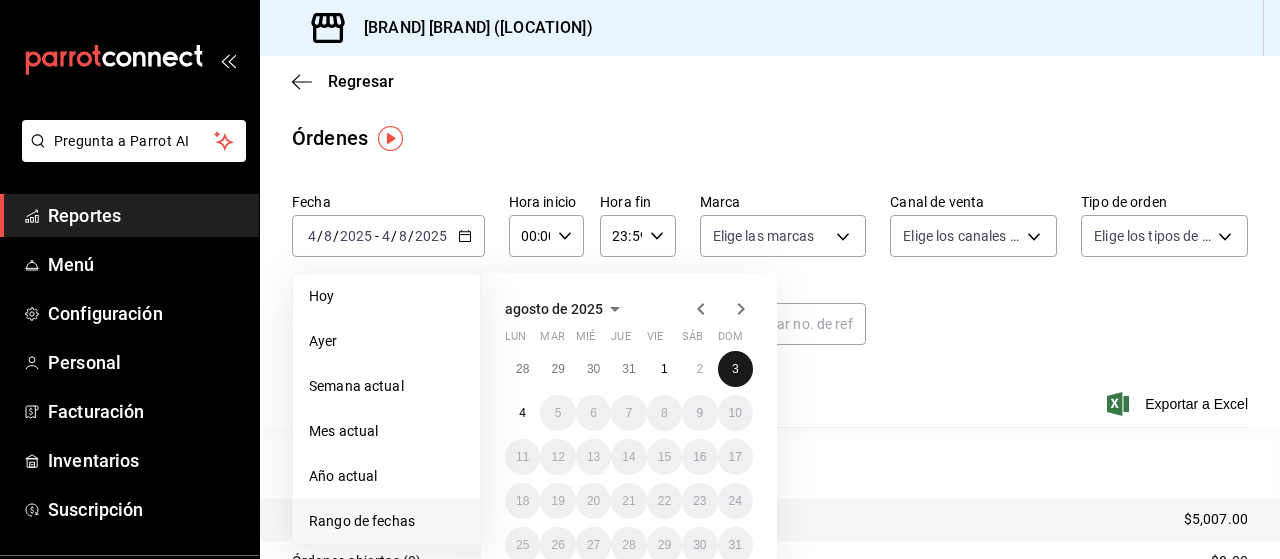 click on "3" at bounding box center [735, 369] 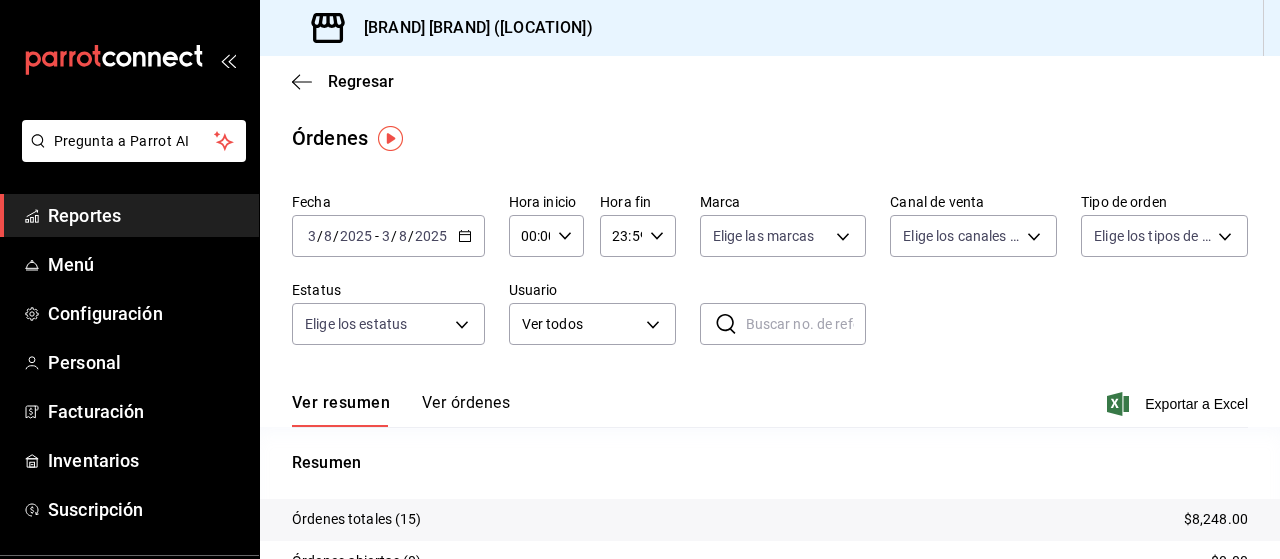 click on "Ver órdenes" at bounding box center [466, 410] 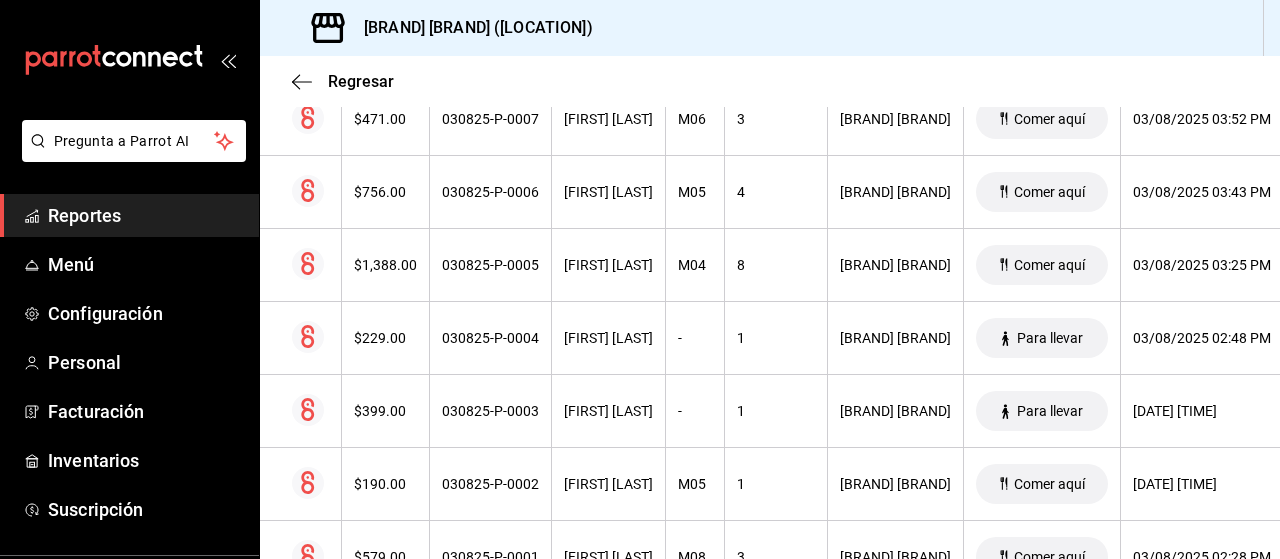 scroll, scrollTop: 992, scrollLeft: 0, axis: vertical 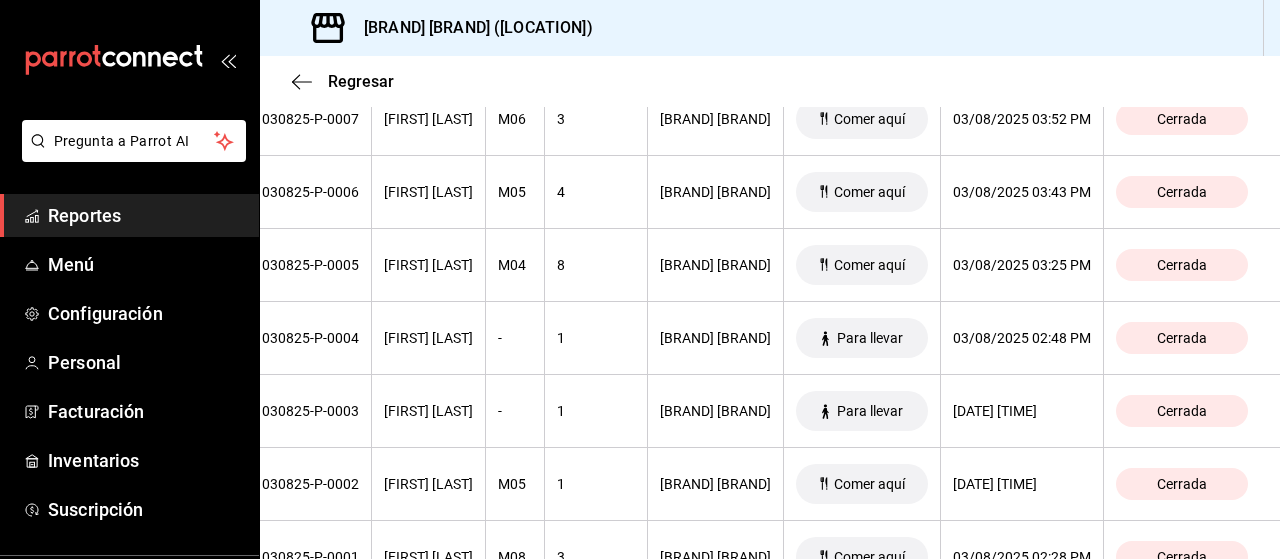 click on "[BRAND] [BRAND]" at bounding box center [715, 338] 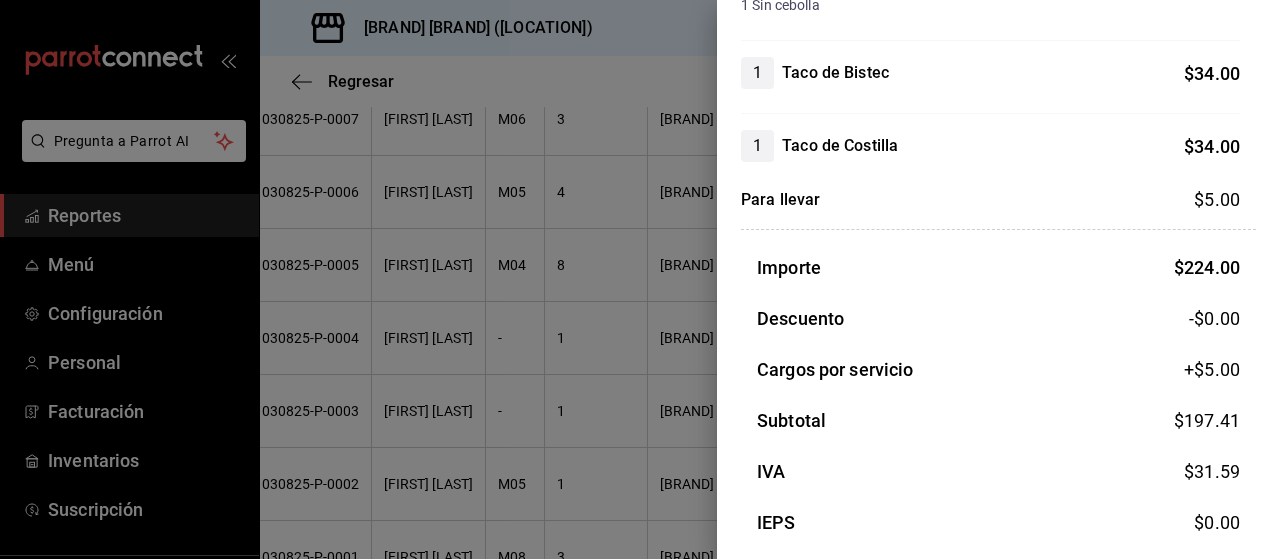 scroll, scrollTop: 468, scrollLeft: 0, axis: vertical 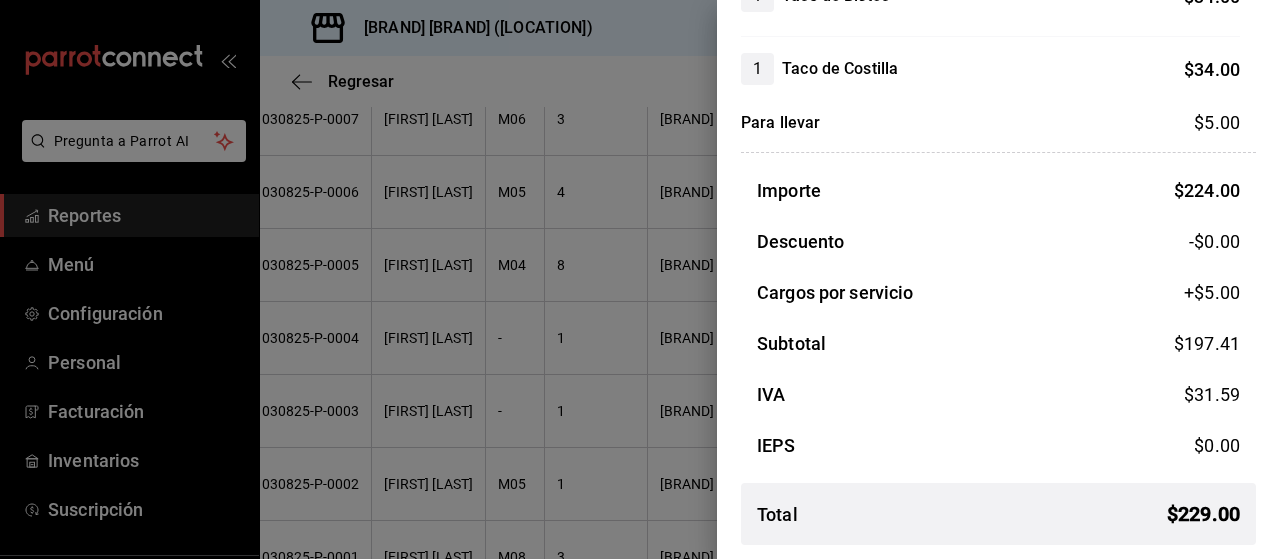 click on "$ 197.41" at bounding box center (1207, 343) 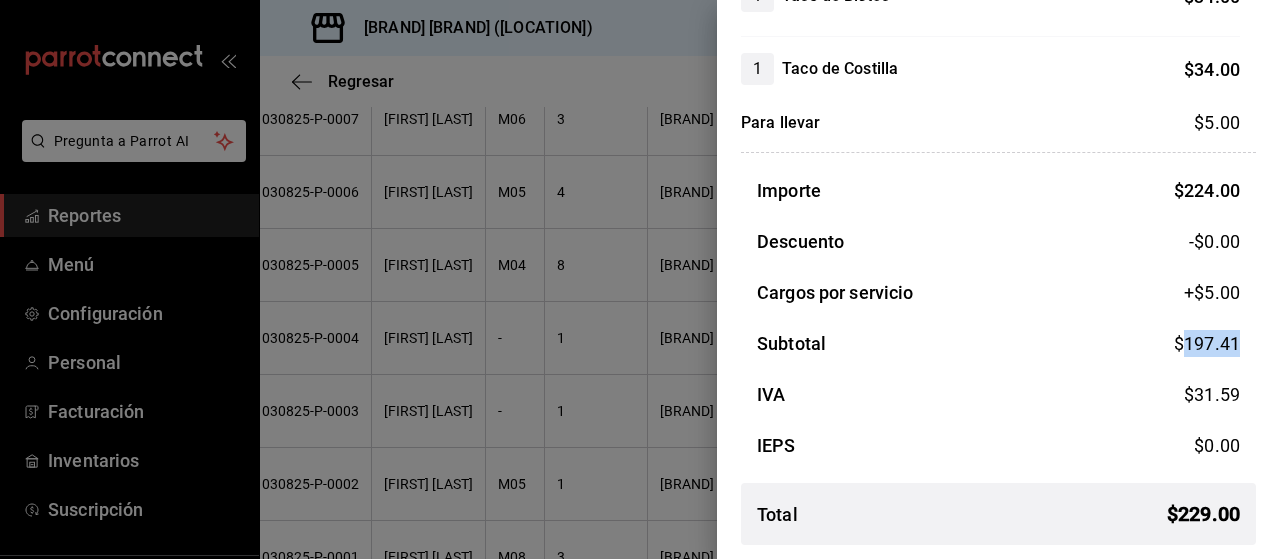 click on "$ 197.41" at bounding box center [1207, 343] 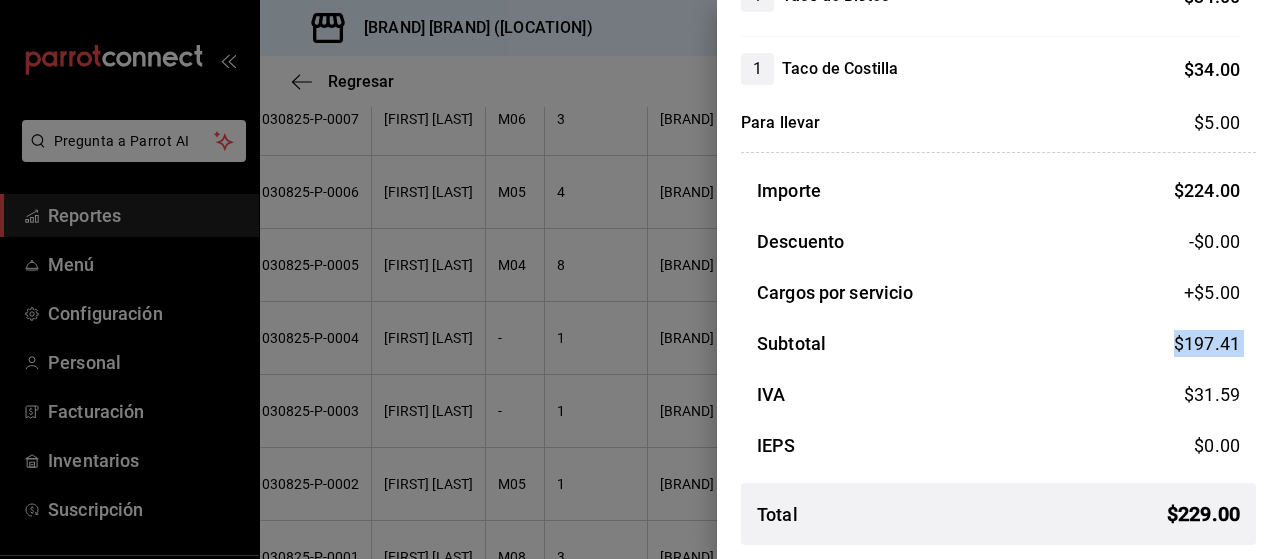 click on "$ 197.41" at bounding box center (1207, 343) 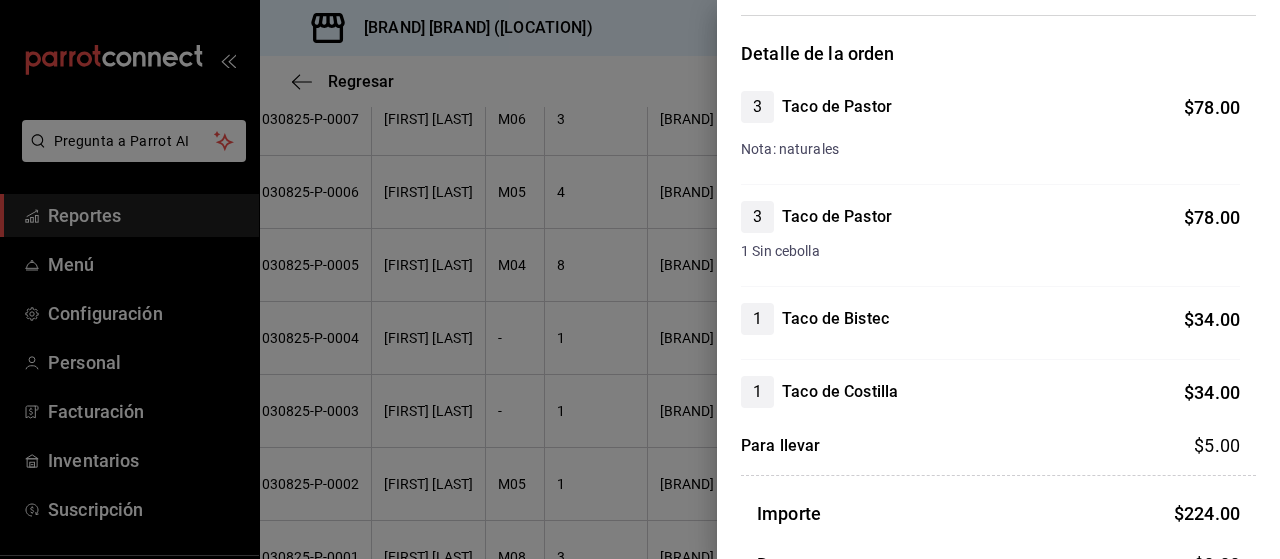 scroll, scrollTop: 0, scrollLeft: 0, axis: both 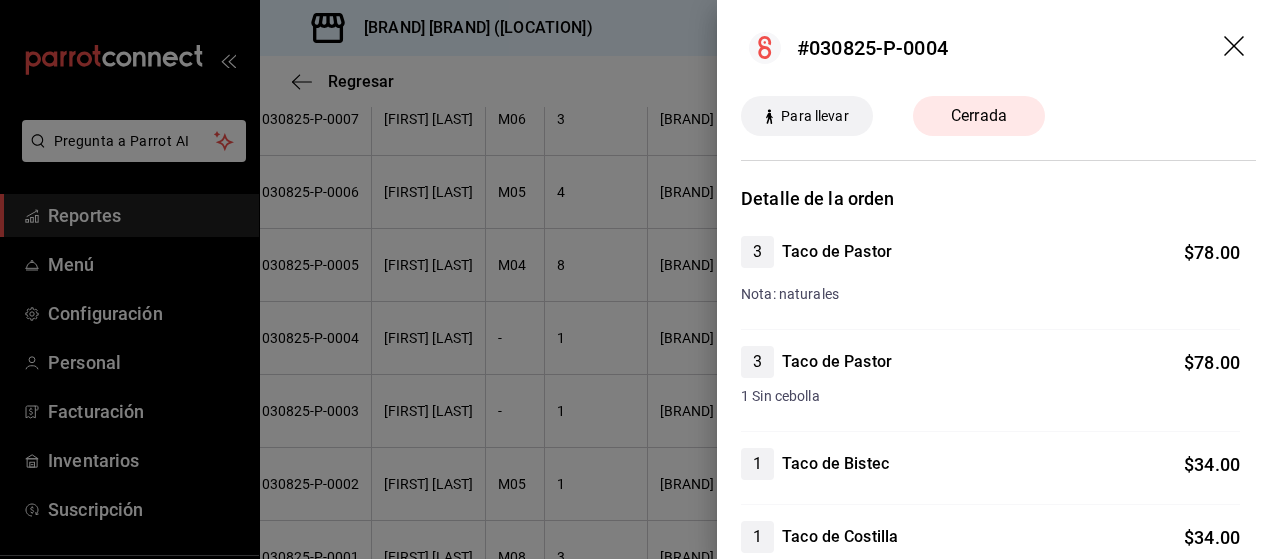 click on "#030825-P-0004" at bounding box center [998, 48] 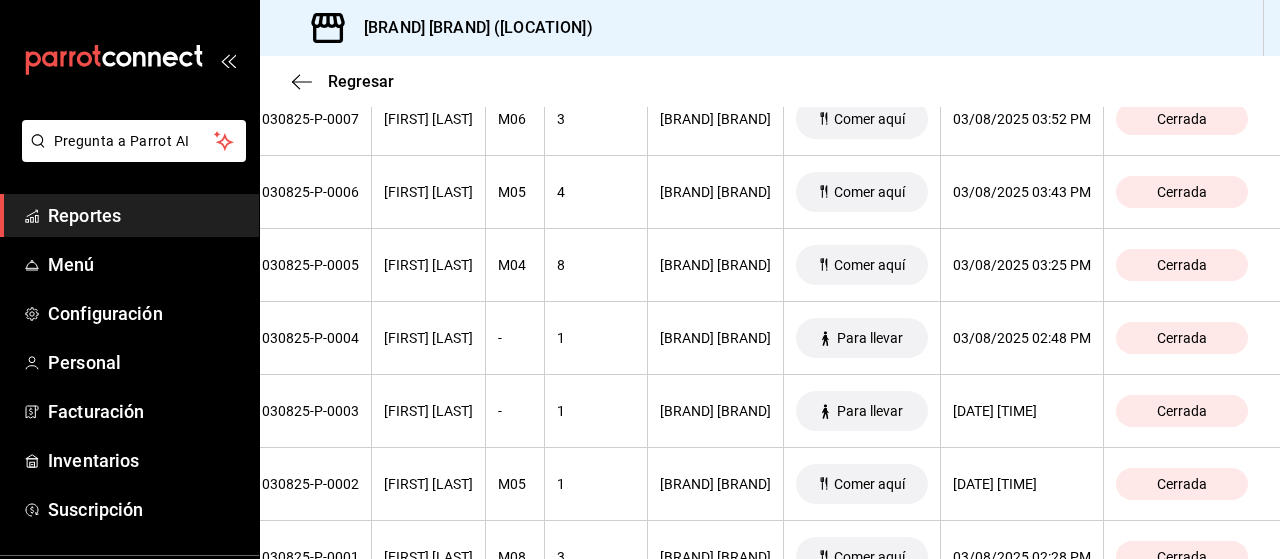 scroll, scrollTop: 0, scrollLeft: 0, axis: both 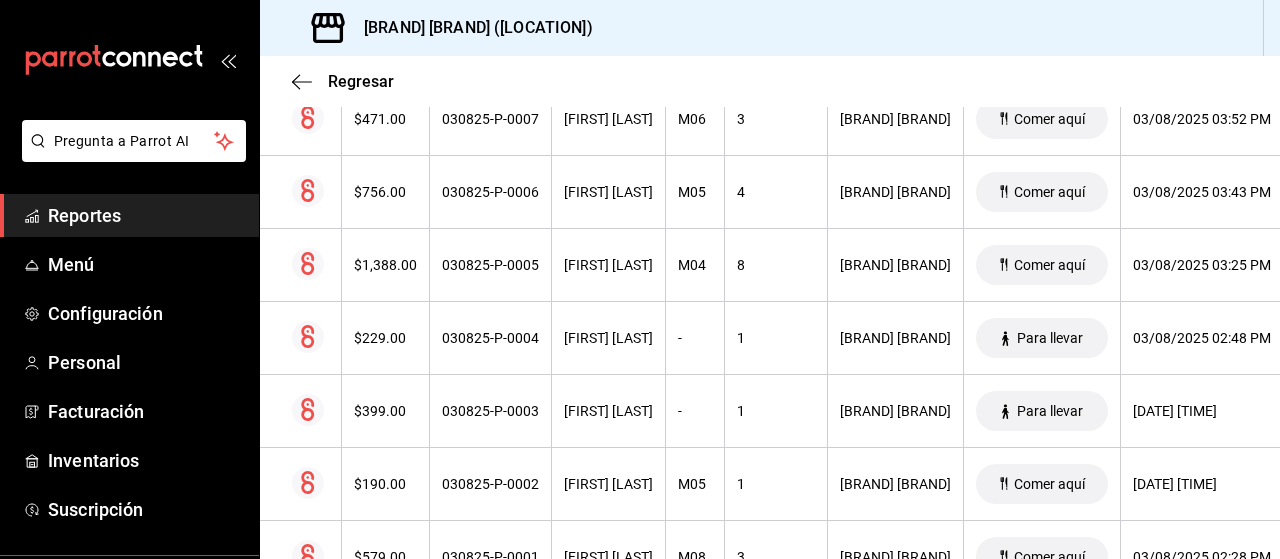 drag, startPoint x: 298, startPoint y: 91, endPoint x: 308, endPoint y: 85, distance: 11.661903 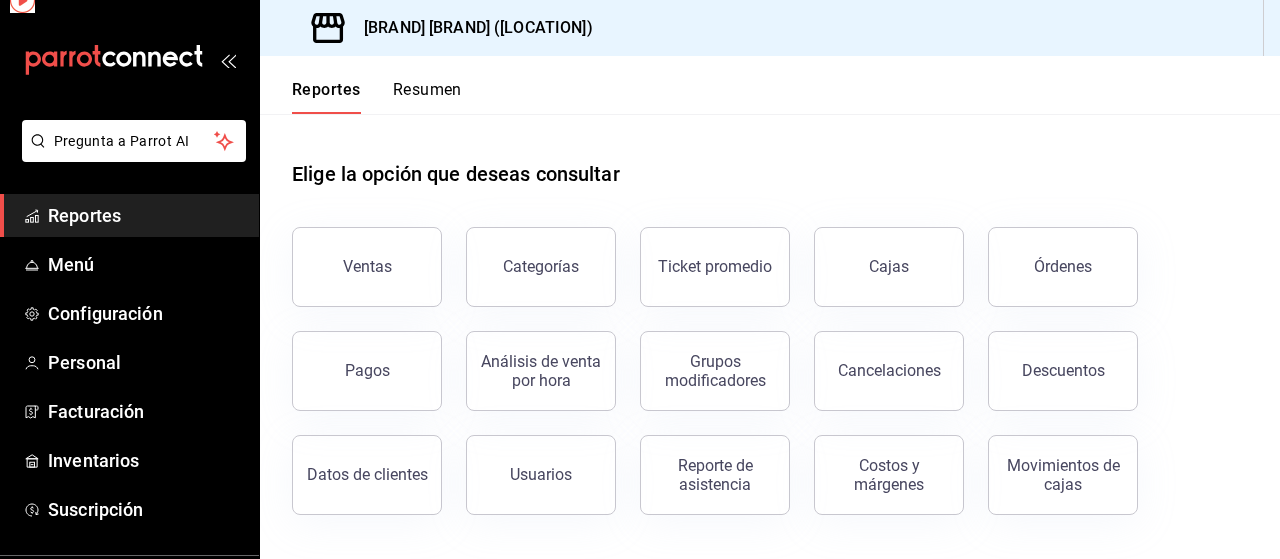 click on "Reportes" at bounding box center (326, 97) 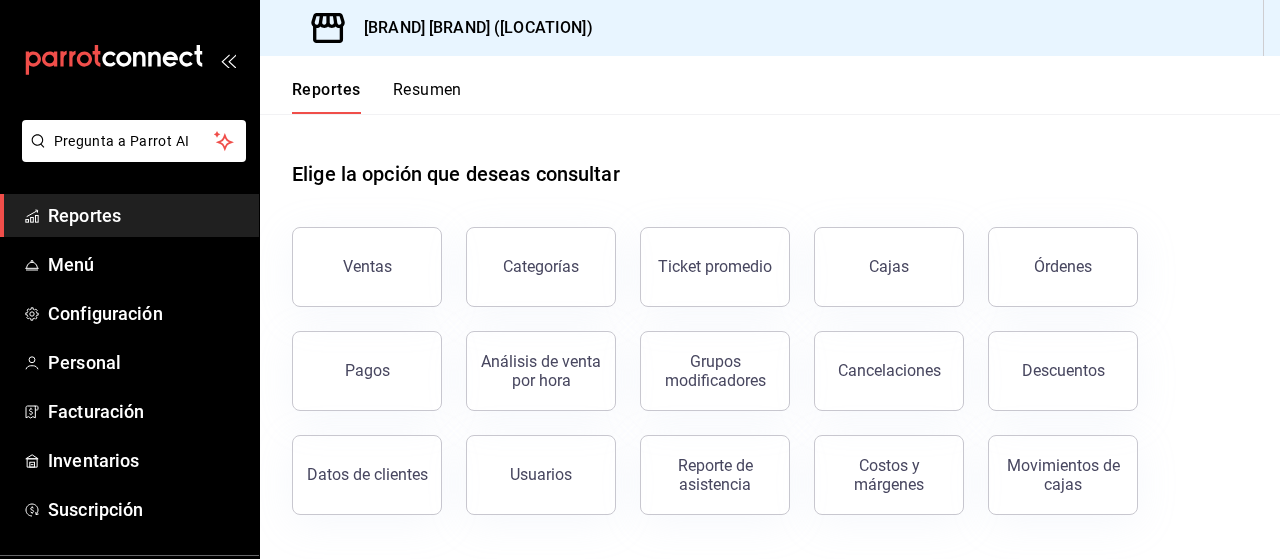 click on "Pagos" at bounding box center [367, 371] 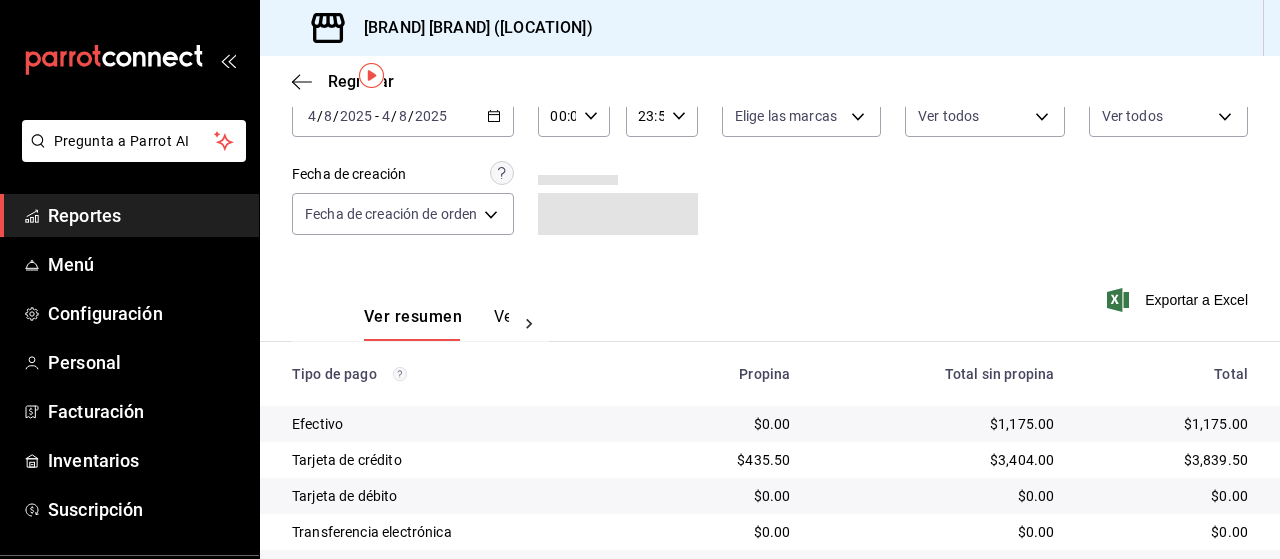 scroll, scrollTop: 63, scrollLeft: 0, axis: vertical 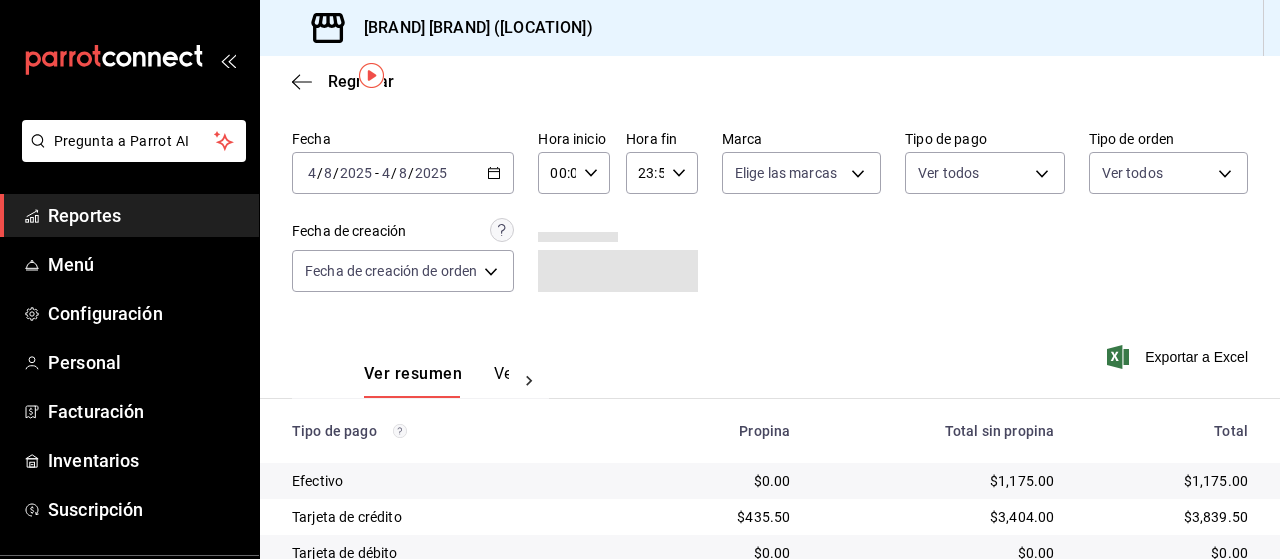 click 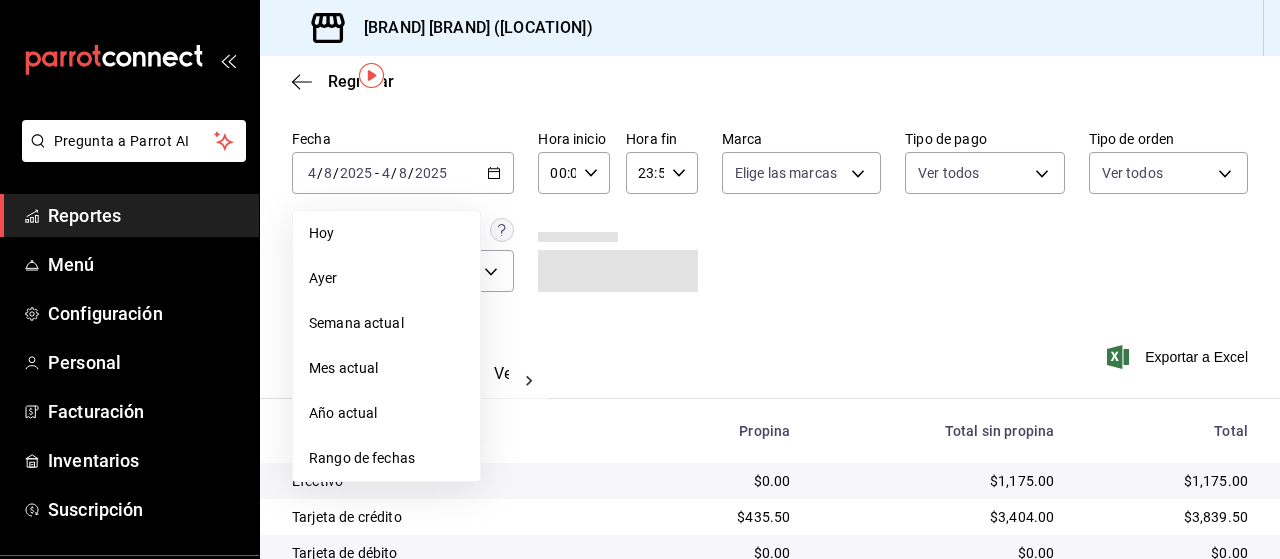 click on "Rango de fechas" at bounding box center [386, 458] 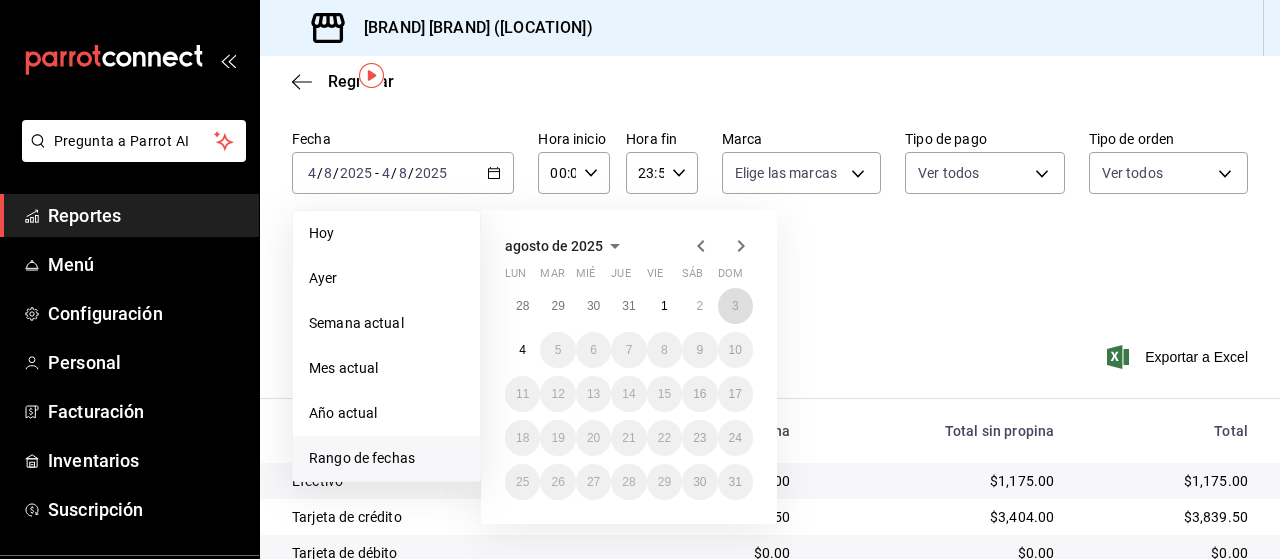 click on "3" at bounding box center [735, 306] 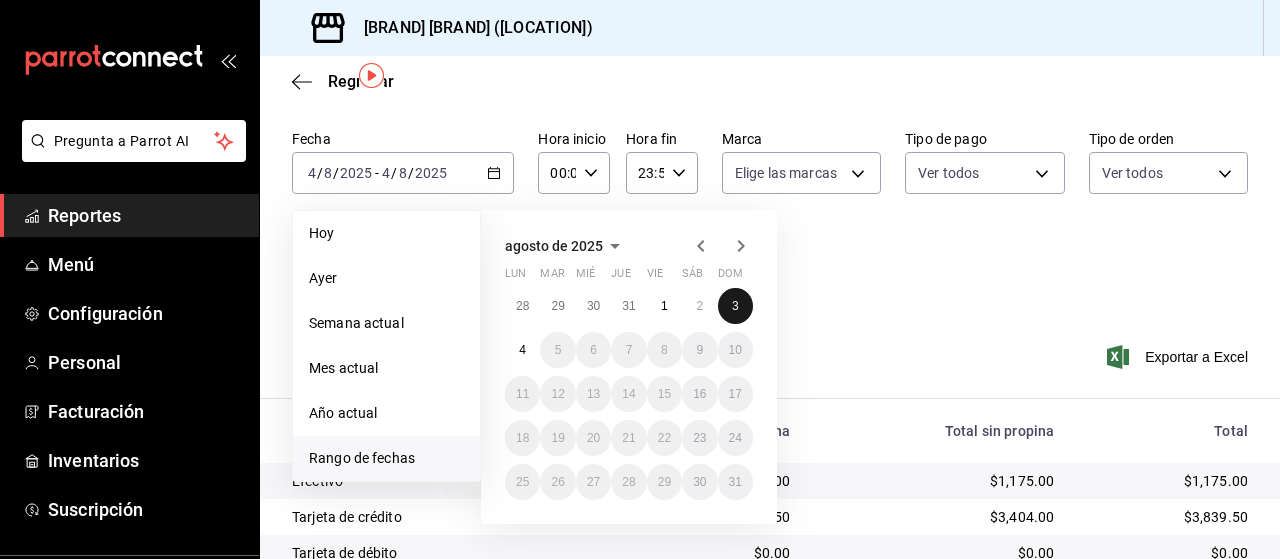 click on "3" at bounding box center (735, 306) 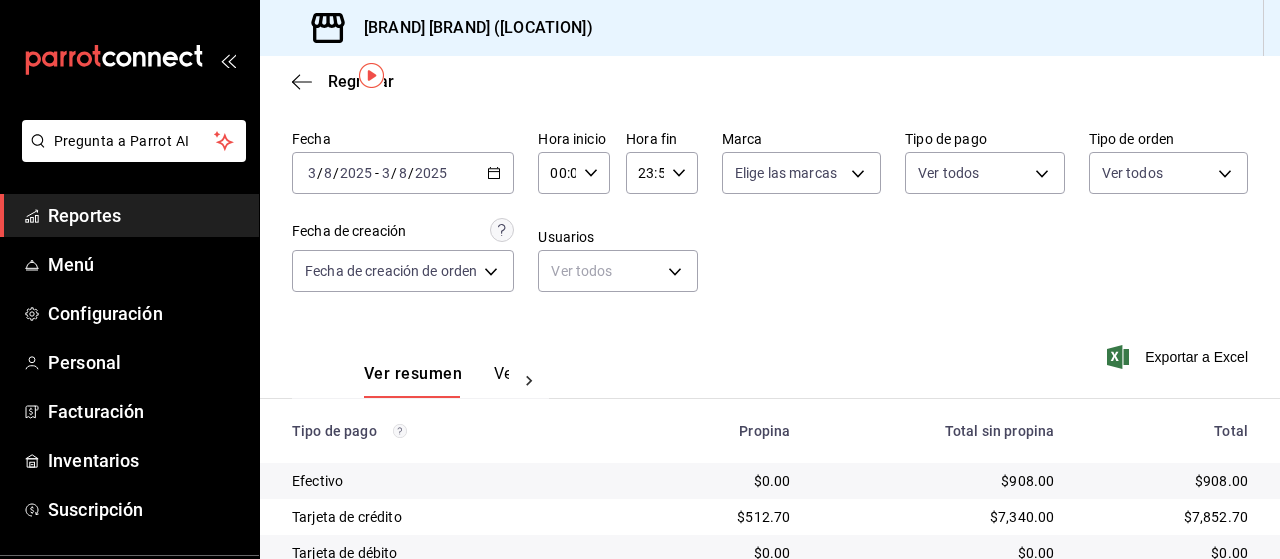 click on "Ver pagos" at bounding box center (531, 381) 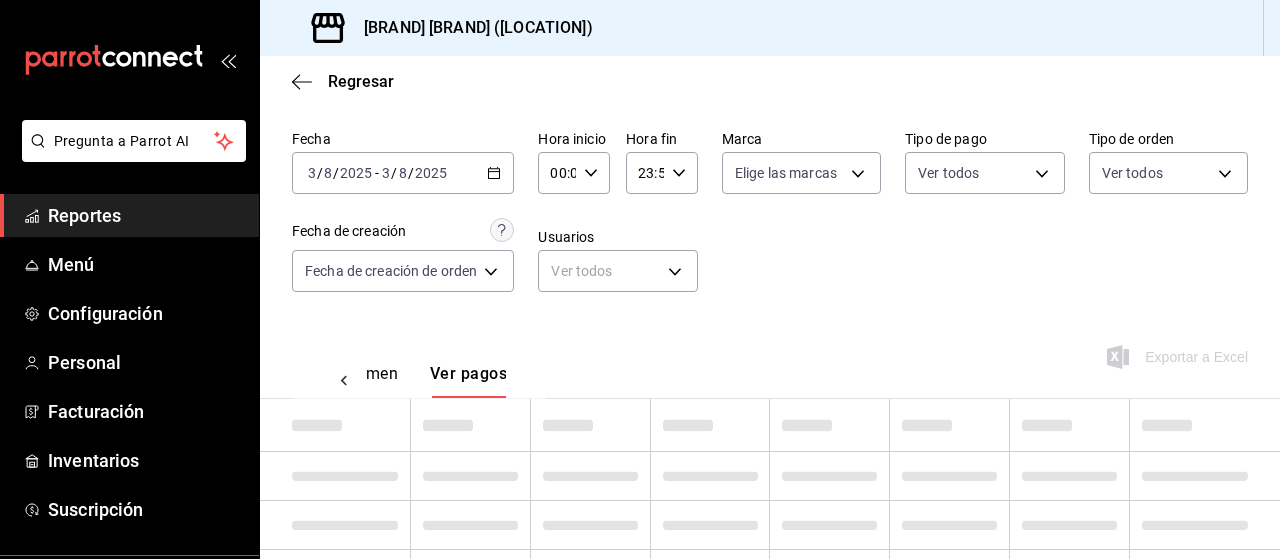 scroll, scrollTop: 0, scrollLeft: 59, axis: horizontal 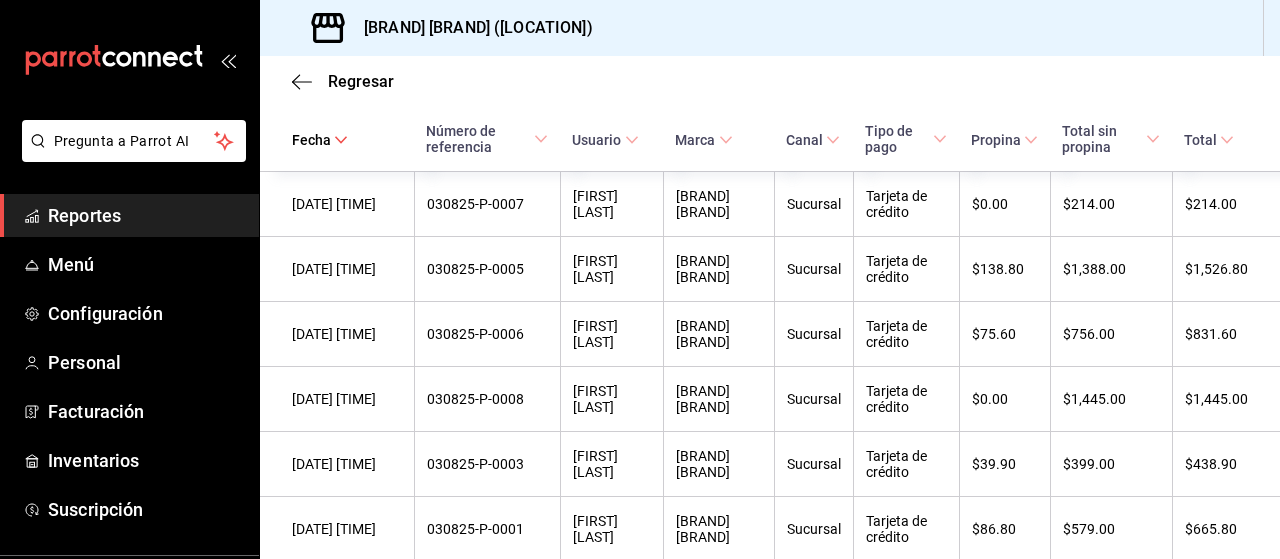 click on "$1,445.00" at bounding box center (1111, 399) 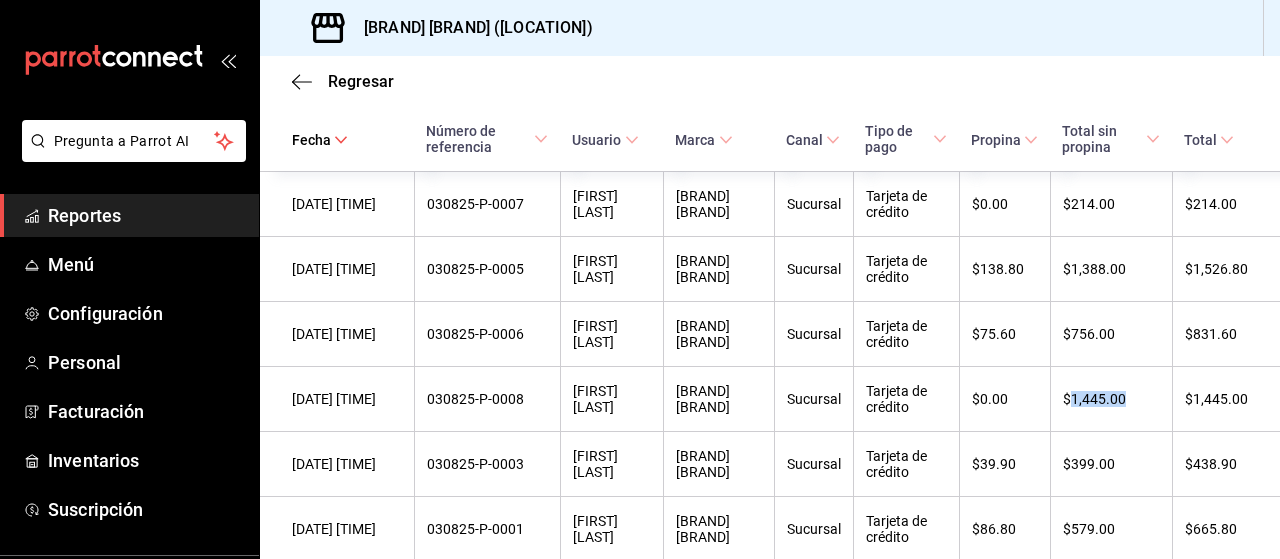 click on "$1,445.00" at bounding box center [1111, 399] 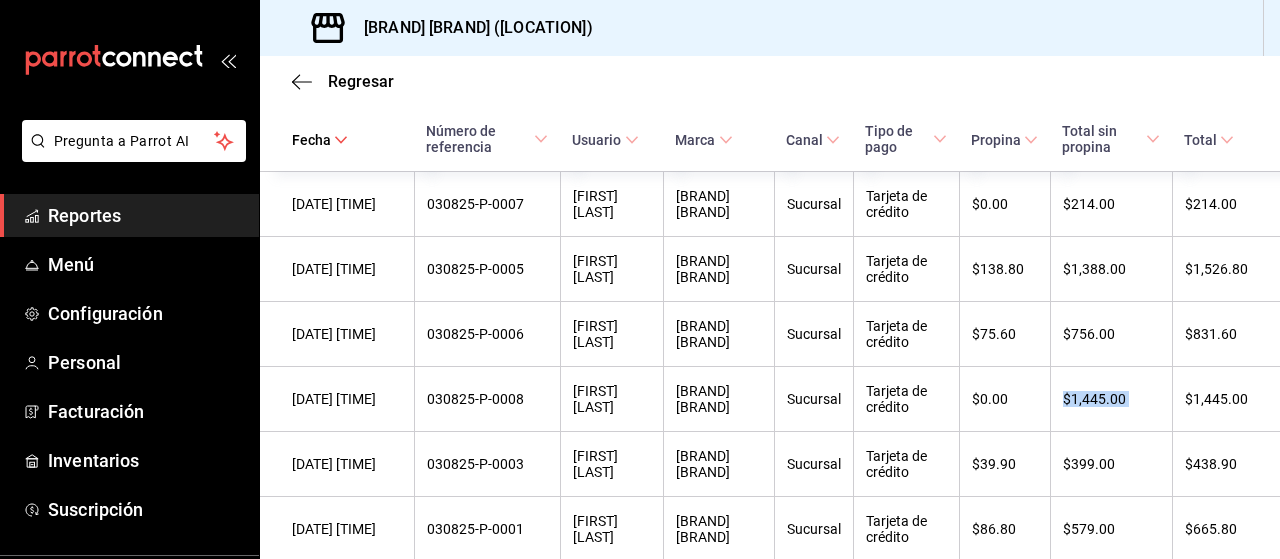 click on "$1,445.00" at bounding box center (1111, 399) 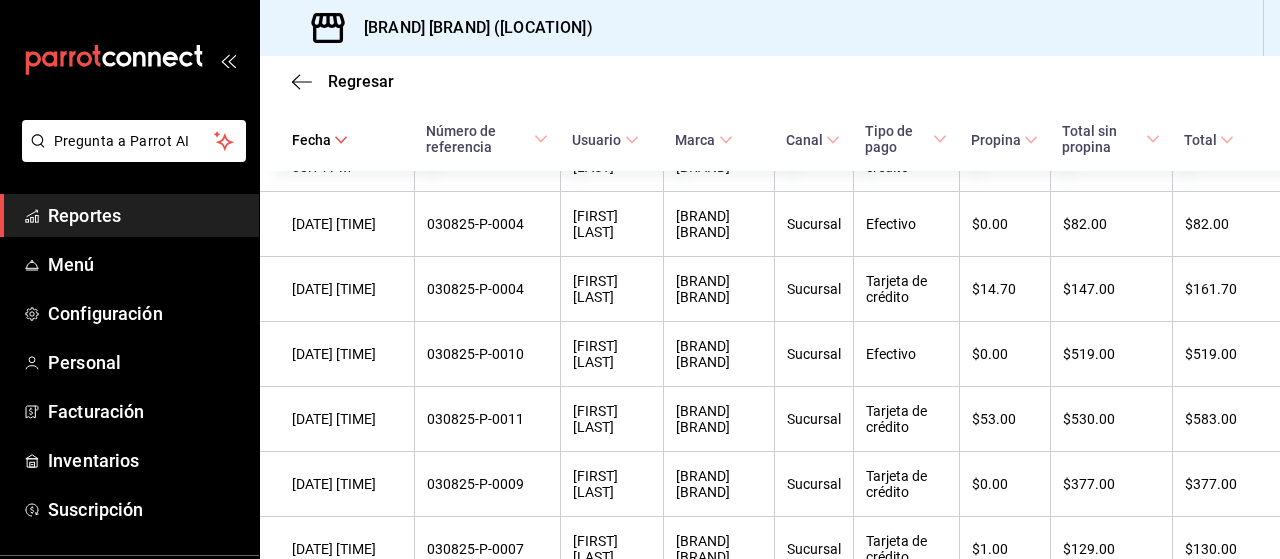 scroll, scrollTop: 576, scrollLeft: 0, axis: vertical 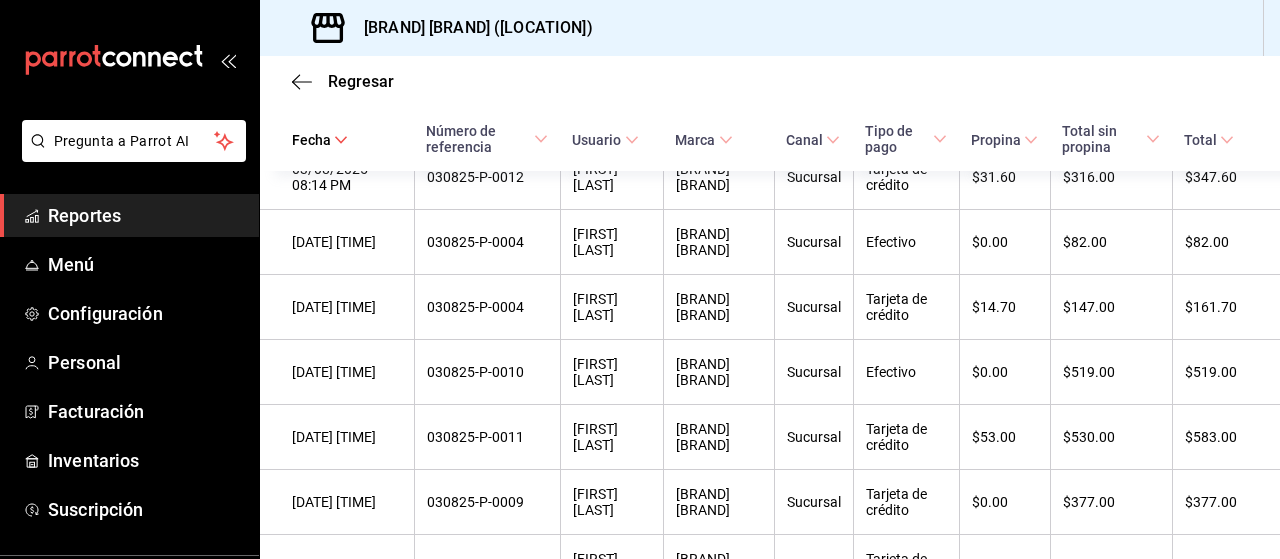 click on "[FIRST] [LAST]" at bounding box center (612, 307) 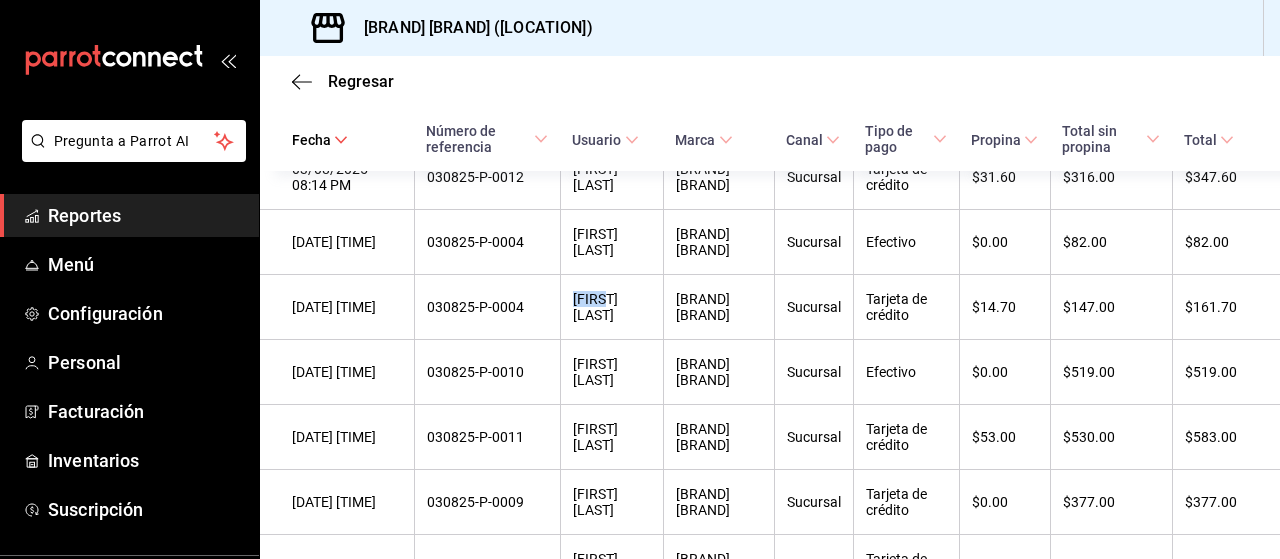 click on "[FIRST] [LAST]" at bounding box center (612, 307) 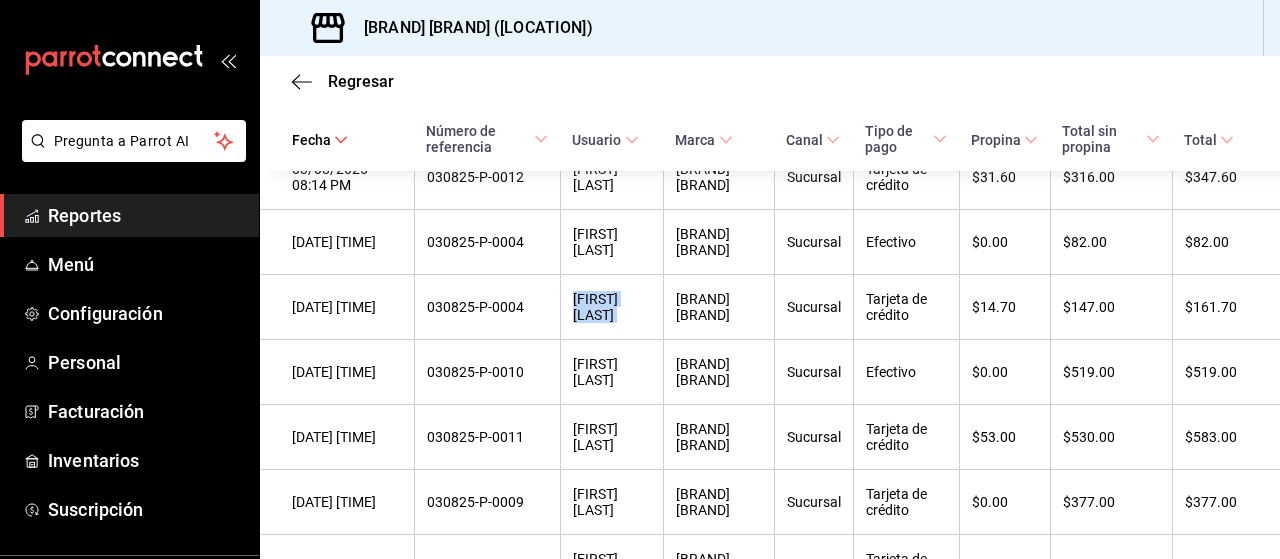 click on "[FIRST] [LAST]" at bounding box center (612, 307) 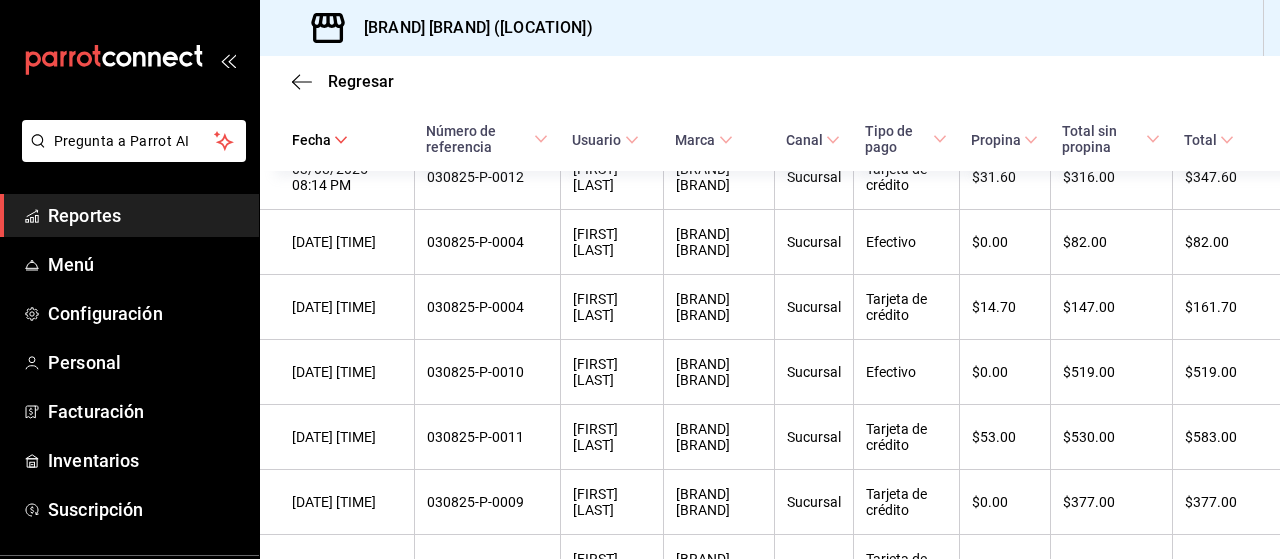 click on "$14.70" at bounding box center (1005, 307) 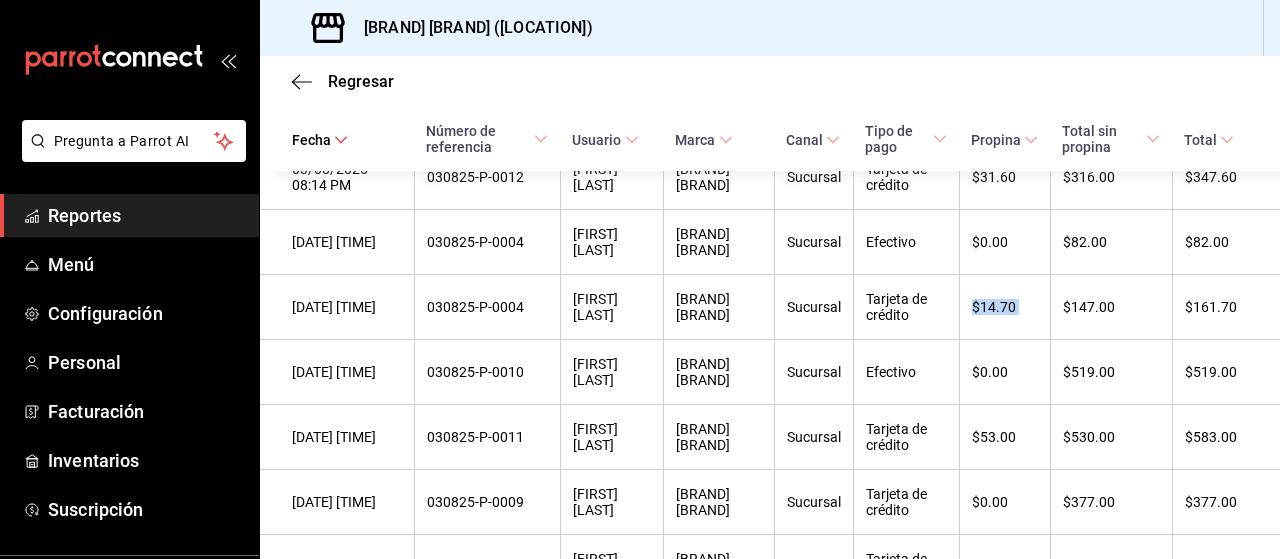 click on "$14.70" at bounding box center (1005, 307) 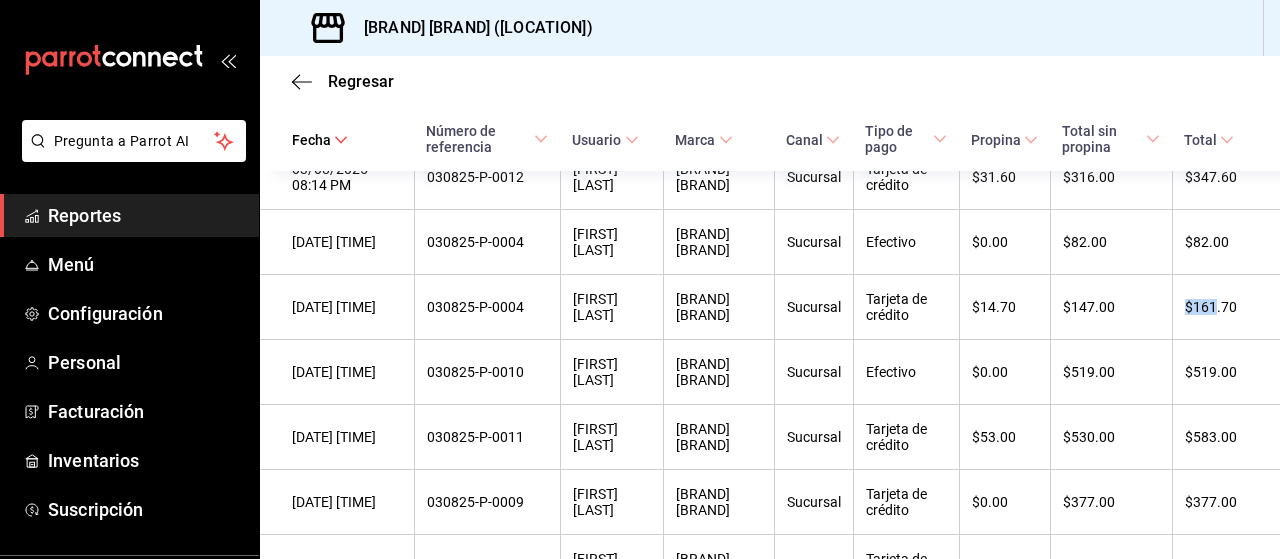 drag, startPoint x: 1146, startPoint y: 319, endPoint x: 1226, endPoint y: 323, distance: 80.09994 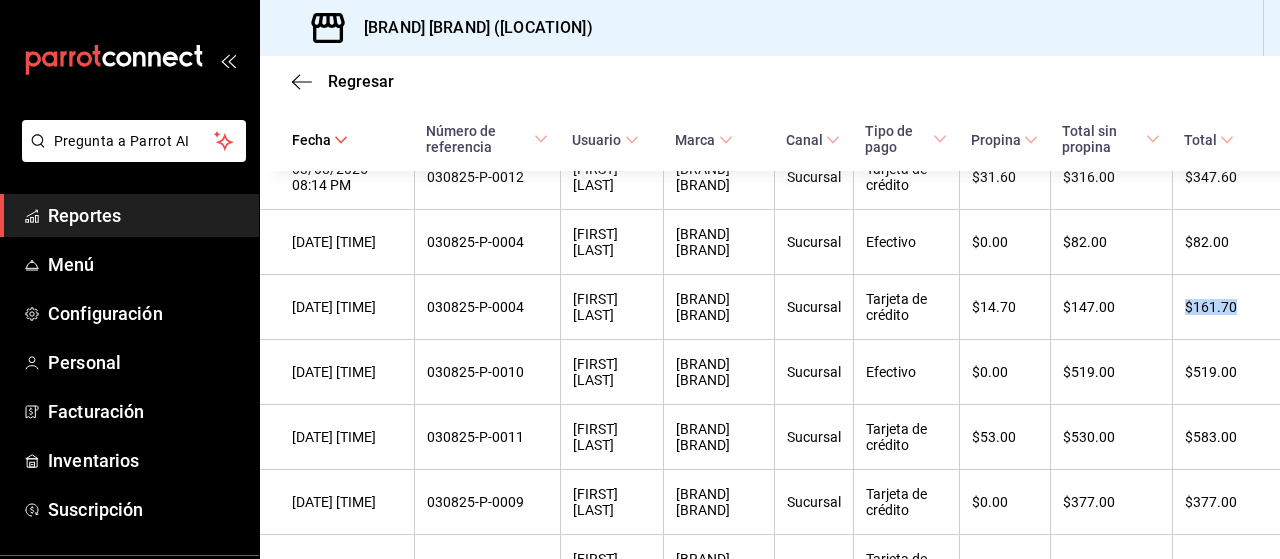click on "$161.70" at bounding box center [1226, 307] 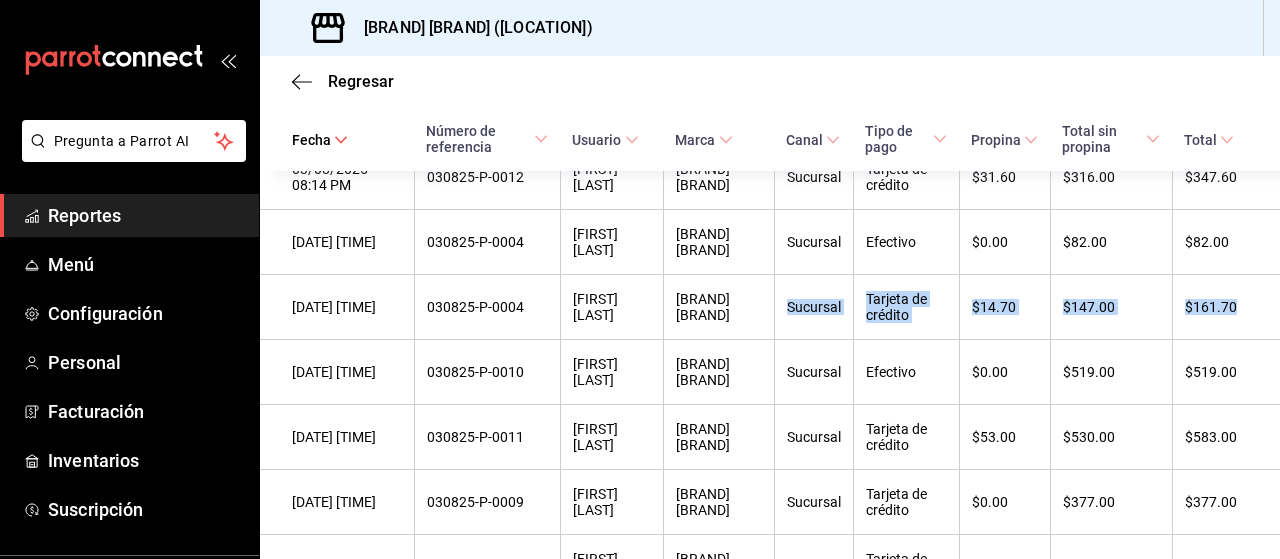 drag, startPoint x: 1255, startPoint y: 321, endPoint x: 820, endPoint y: 311, distance: 435.11493 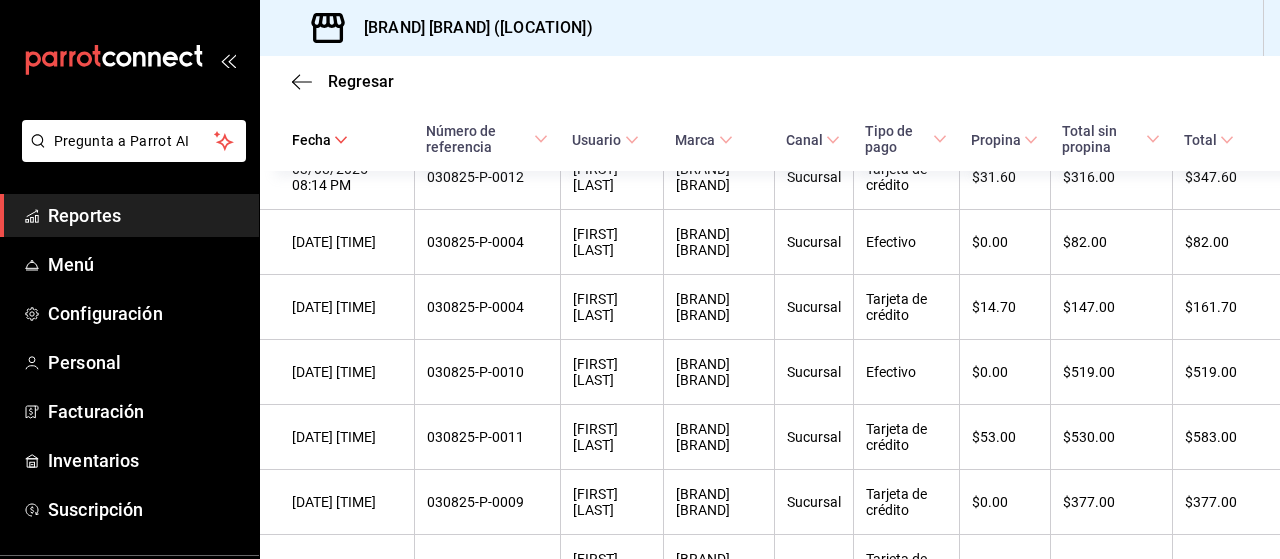 click on "030825-P-0004" at bounding box center [487, 307] 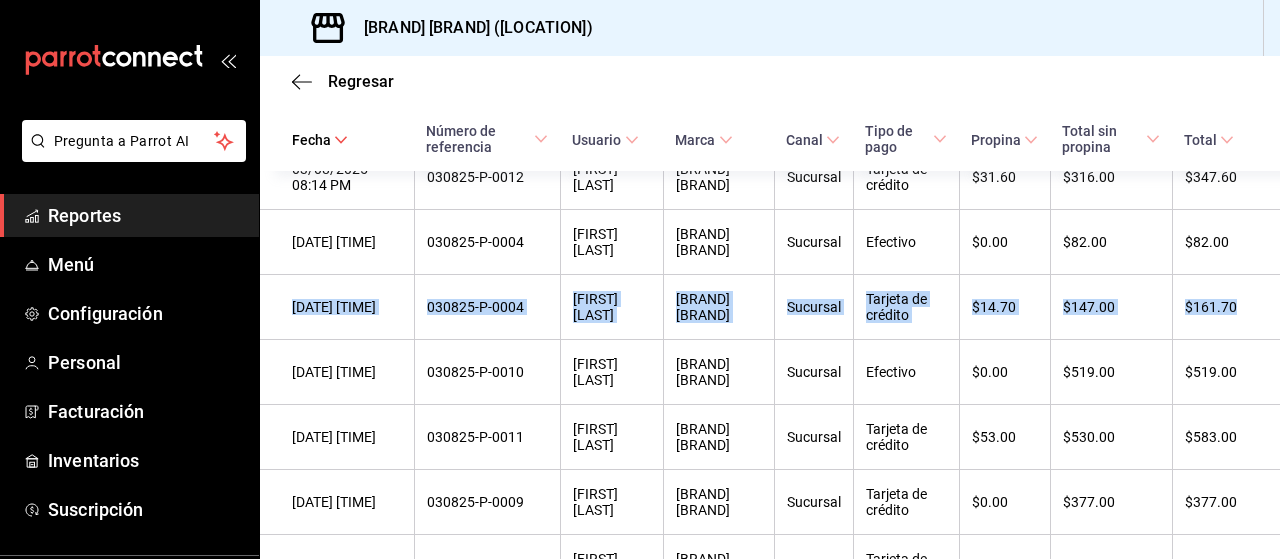 drag, startPoint x: 293, startPoint y: 299, endPoint x: 1248, endPoint y: 318, distance: 955.18896 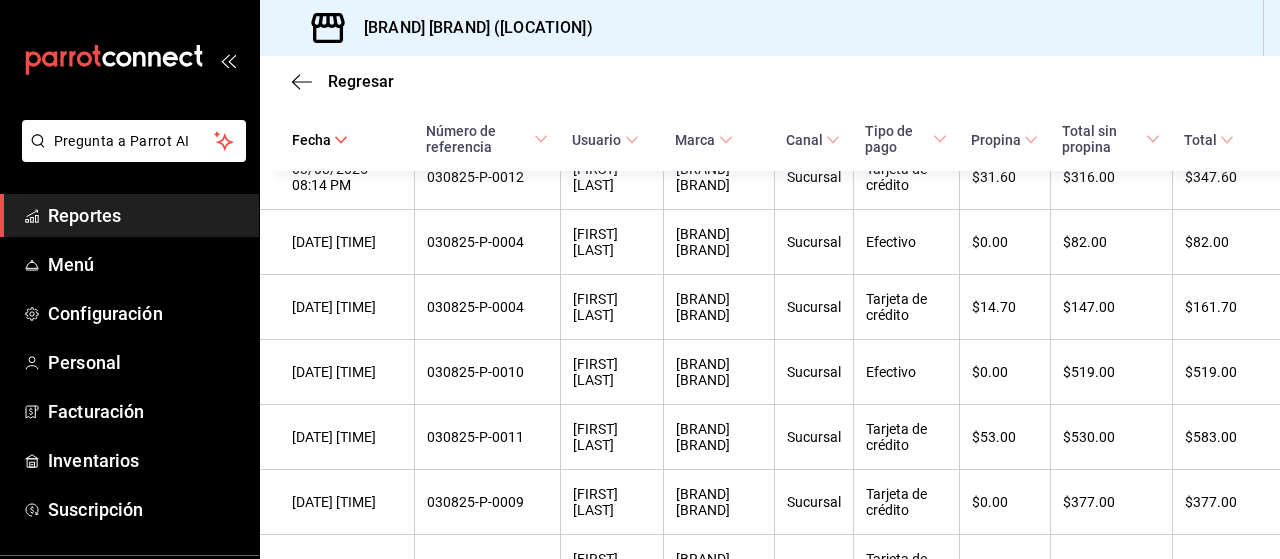 click on "$147.00" at bounding box center [1111, 307] 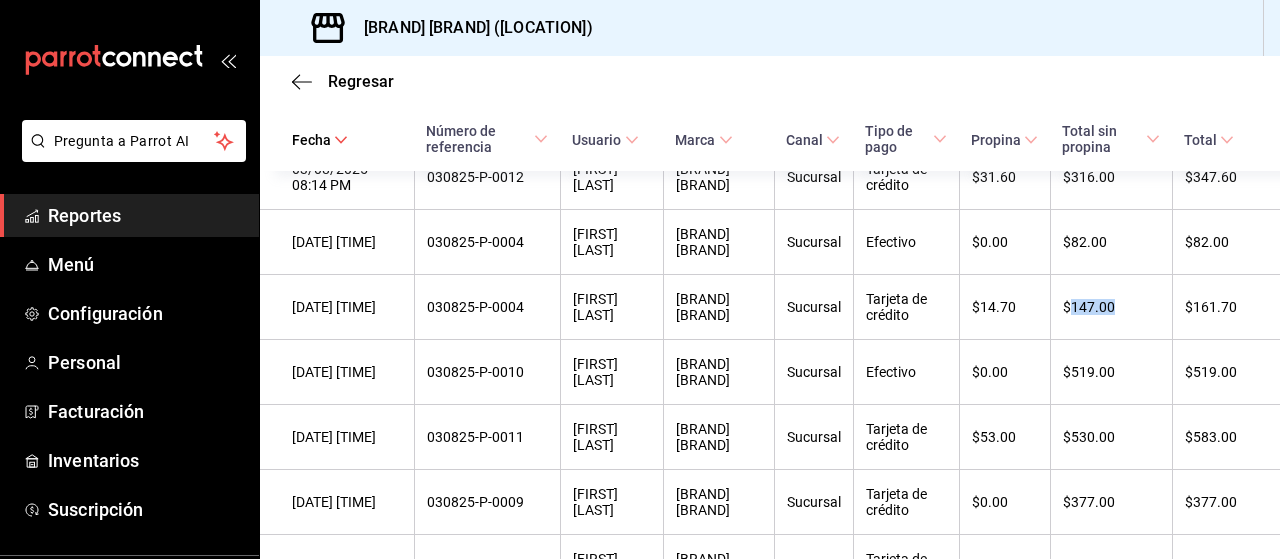 click on "$147.00" at bounding box center [1111, 307] 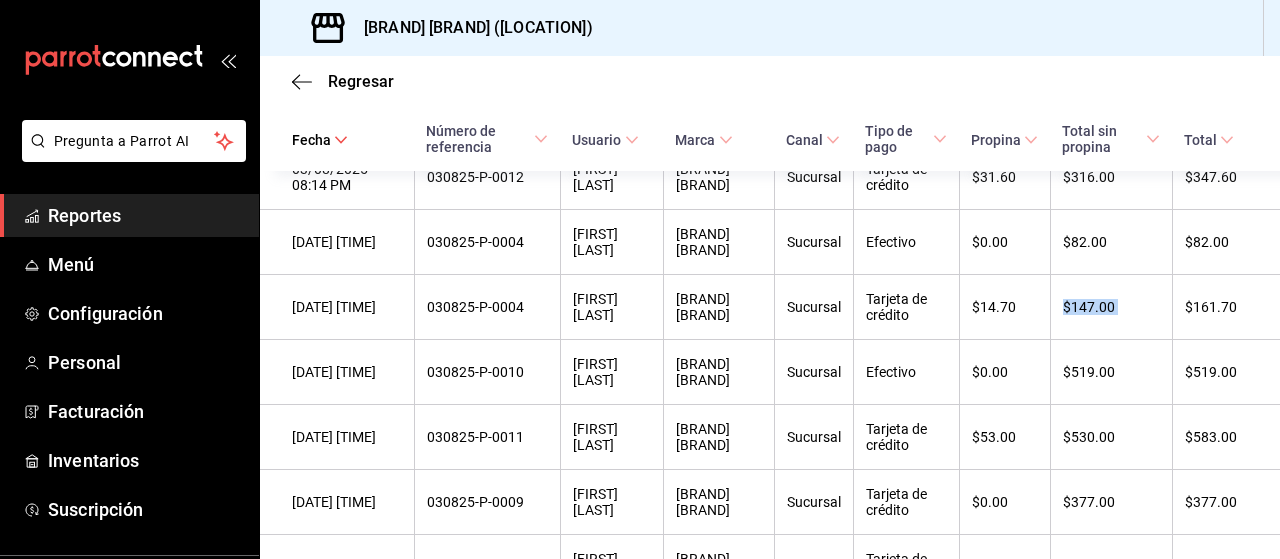 click on "$147.00" at bounding box center [1111, 307] 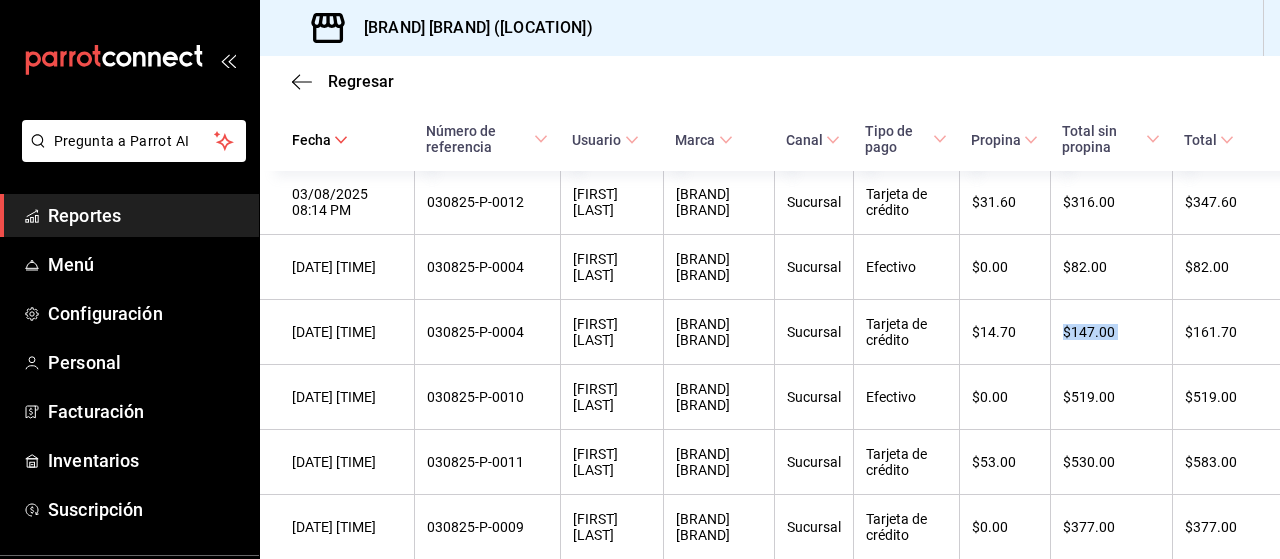 scroll, scrollTop: 550, scrollLeft: 0, axis: vertical 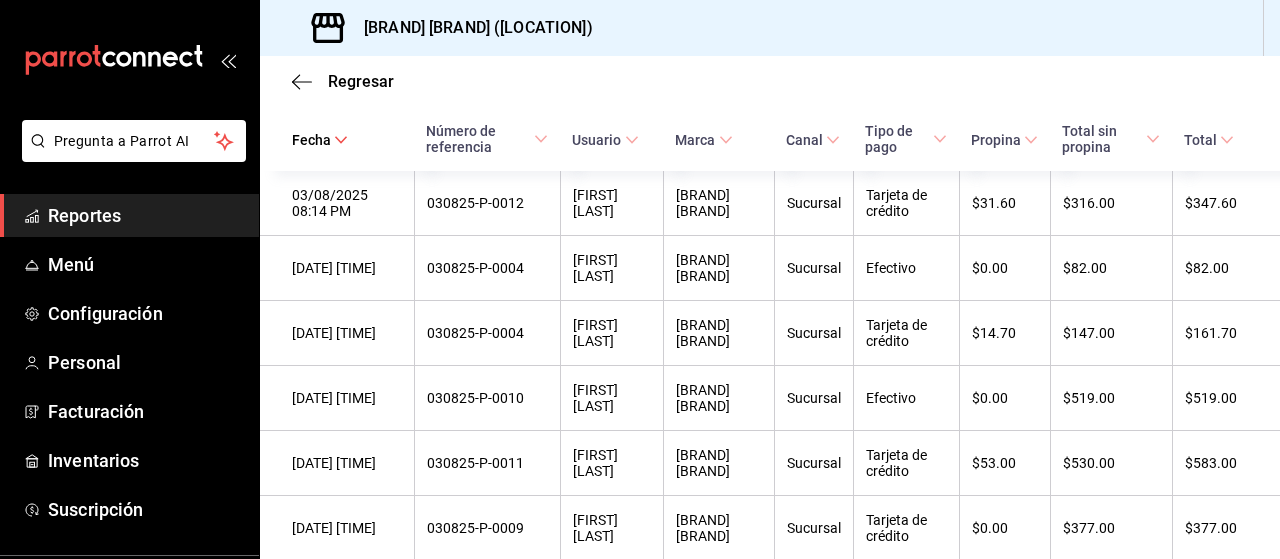 click on "[DATE] [TIME]" at bounding box center [337, 333] 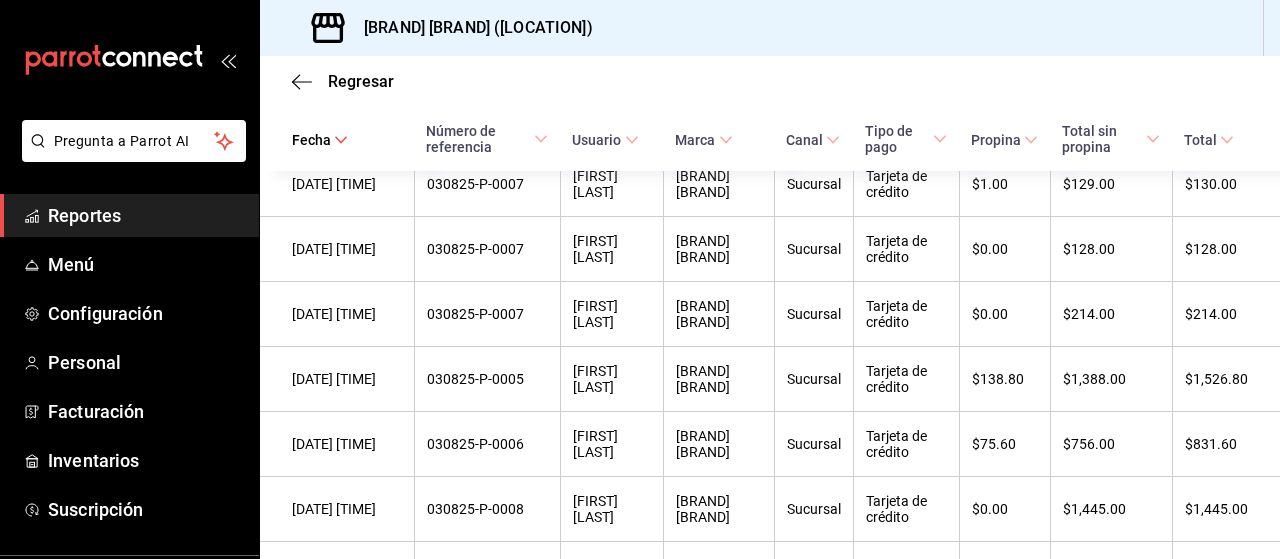 scroll, scrollTop: 1188, scrollLeft: 0, axis: vertical 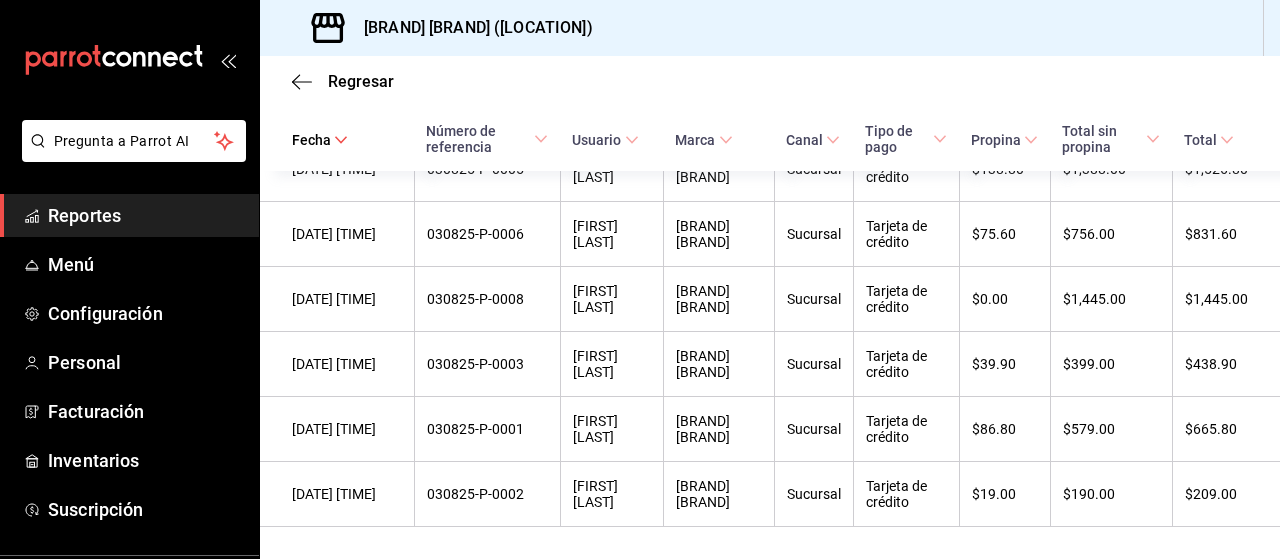 click on "Regresar Pagos Fecha [DATE] [DATE] - [DATE] [DATE] Hora inicio [TIME] Hora inicio Hora fin [TIME] Hora fin Marca Elige las marcas Tipo de pago Ver todos Tipo de orden Ver todos Fecha de creación   Fecha de creación de orden ORDER Usuarios Ver todos null Ver resumen Ver pagos Exportar a Excel Fecha Número de referencia Usuario Marca Canal Tipo de pago Propina Total sin propina Total [DATE] [TIME] [ORDER_ID] [FIRST] [LAST] [BRAND] [BRAND] [PAYMENT_METHOD] [PRICE] [PRICE] [PRICE] [DATE] [TIME] [ORDER_ID] [FIRST] [LAST] [BRAND] [BRAND] [PAYMENT_METHOD] [PRICE] [PRICE] [PRICE] [DATE] [TIME] [ORDER_ID] [FIRST] [LAST] [BRAND] [BRAND] [PAYMENT_METHOD] [PRICE] [PRICE] [PRICE] [DATE] [TIME] [ORDER_ID] [FIRST] [LAST] [BRAND] [BRAND] [PAYMENT_METHOD] [PRICE] [PRICE] [PRICE] [DATE] [TIME] [ORDER_ID] [FIRST] [LAST] [BRAND] [PRICE]" at bounding box center [770, -277] 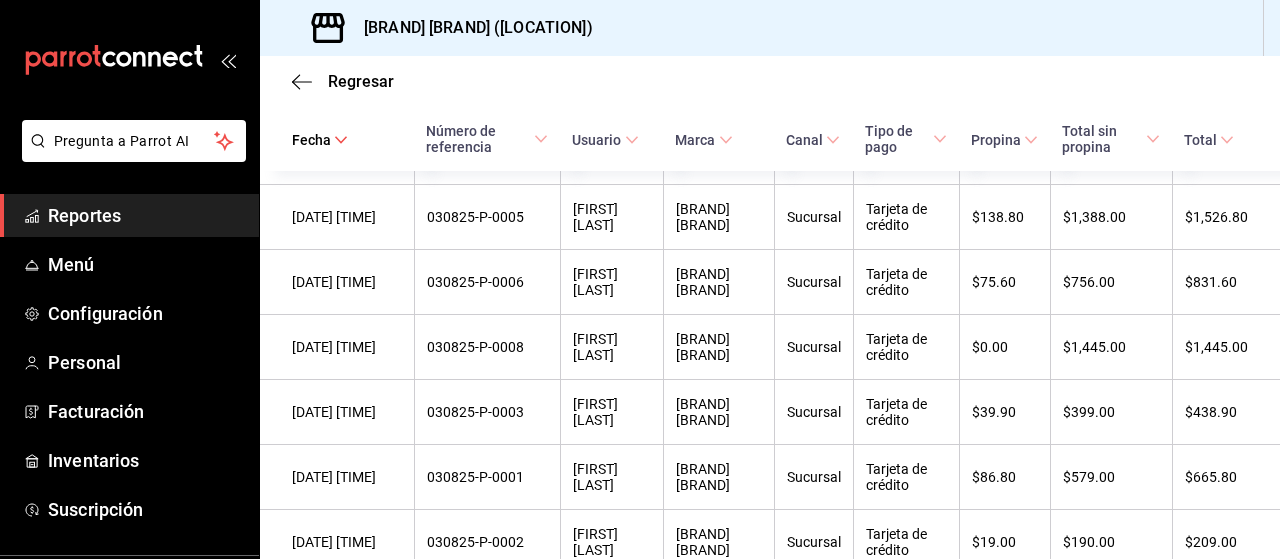 scroll, scrollTop: 1124, scrollLeft: 0, axis: vertical 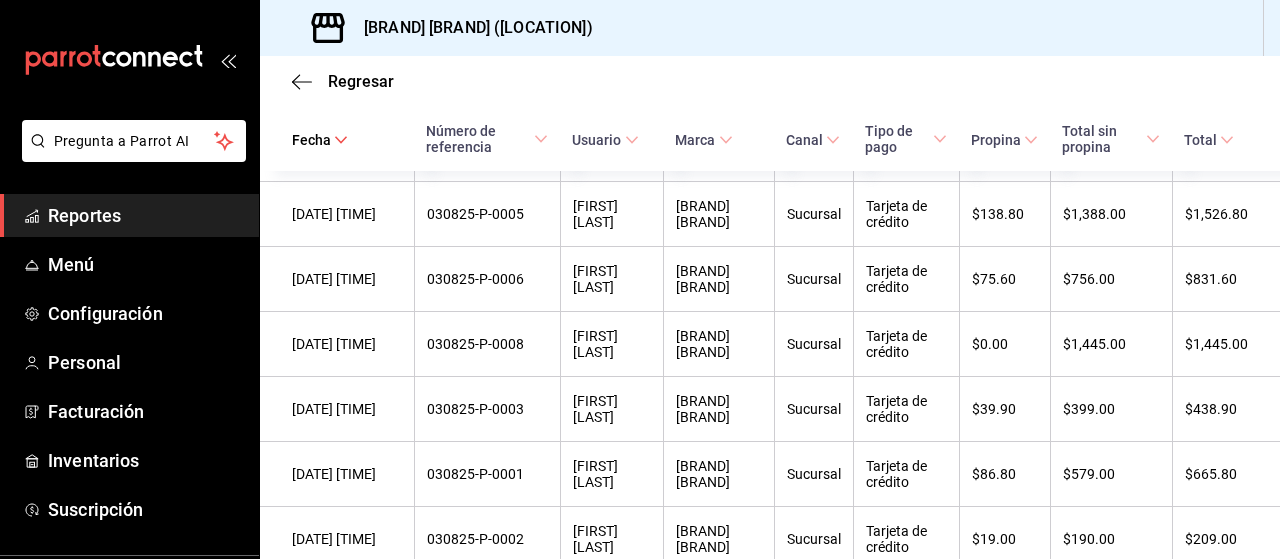 click on "$190.00" at bounding box center [1111, 539] 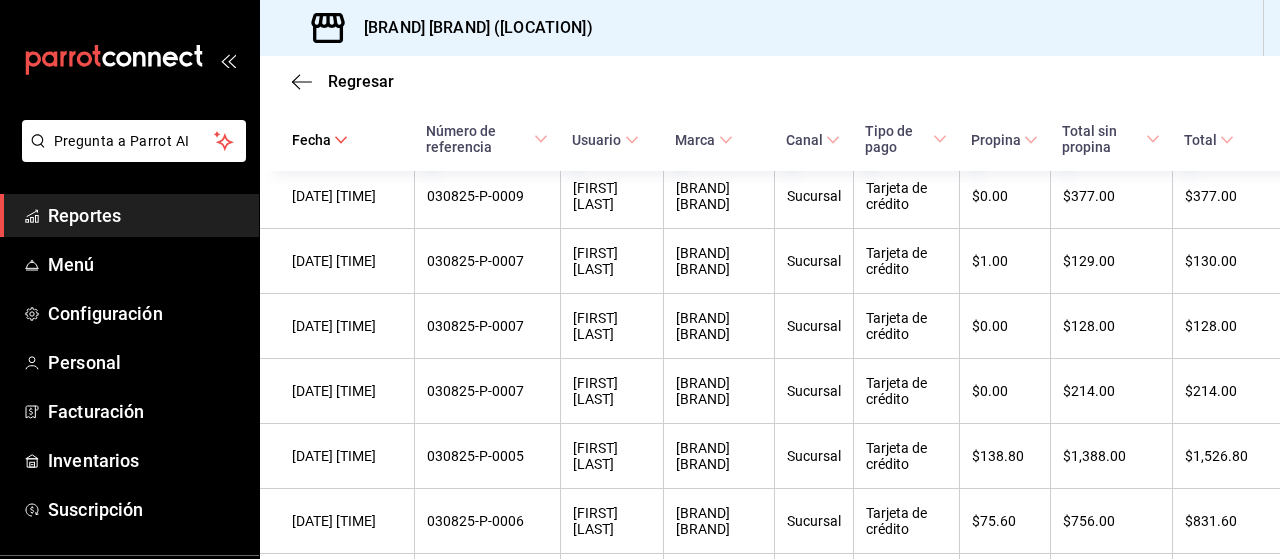 scroll, scrollTop: 881, scrollLeft: 0, axis: vertical 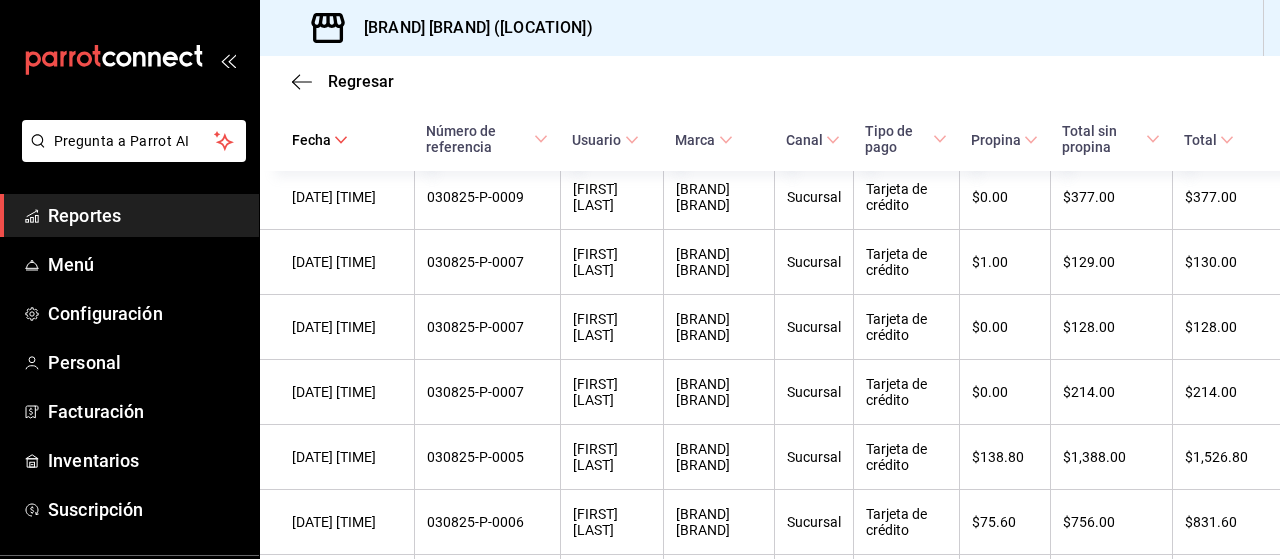 click on "$1.00" at bounding box center [1004, 262] 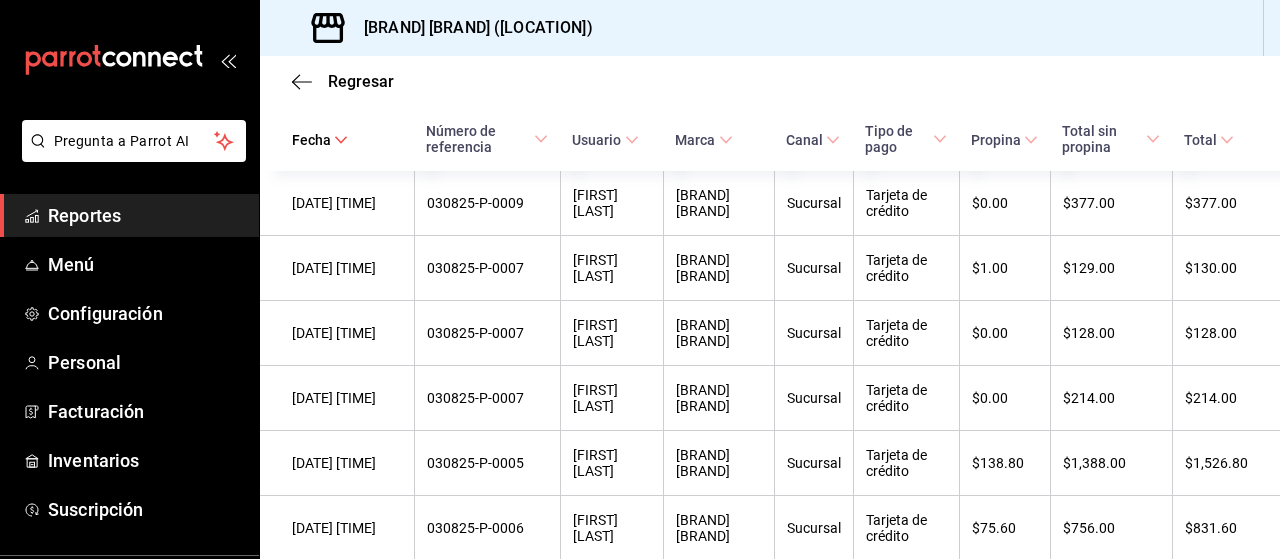 scroll, scrollTop: 869, scrollLeft: 0, axis: vertical 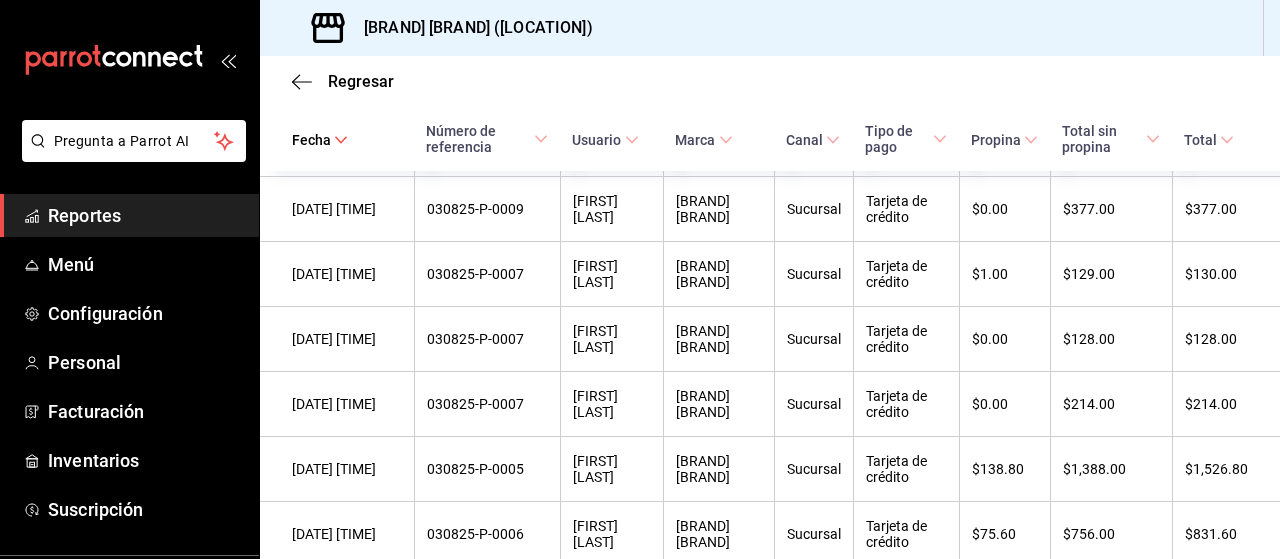 click on "$1.00" at bounding box center [1004, 274] 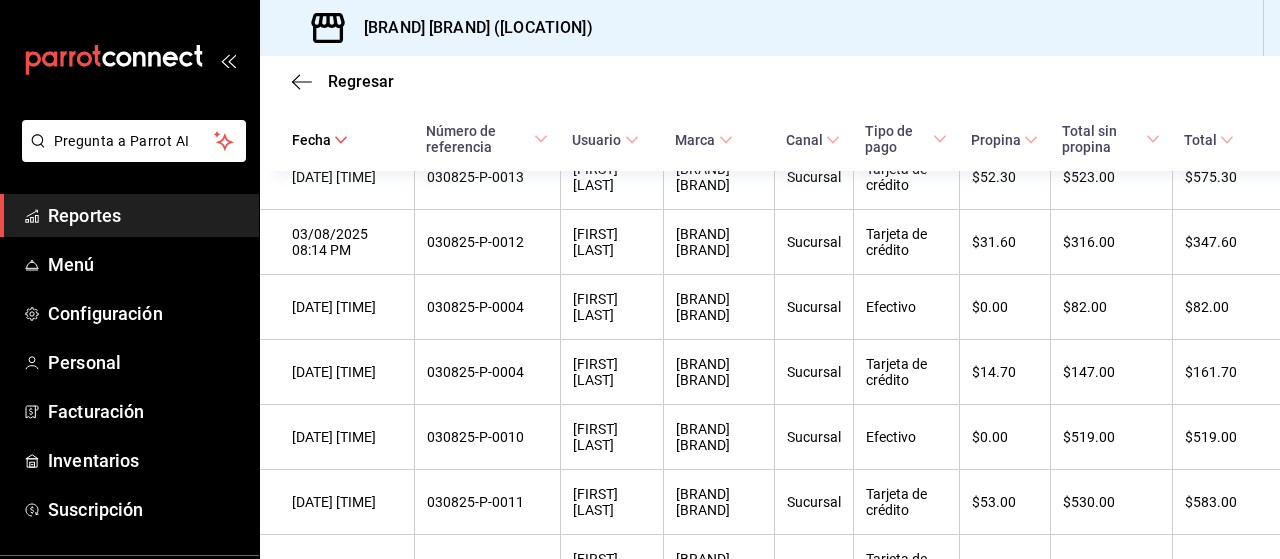 scroll, scrollTop: 510, scrollLeft: 0, axis: vertical 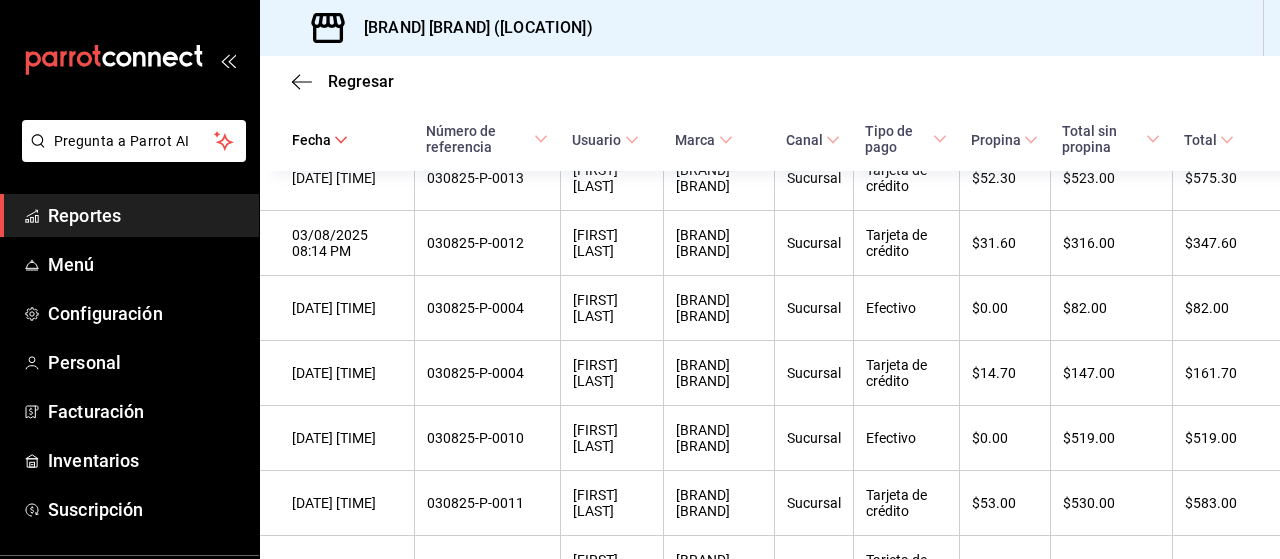 click on "$14.70" at bounding box center (1005, 373) 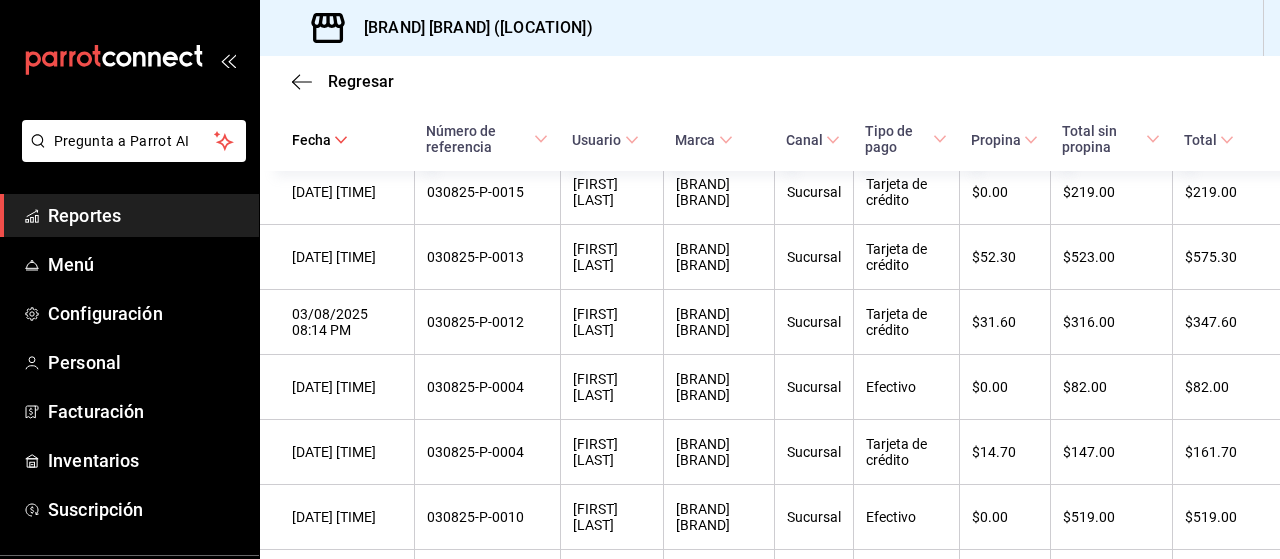 click on "$31.60" at bounding box center (1004, 322) 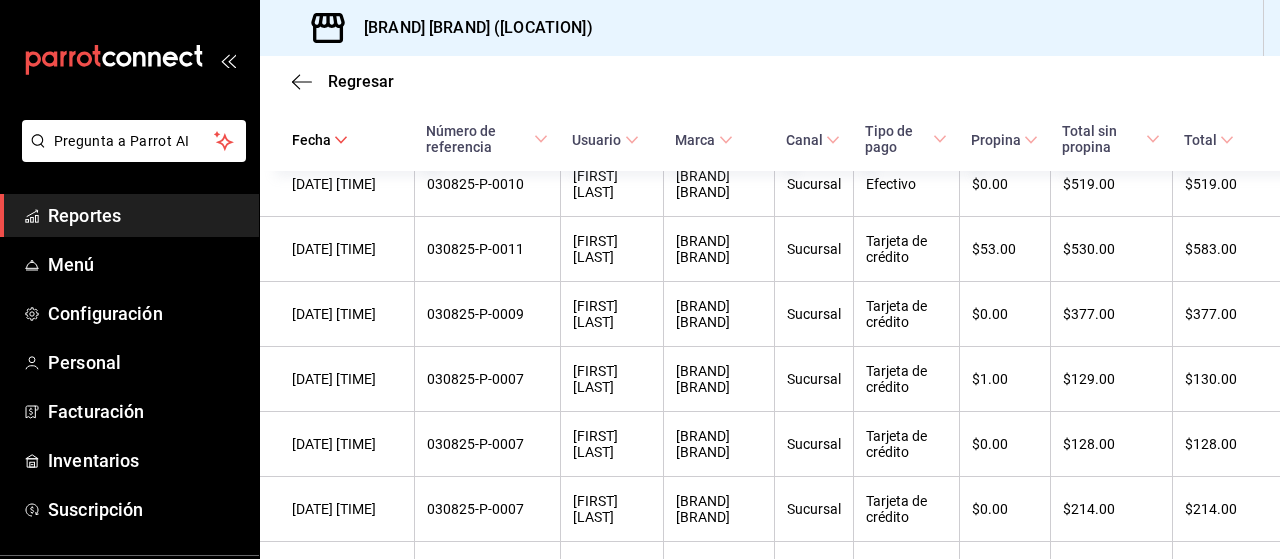 scroll, scrollTop: 767, scrollLeft: 0, axis: vertical 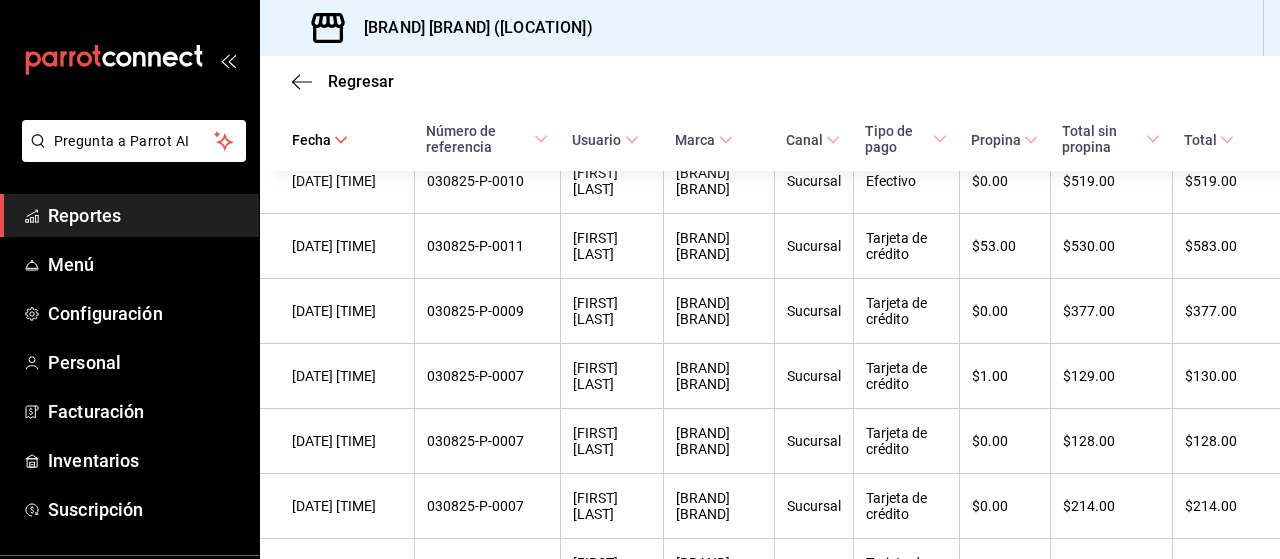 drag, startPoint x: 1121, startPoint y: 367, endPoint x: 1111, endPoint y: 398, distance: 32.572994 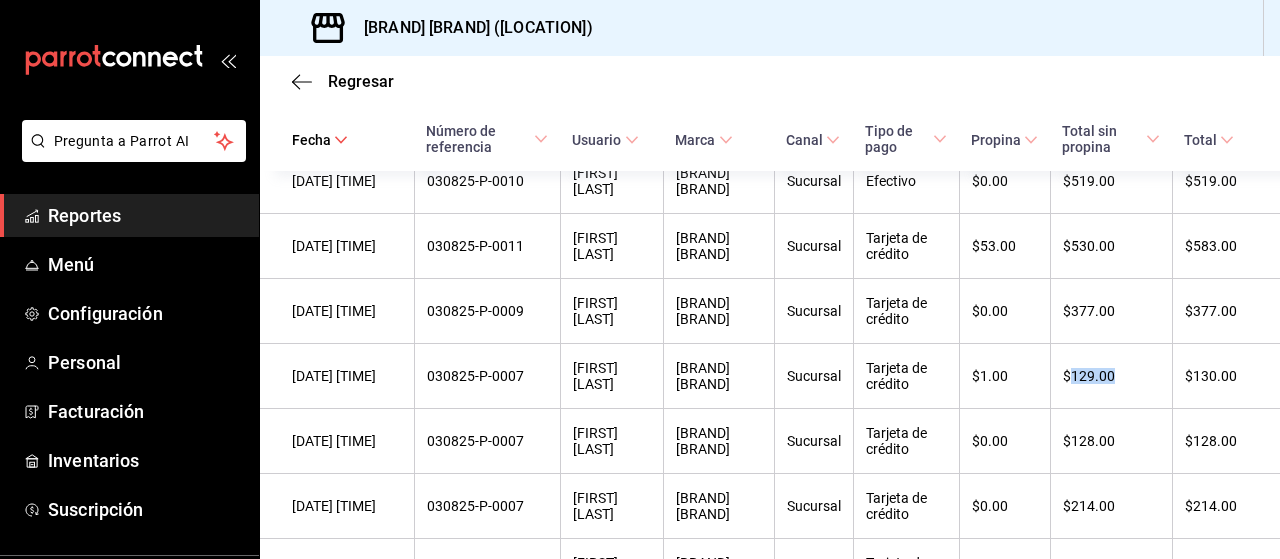 click on "$129.00" at bounding box center (1111, 376) 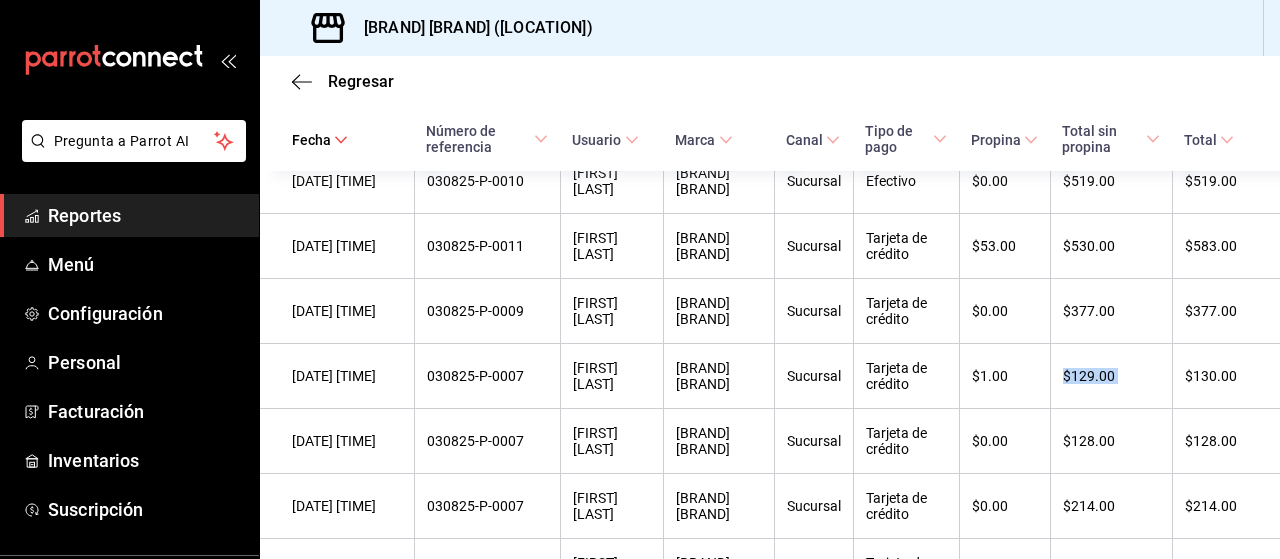 click on "$129.00" at bounding box center (1111, 376) 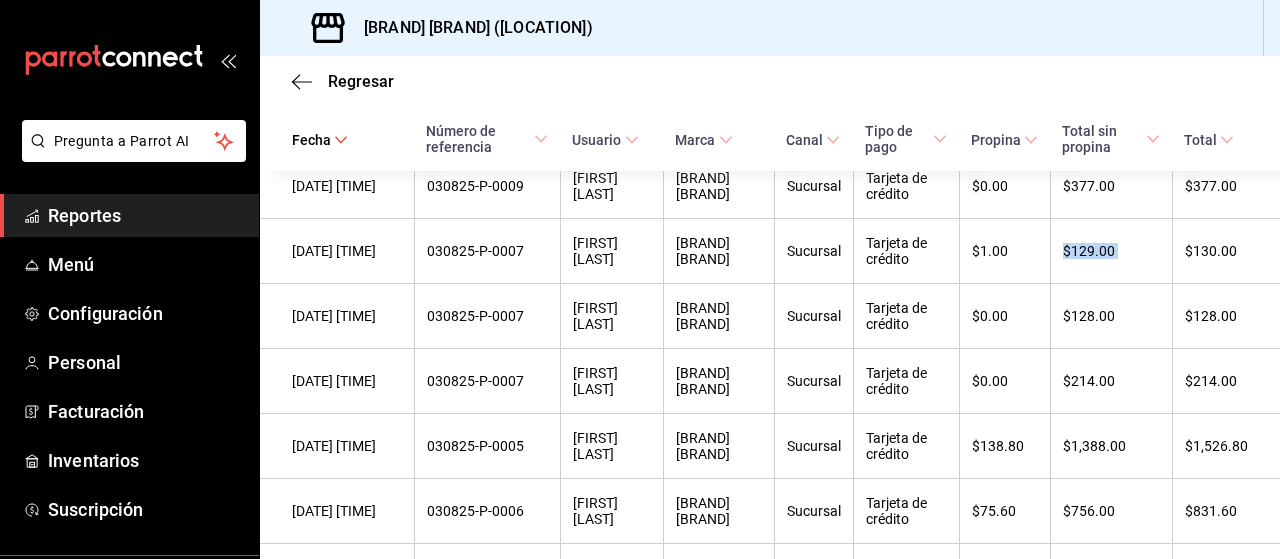 scroll, scrollTop: 893, scrollLeft: 0, axis: vertical 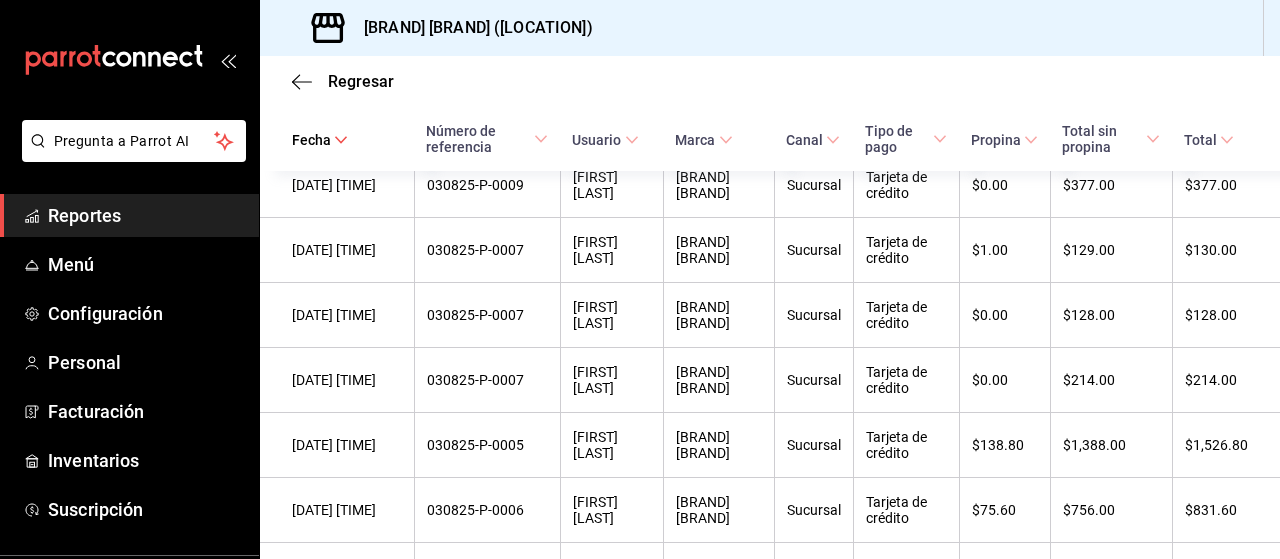 click on "$128.00" at bounding box center (1111, 315) 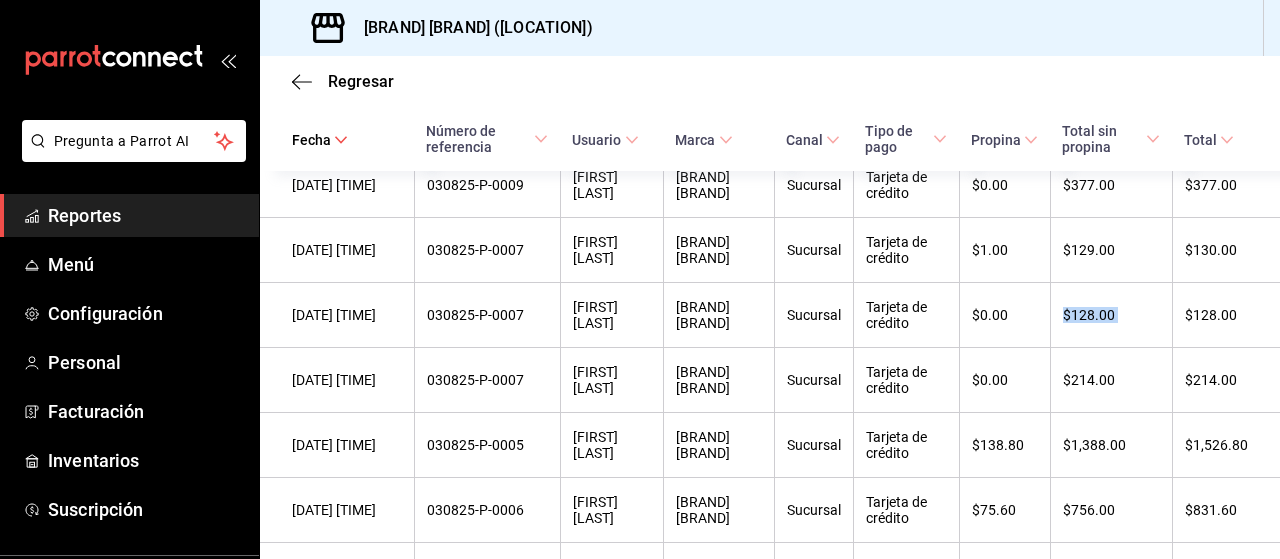 click on "$128.00" at bounding box center (1111, 315) 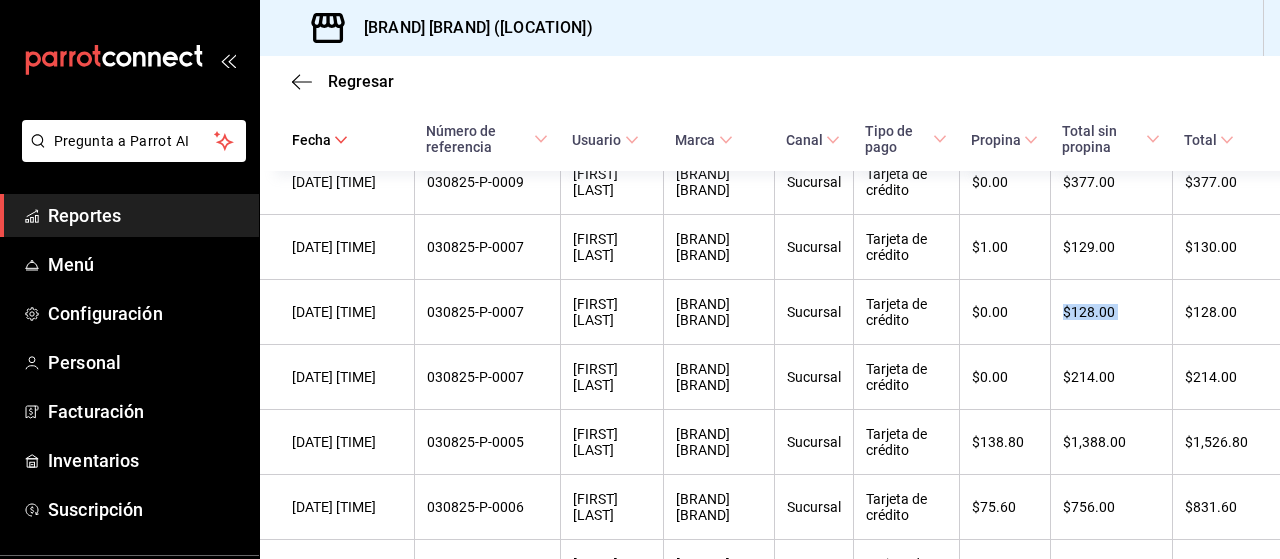 scroll, scrollTop: 884, scrollLeft: 0, axis: vertical 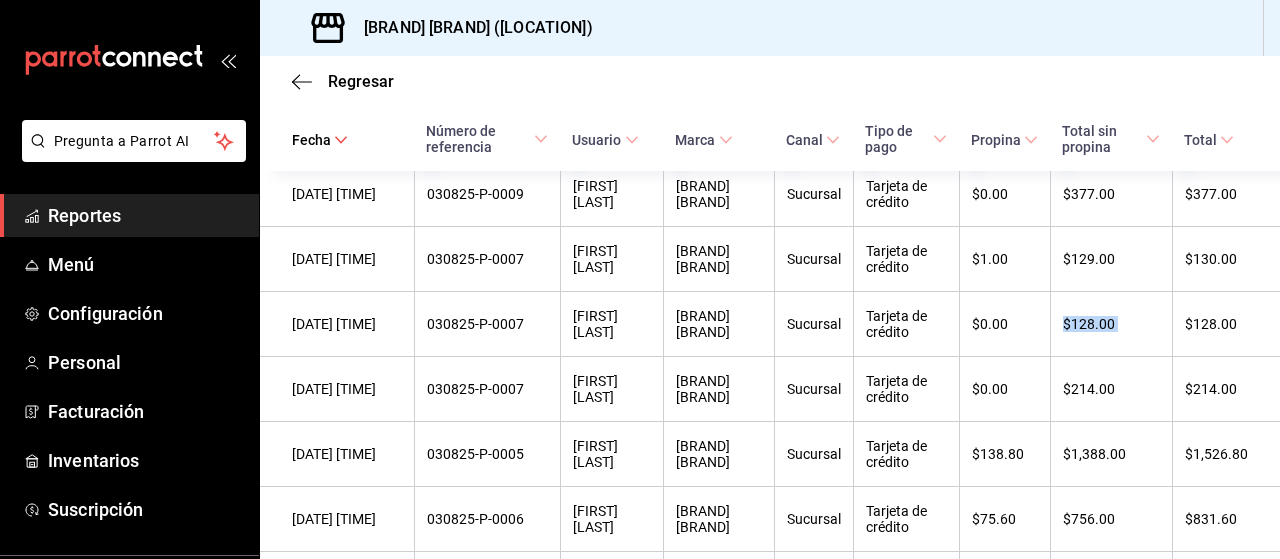 click on "$128.00" at bounding box center [1111, 324] 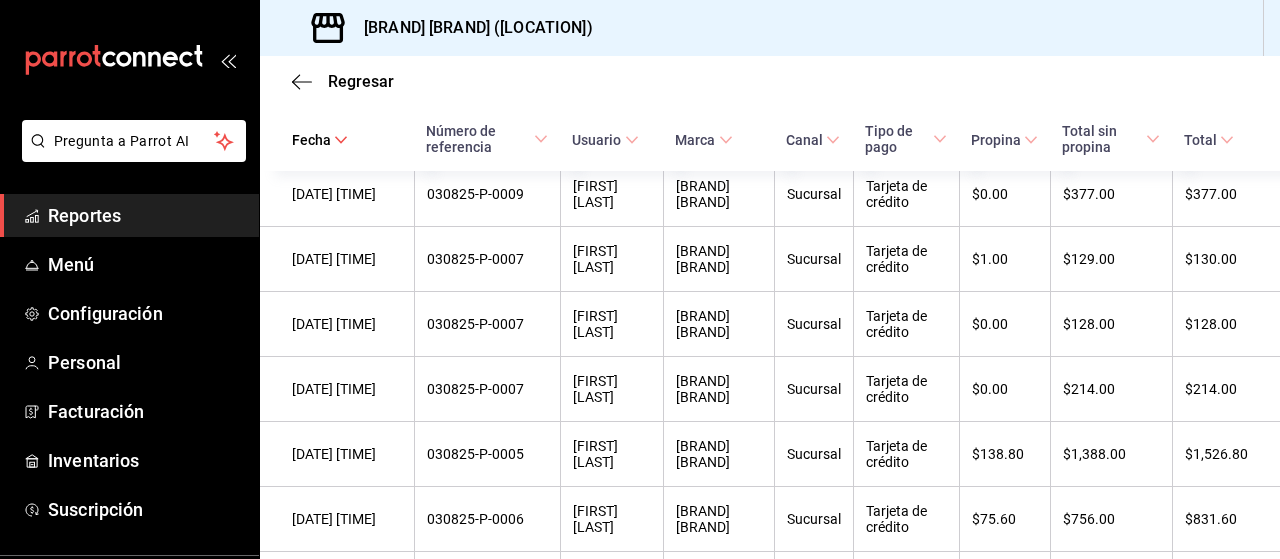 click on "$128.00" at bounding box center (1111, 324) 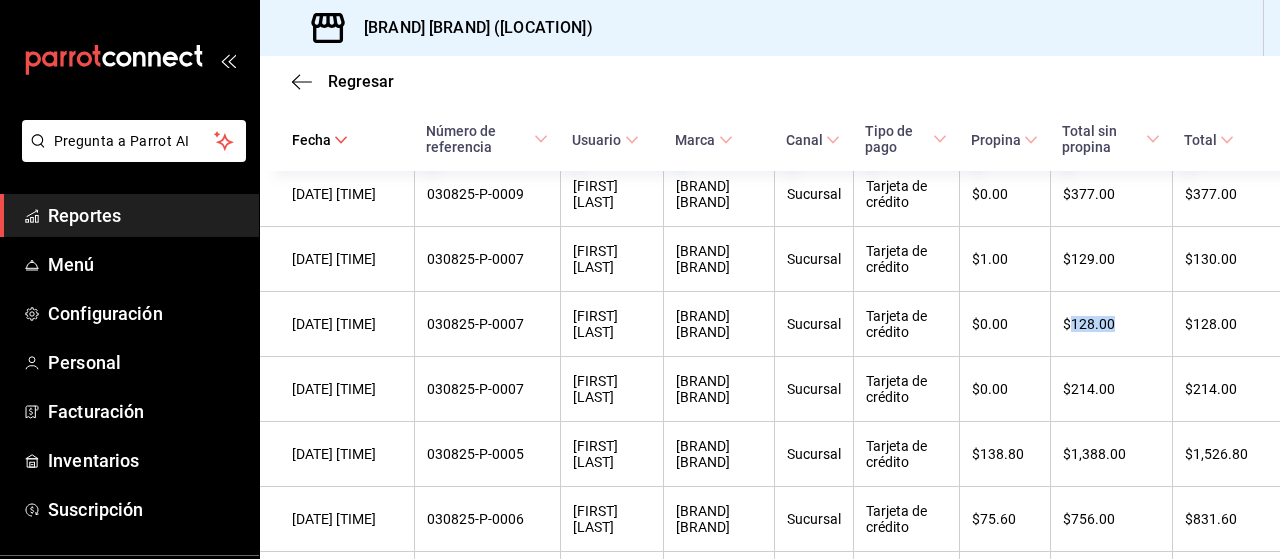 click on "$128.00" at bounding box center [1111, 324] 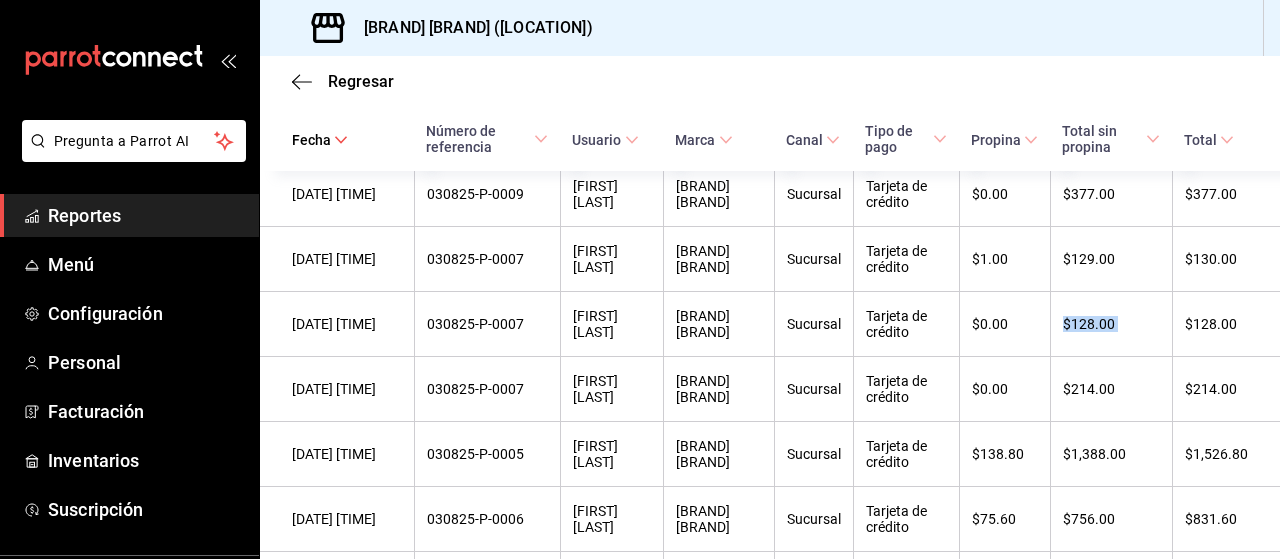 click on "$128.00" at bounding box center [1111, 324] 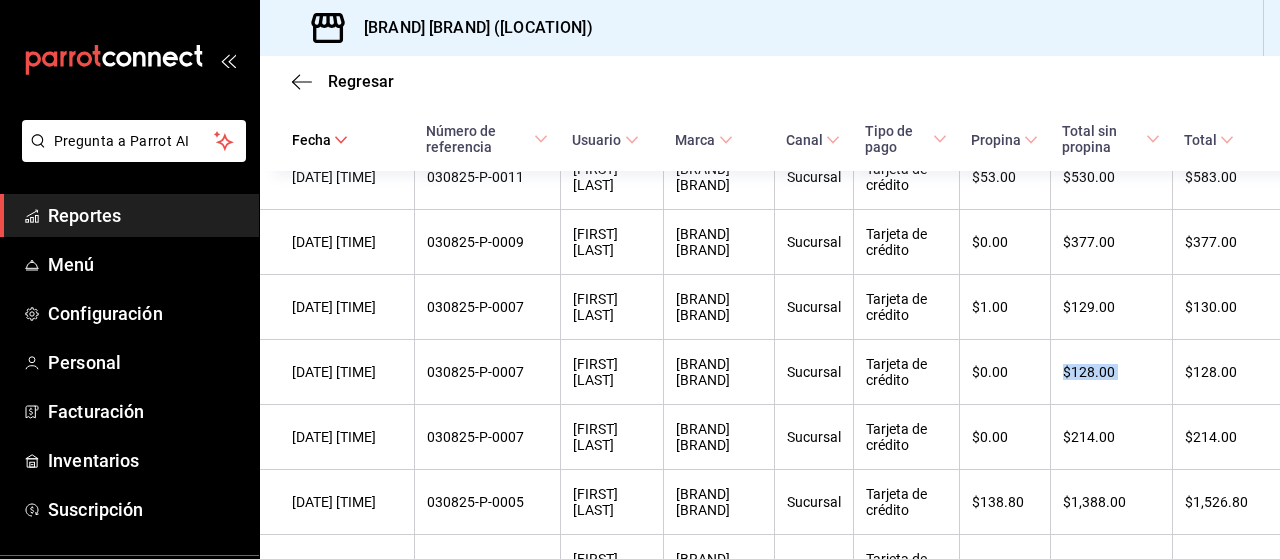 scroll, scrollTop: 838, scrollLeft: 0, axis: vertical 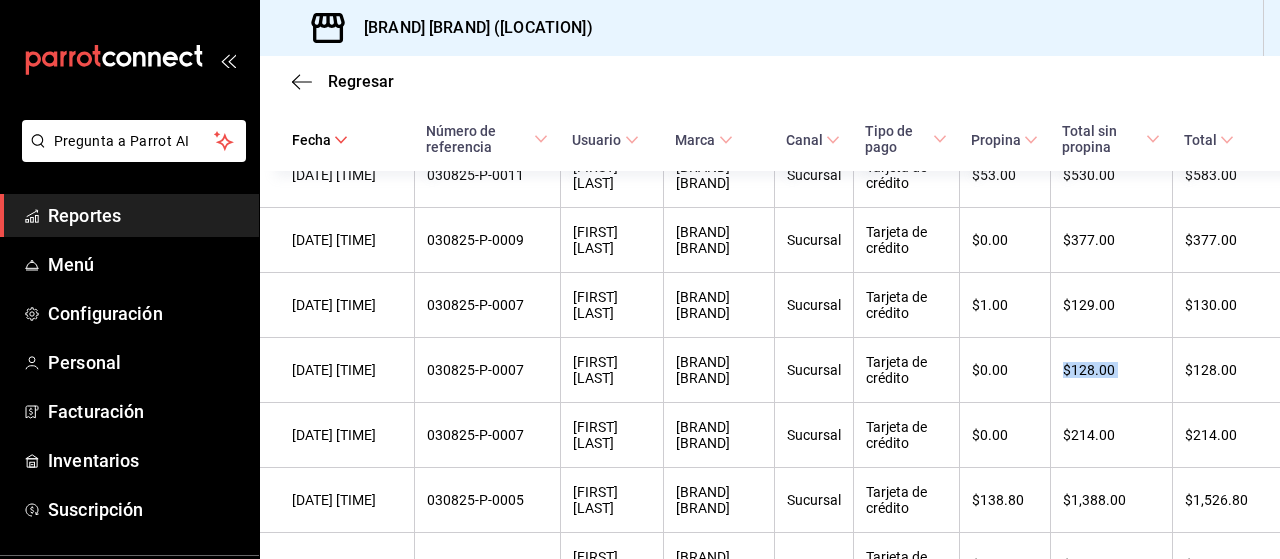 click on "$128.00" at bounding box center (1111, 370) 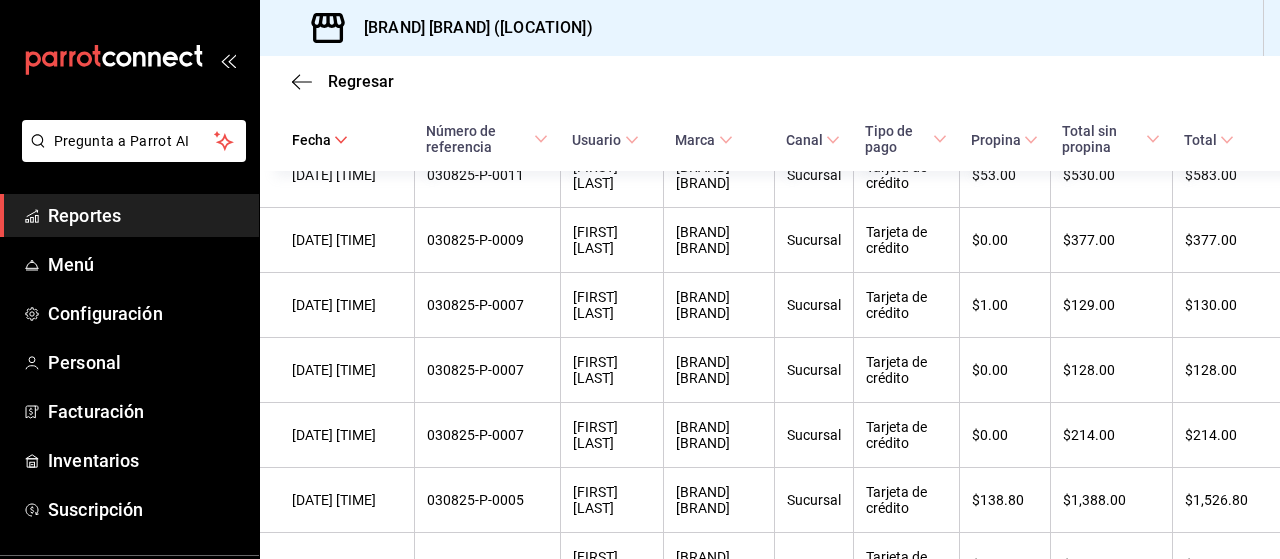 click on "$128.00" at bounding box center [1111, 370] 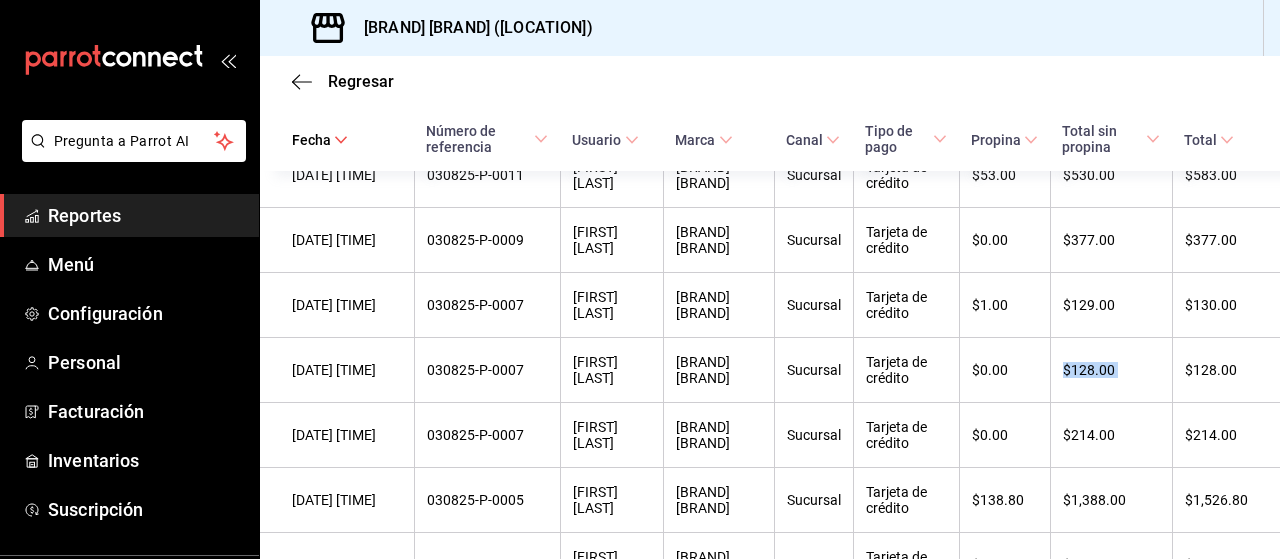 click on "$128.00" at bounding box center (1111, 370) 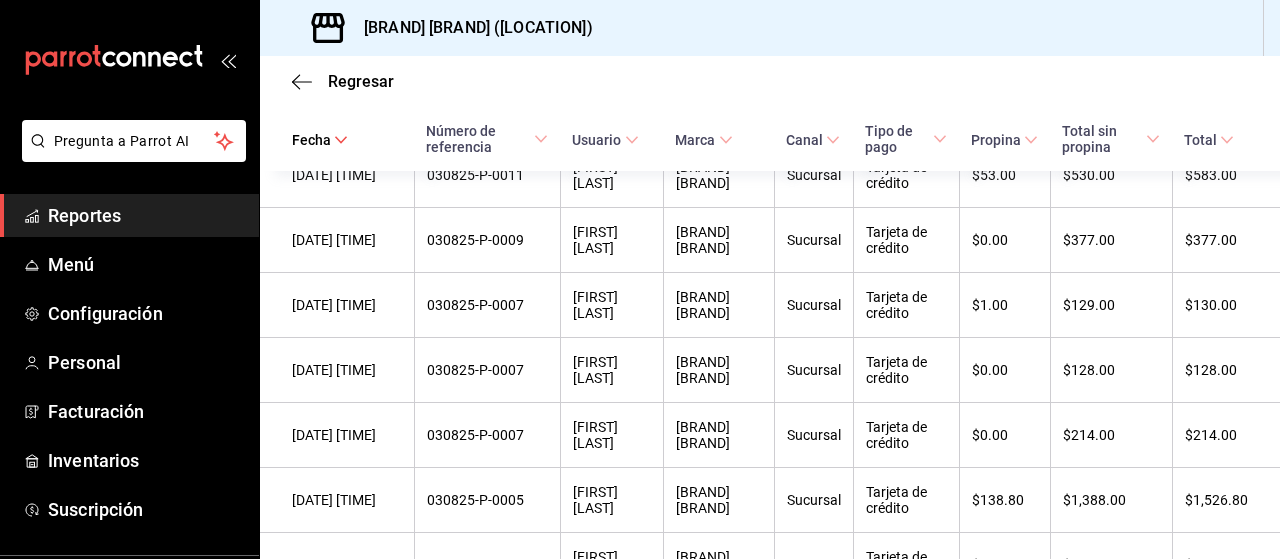 click on "$129.00" at bounding box center (1111, 305) 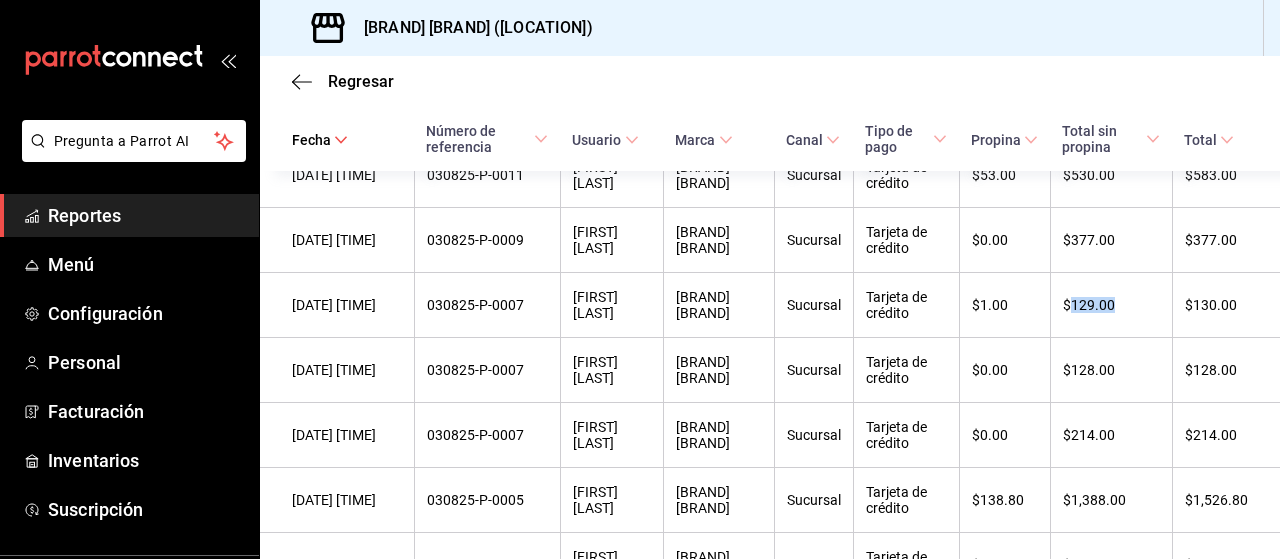 click on "$129.00" at bounding box center (1111, 305) 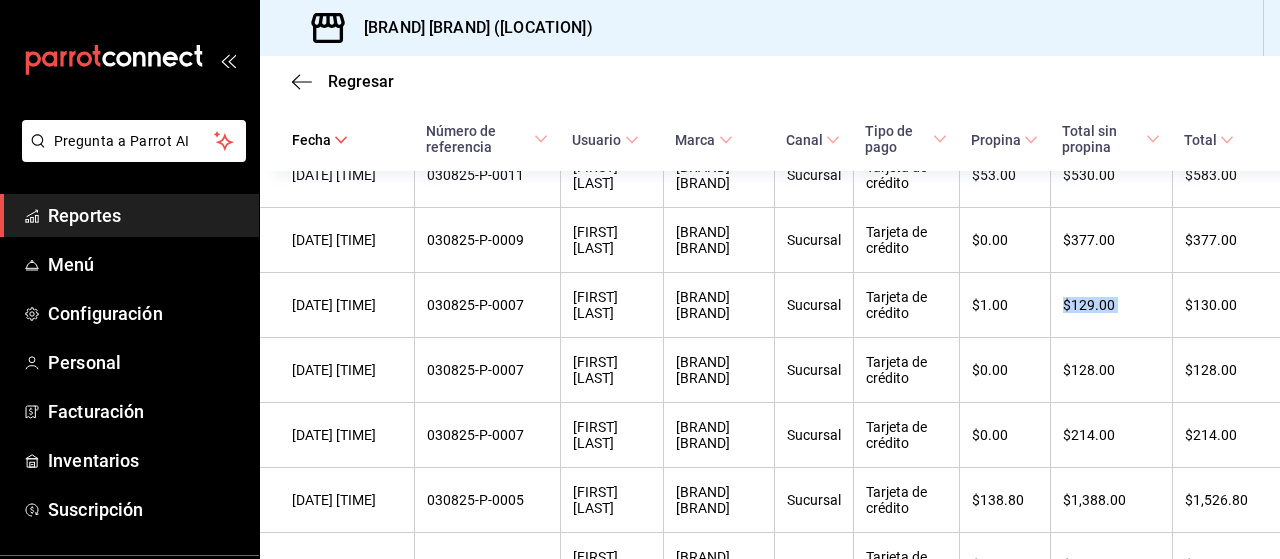 click on "$129.00" at bounding box center [1111, 305] 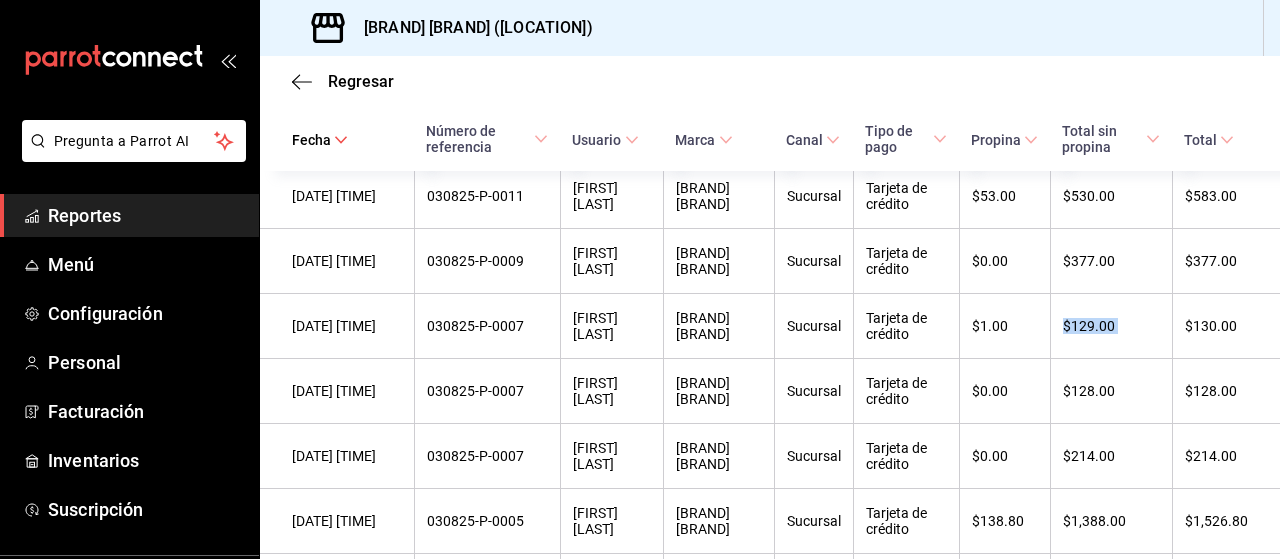 scroll, scrollTop: 816, scrollLeft: 0, axis: vertical 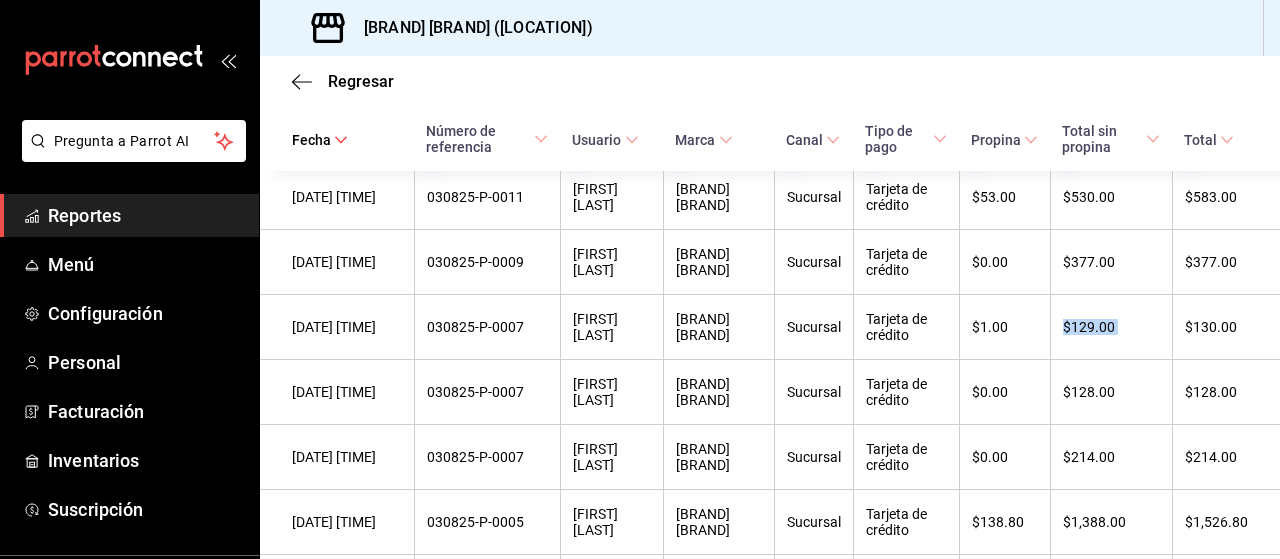 click on "$129.00" at bounding box center [1111, 327] 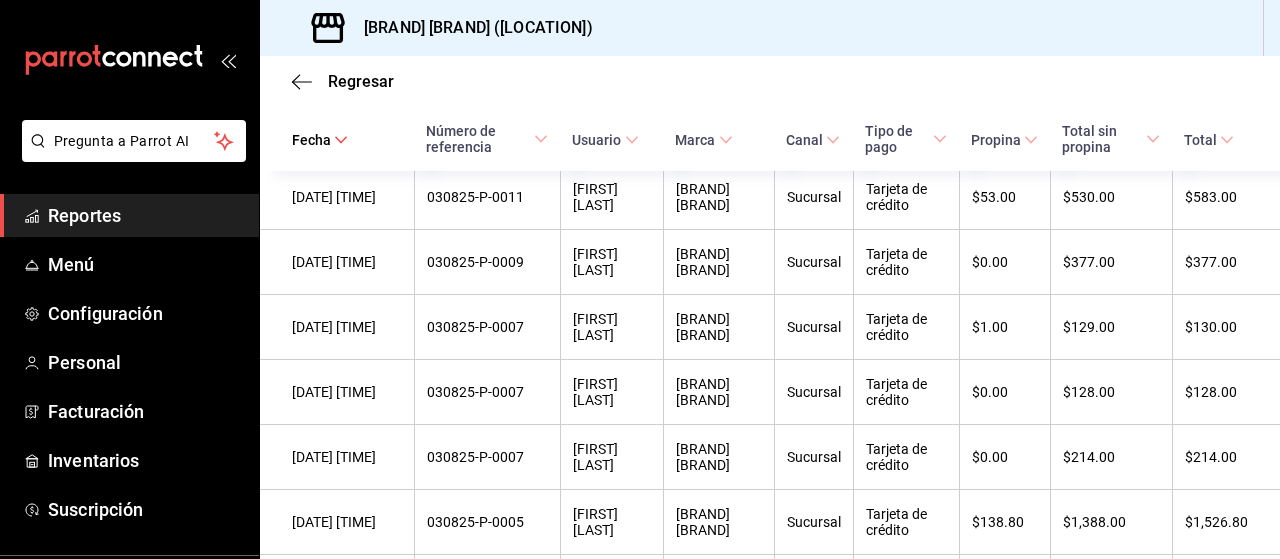 scroll, scrollTop: 846, scrollLeft: 0, axis: vertical 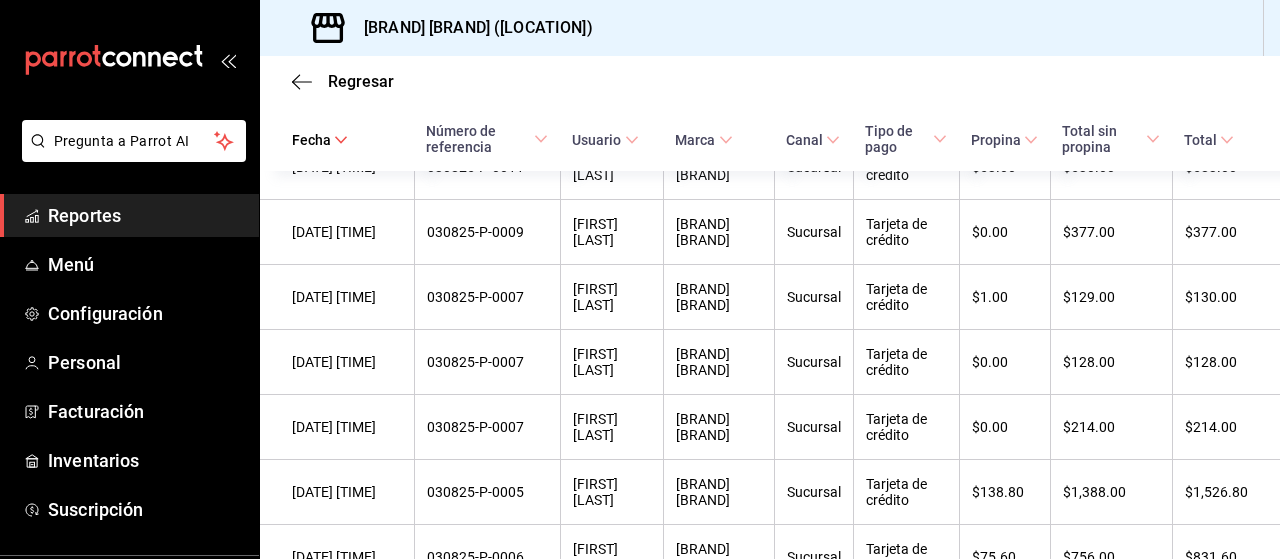 click on "$214.00" at bounding box center (1111, 427) 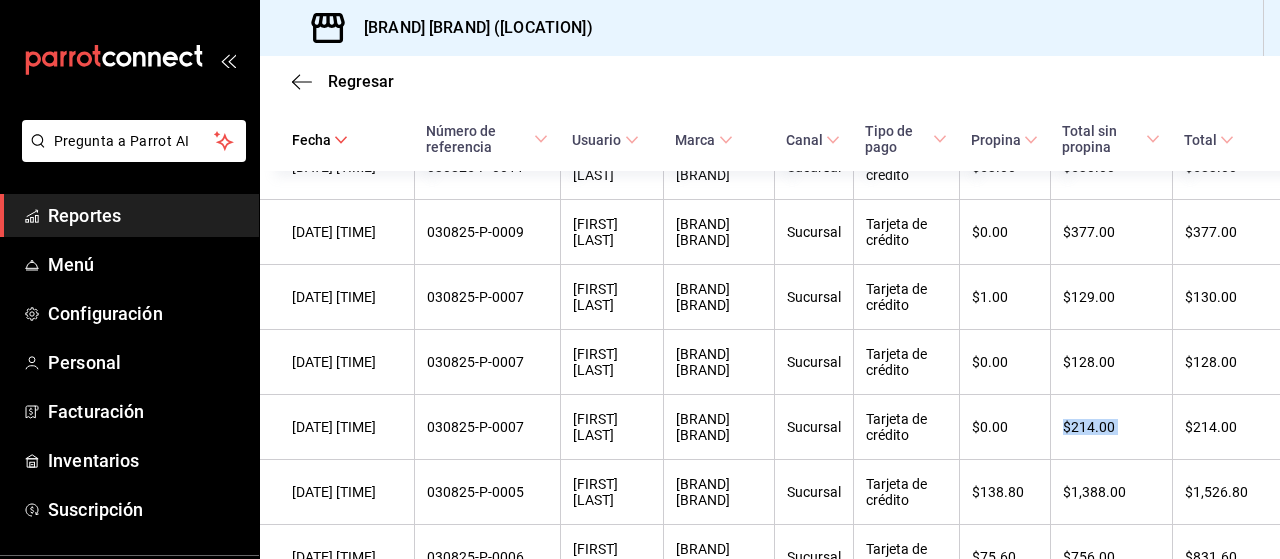 click on "$214.00" at bounding box center (1111, 427) 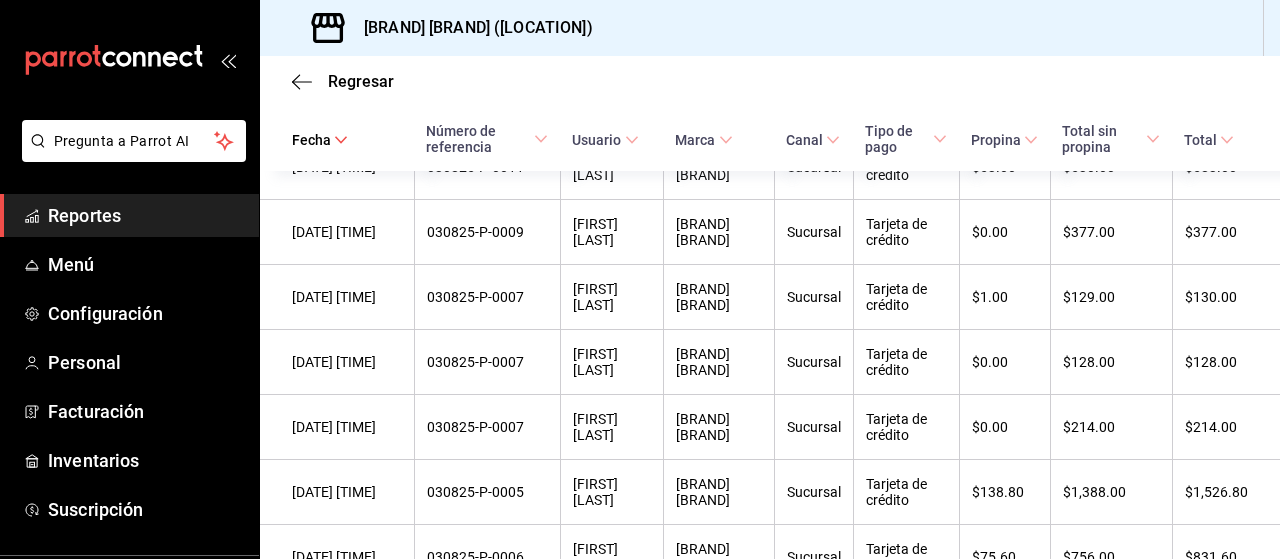click on "$128.00" at bounding box center (1111, 362) 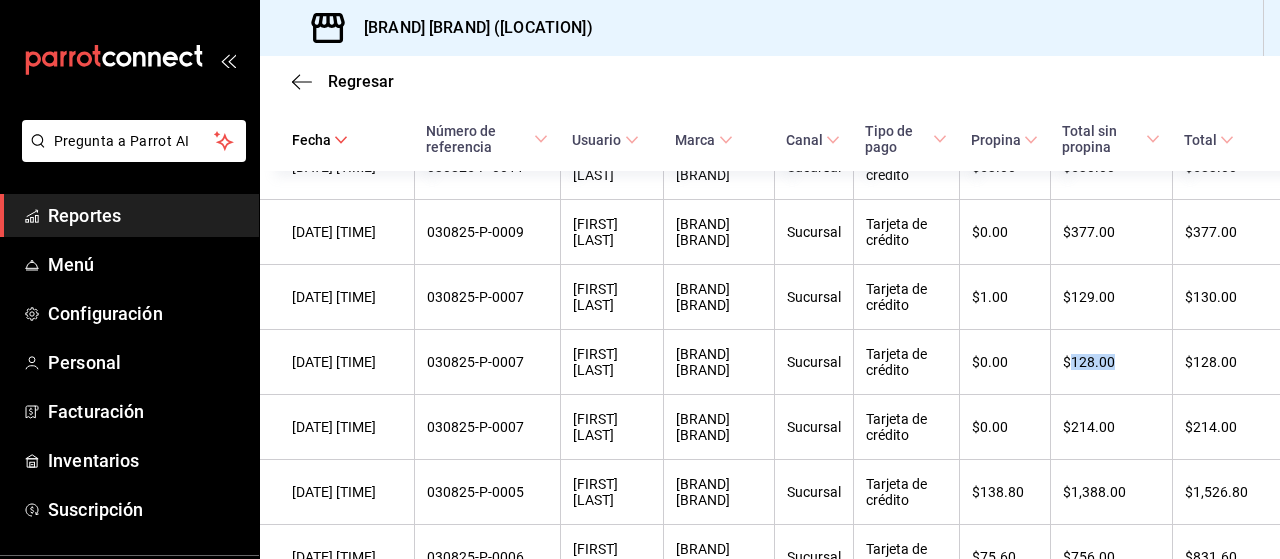 click on "$128.00" at bounding box center [1111, 362] 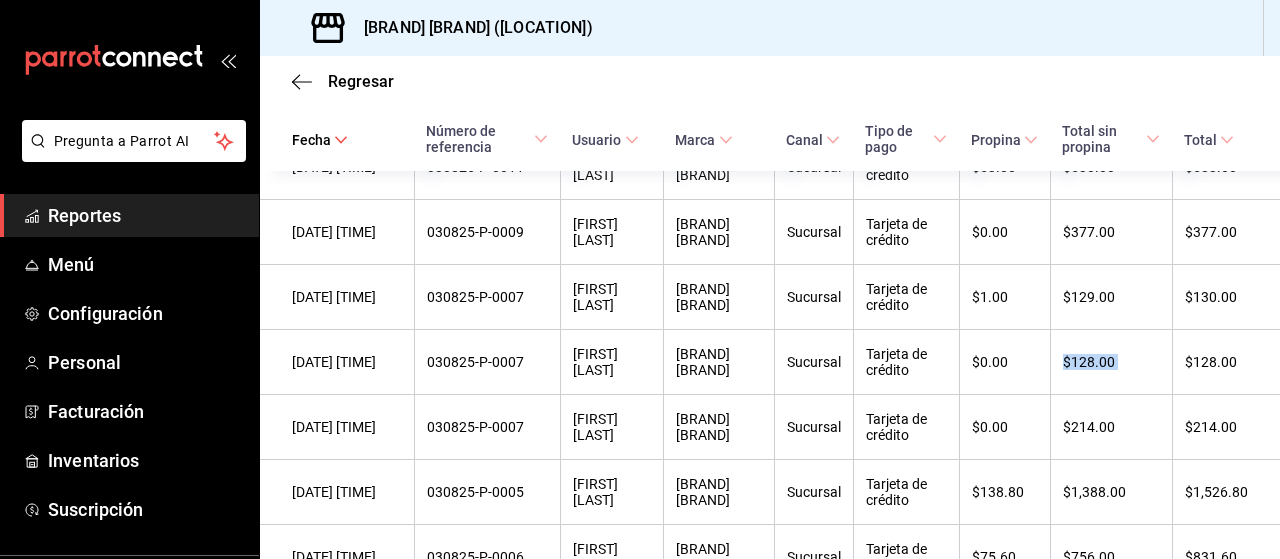 click on "$128.00" at bounding box center (1111, 362) 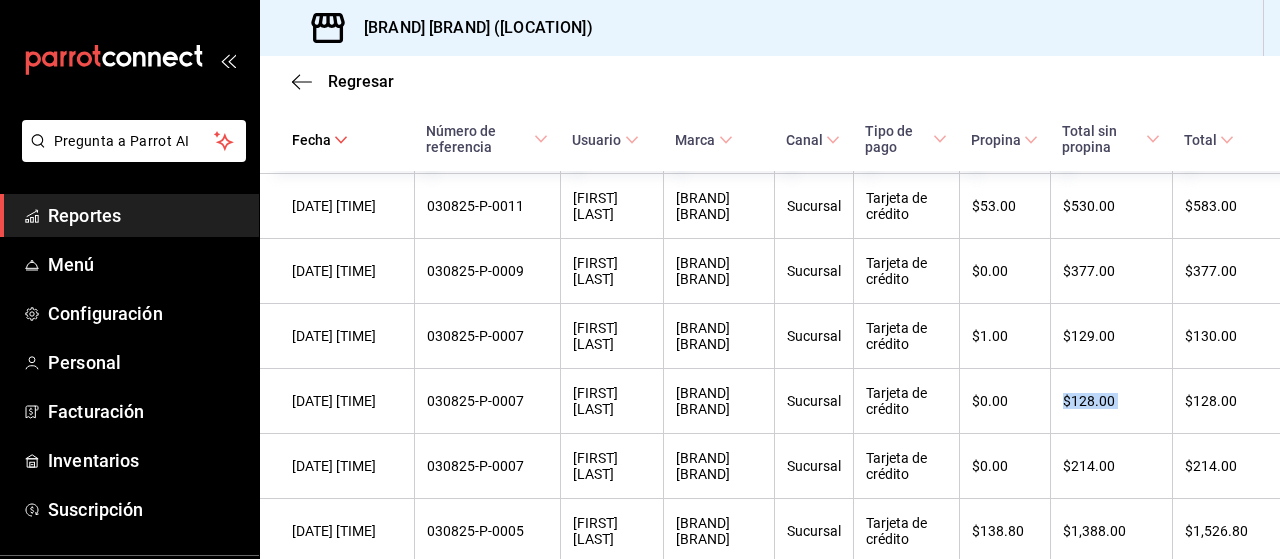 scroll, scrollTop: 806, scrollLeft: 0, axis: vertical 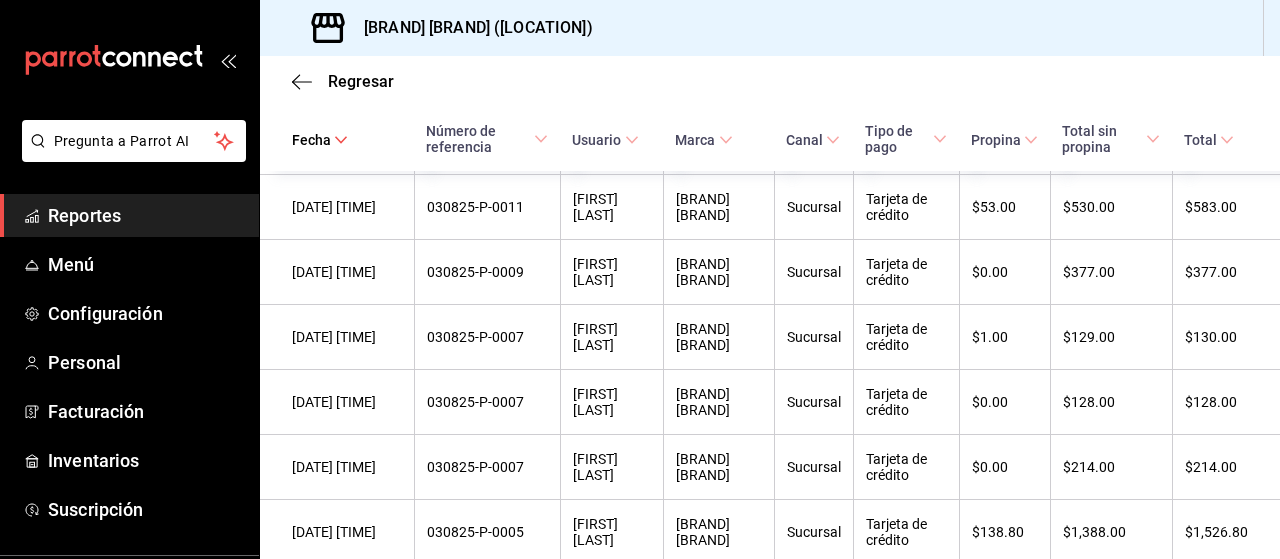 click on "$129.00" at bounding box center [1111, 337] 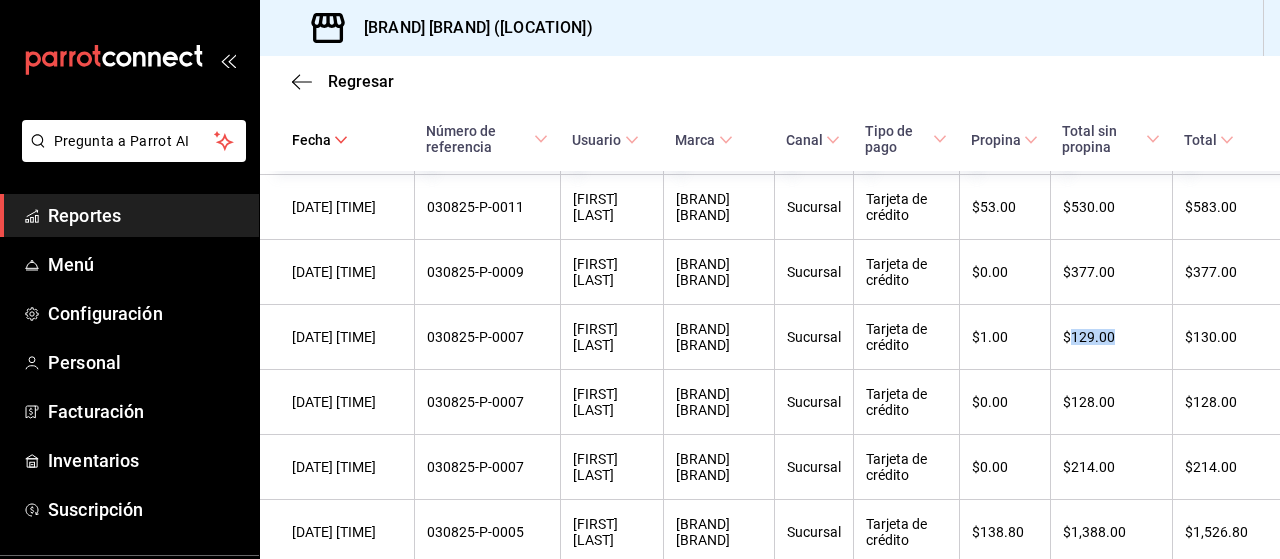 click on "$129.00" at bounding box center (1111, 337) 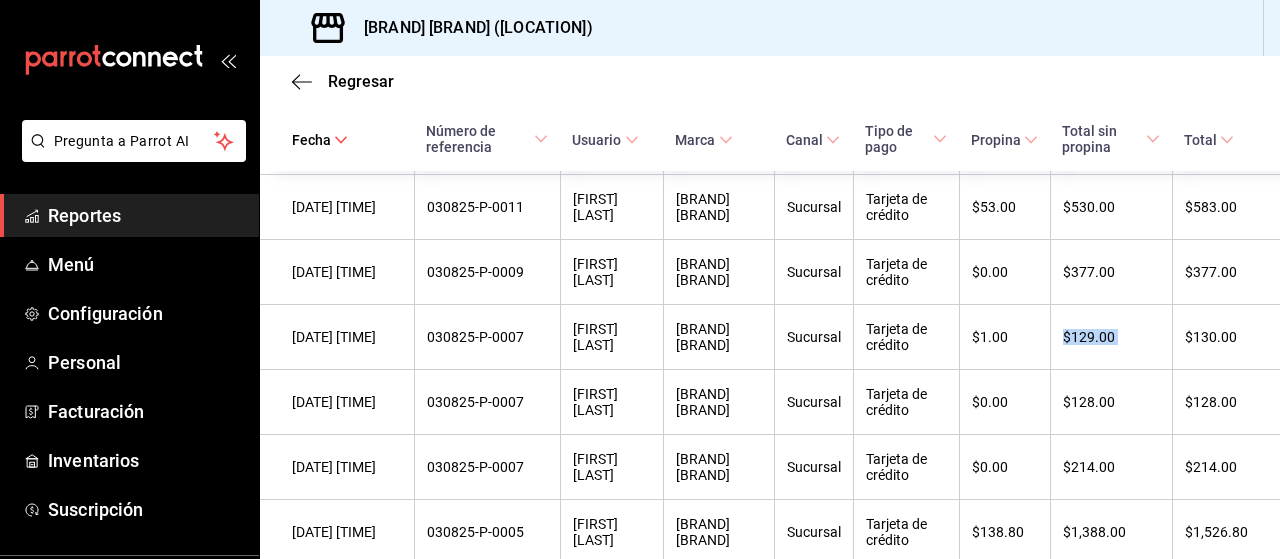 click on "$129.00" at bounding box center [1111, 337] 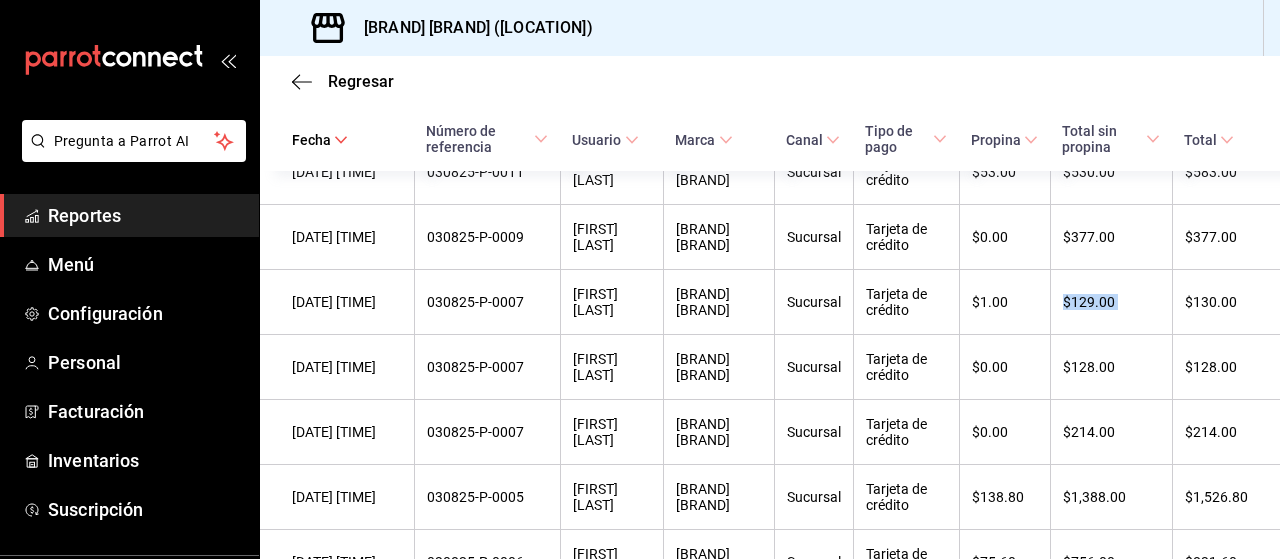 scroll, scrollTop: 842, scrollLeft: 0, axis: vertical 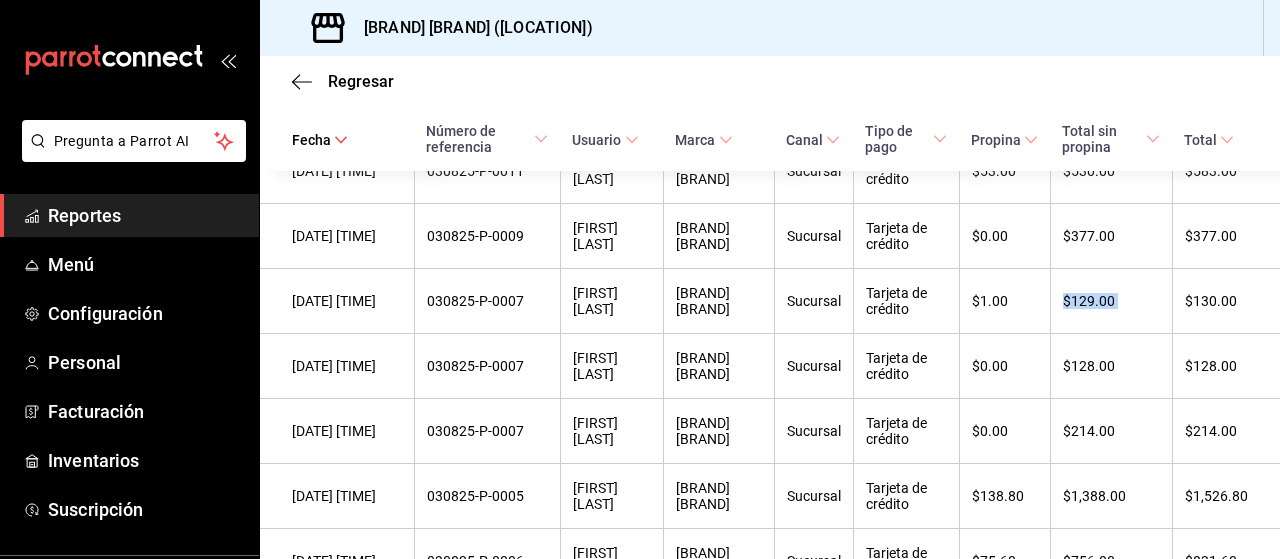 click on "$129.00" at bounding box center (1111, 301) 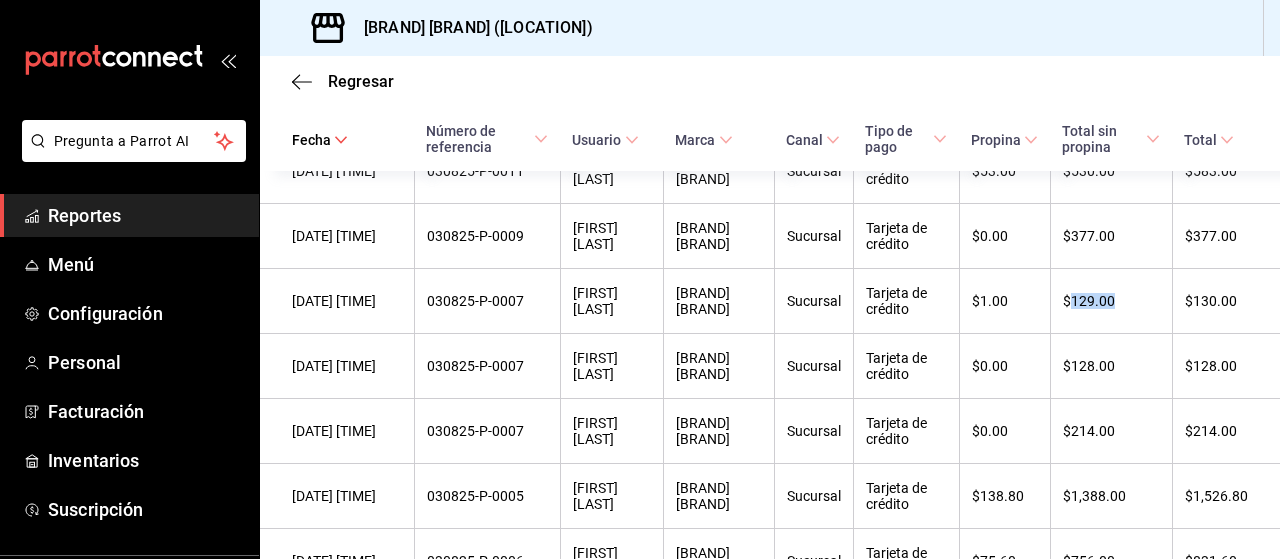 click on "$129.00" at bounding box center [1111, 301] 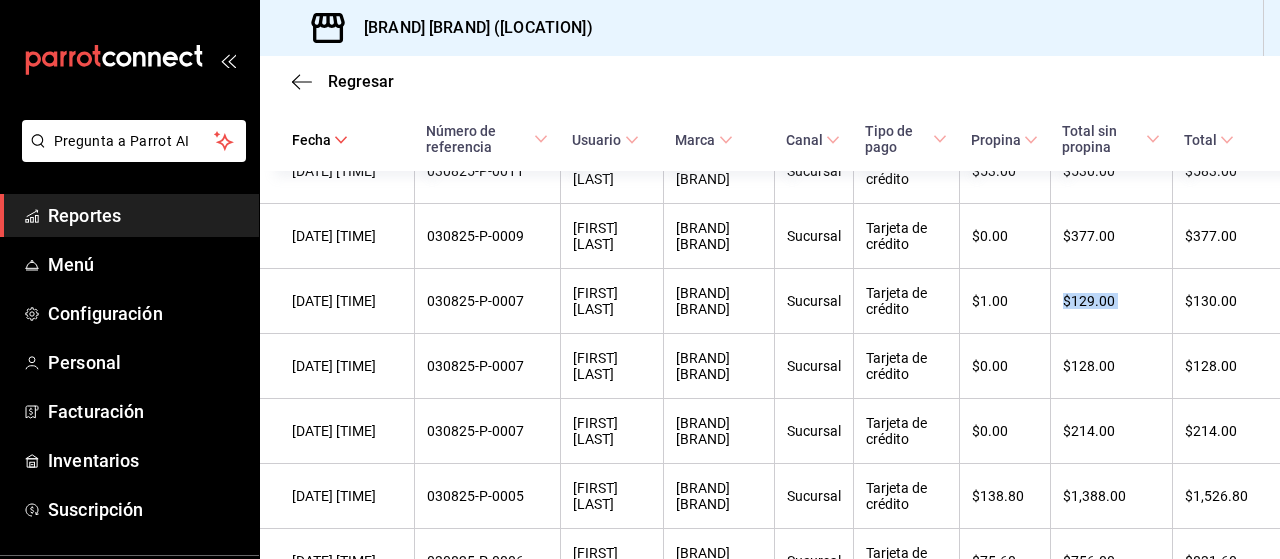 click on "$129.00" at bounding box center [1111, 301] 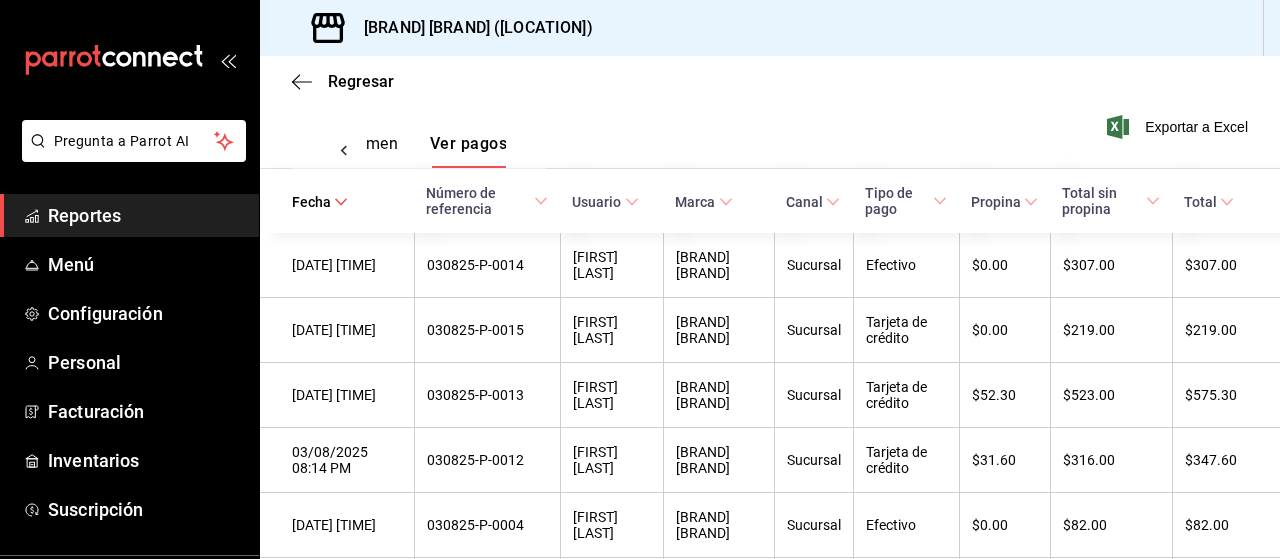 scroll, scrollTop: 290, scrollLeft: 0, axis: vertical 